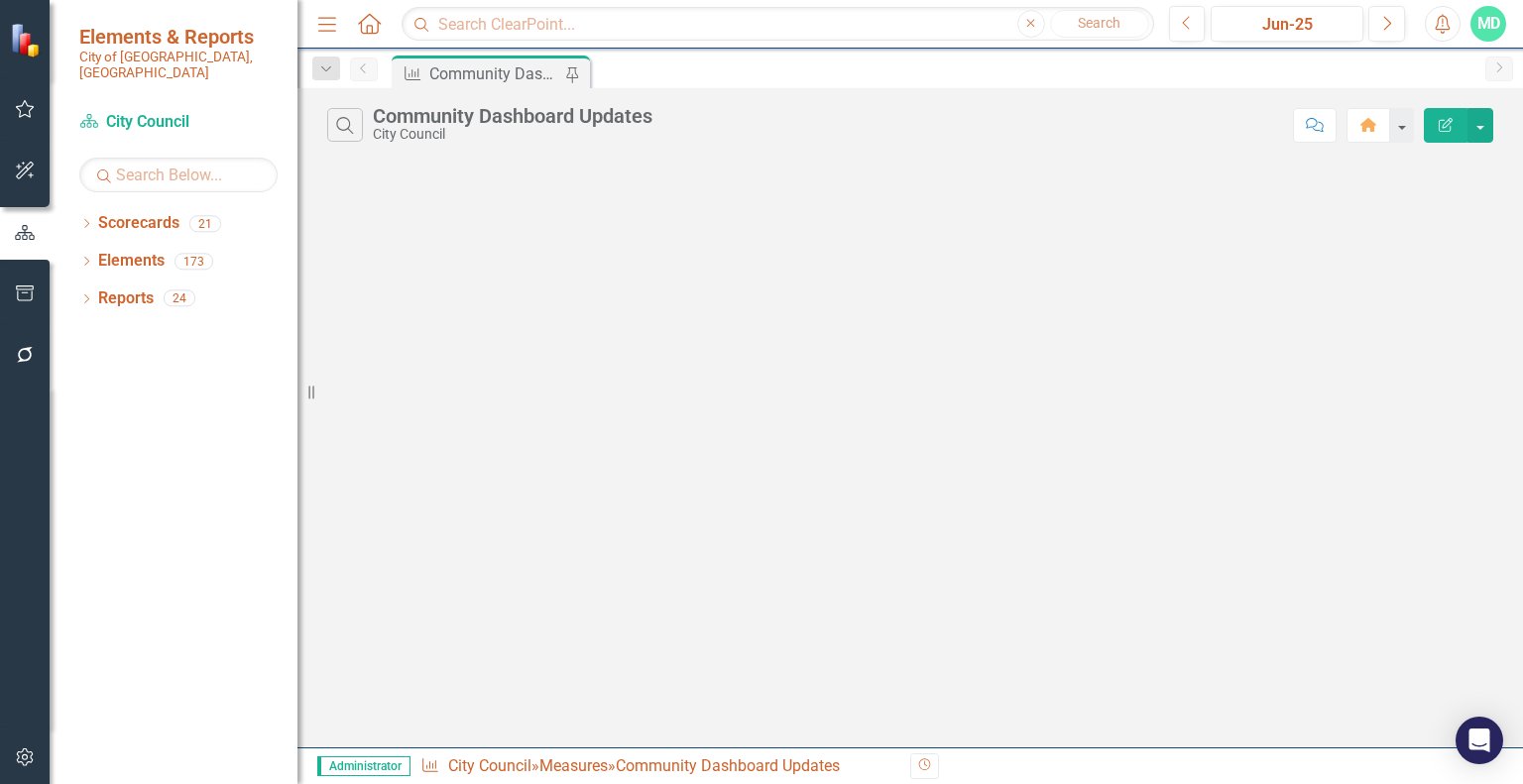 scroll, scrollTop: 0, scrollLeft: 0, axis: both 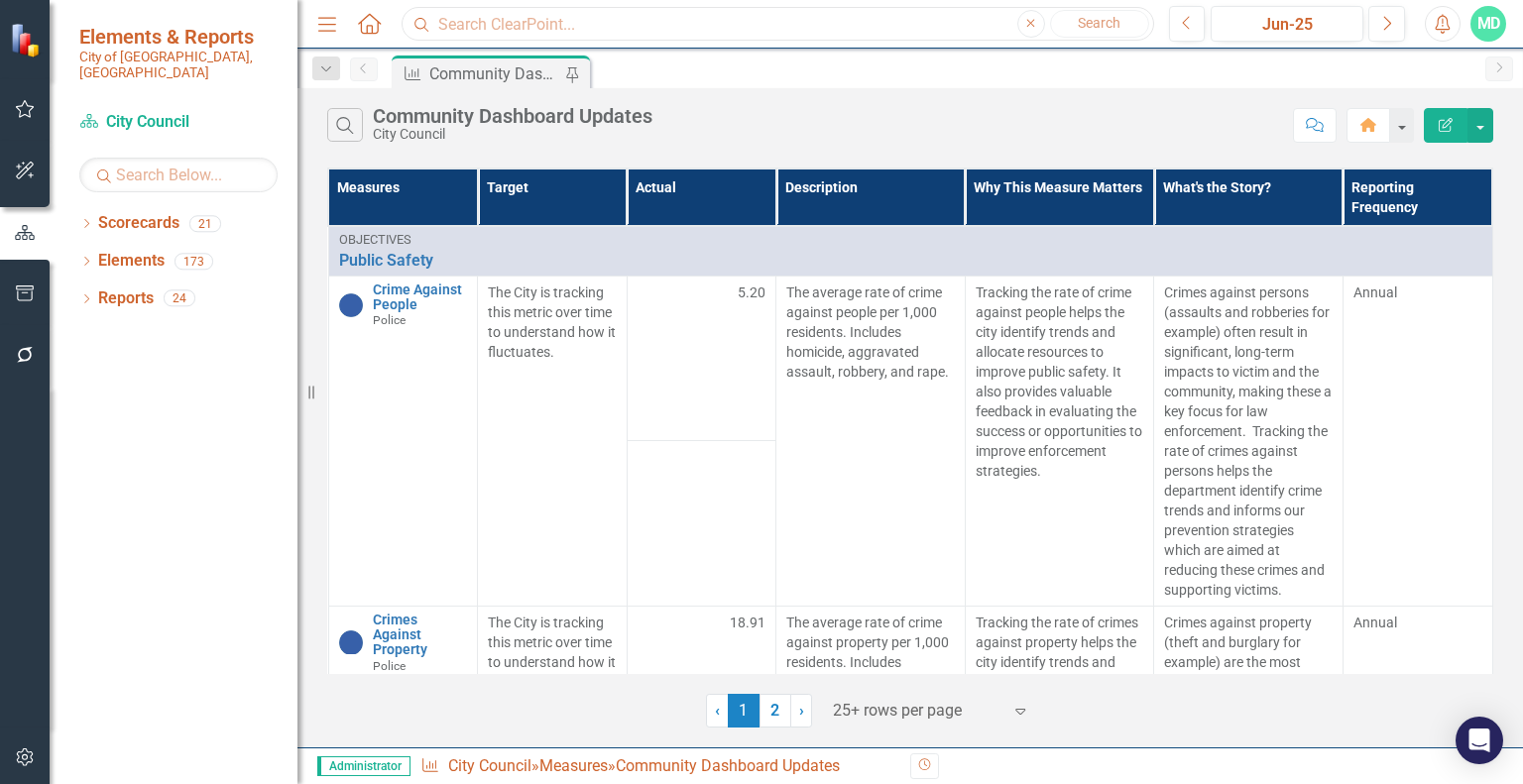 click at bounding box center [777, 24] 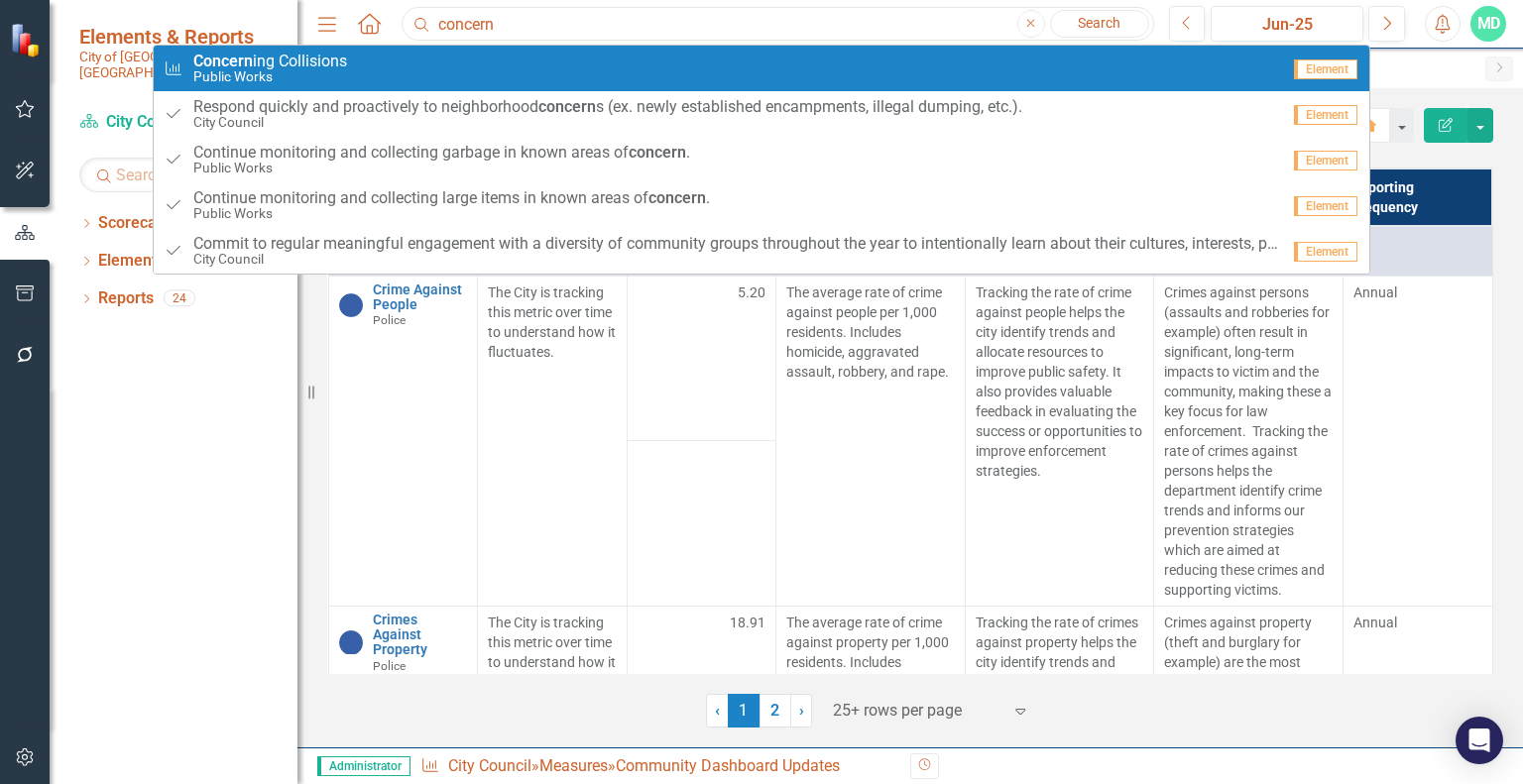 type on "concern" 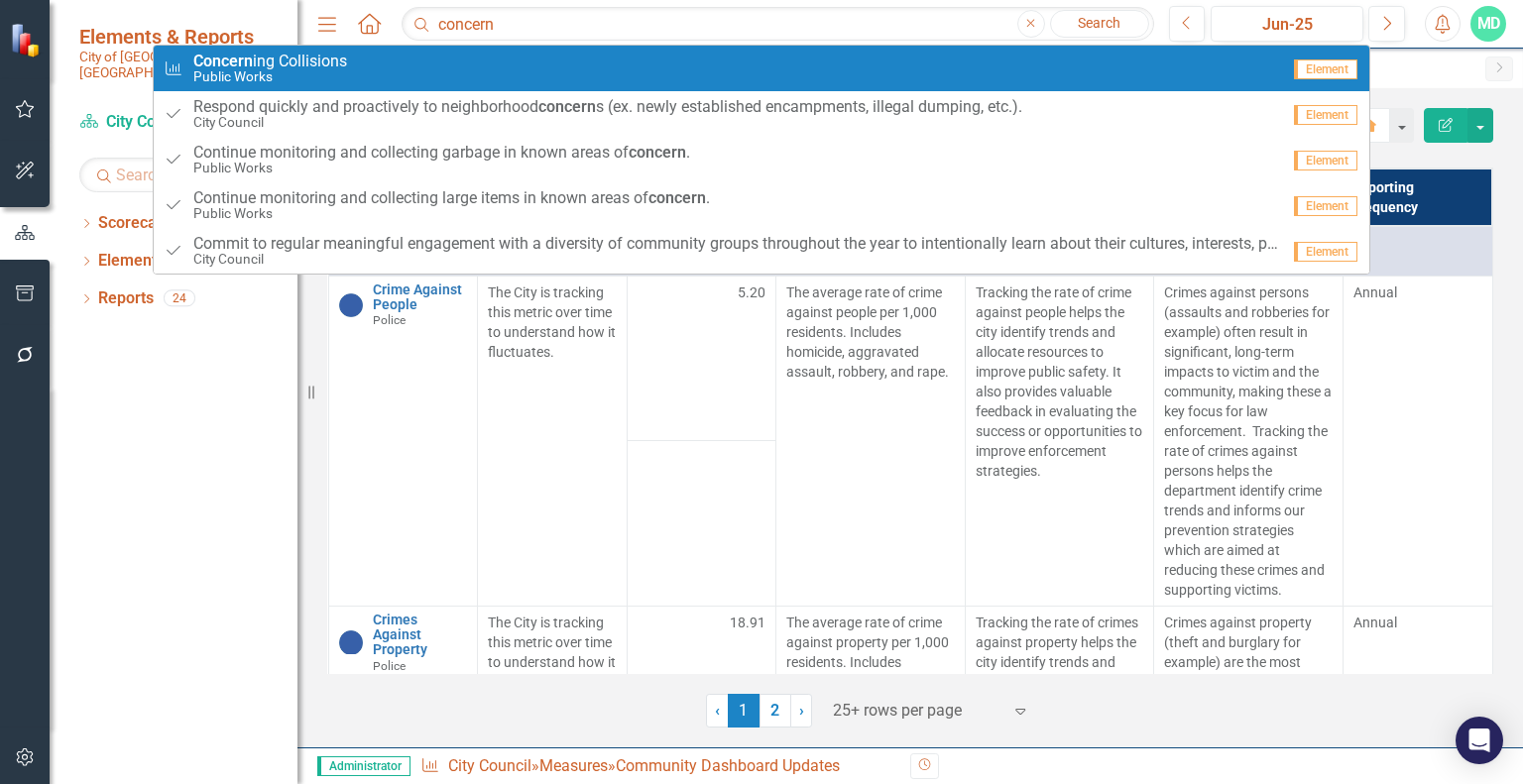 click on "Measure Concern ing Collisions Public Works" at bounding box center [722, 68] 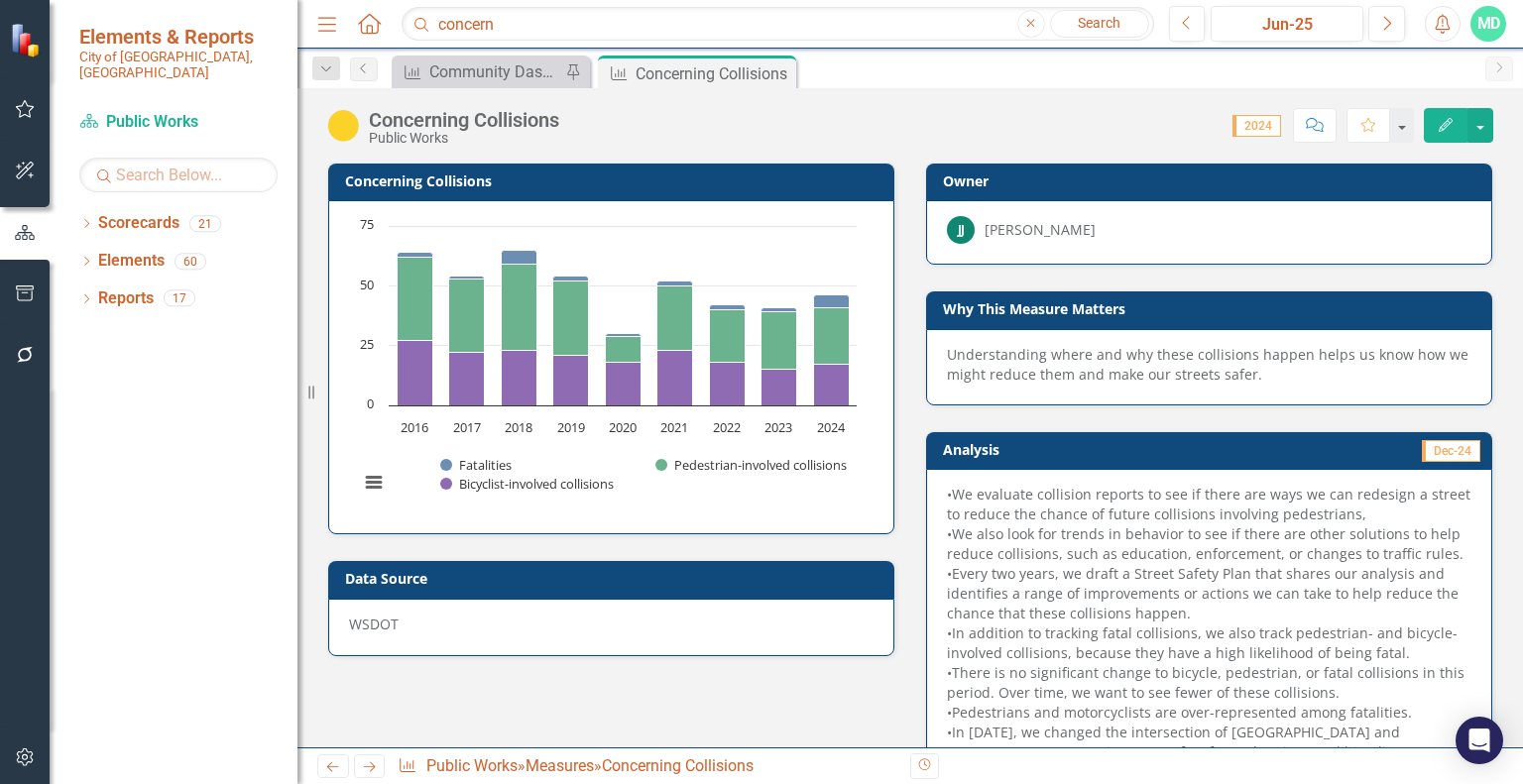 drag, startPoint x: 1313, startPoint y: 124, endPoint x: 1143, endPoint y: 320, distance: 259.45327 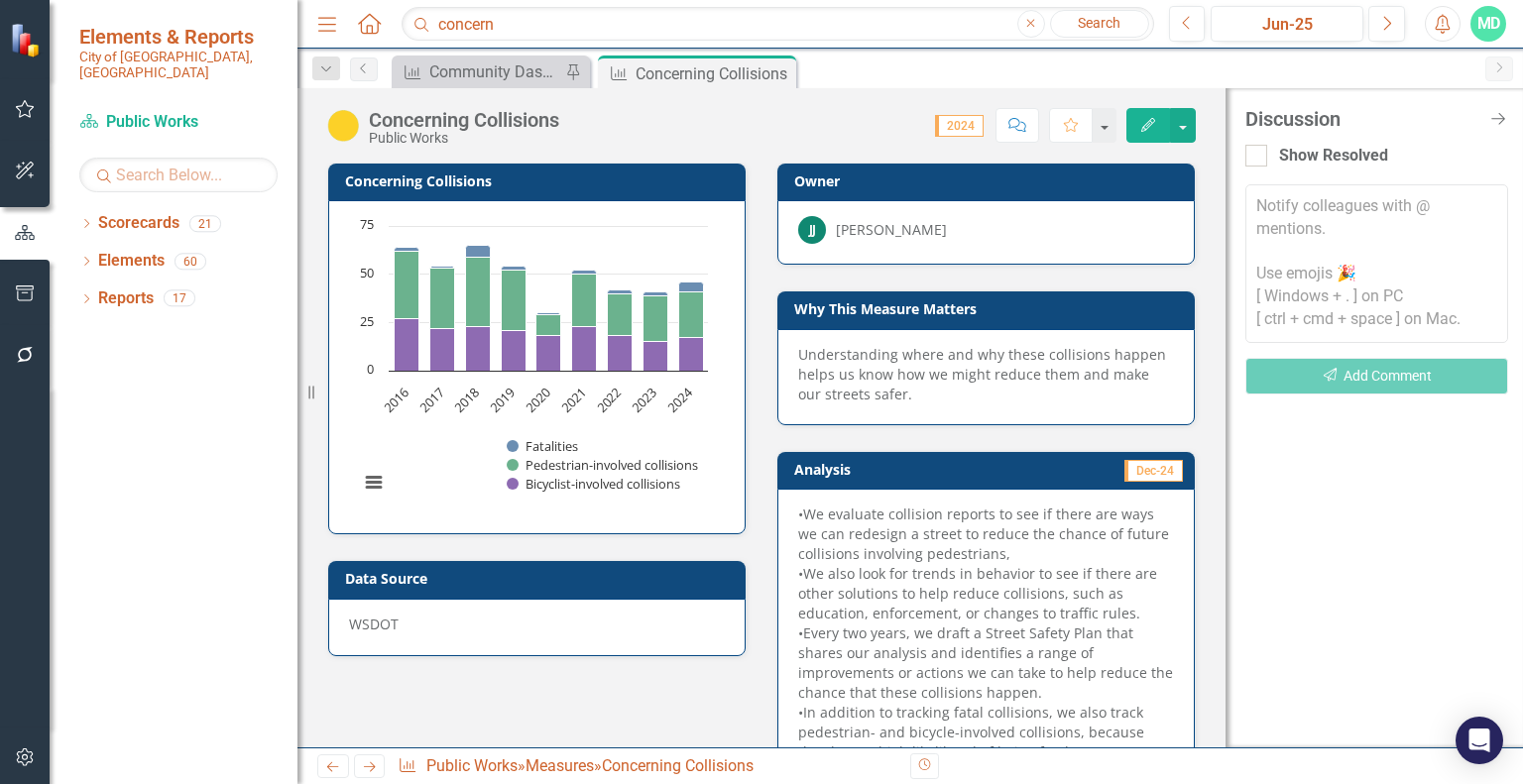click at bounding box center [1376, 264] 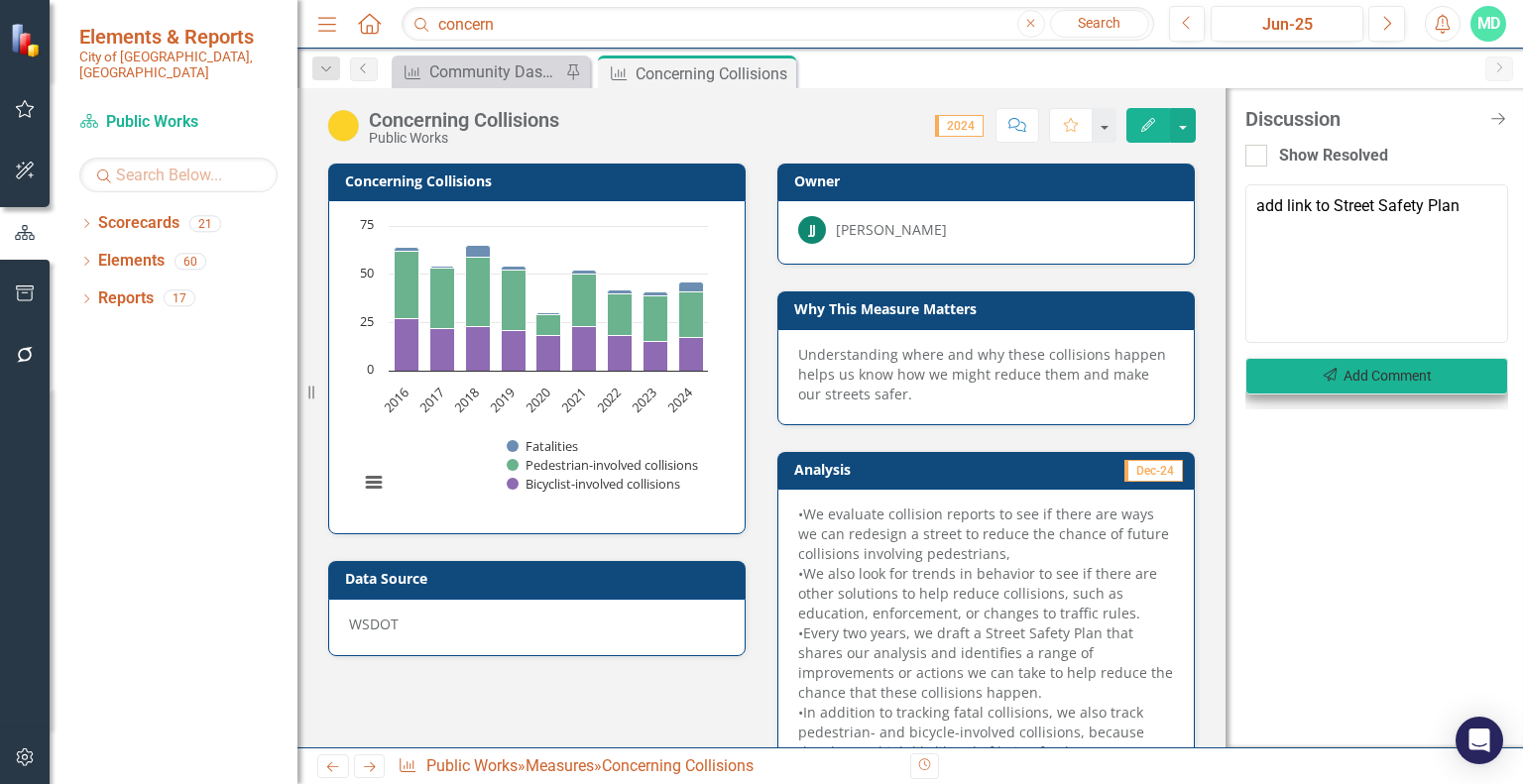 type on "add link to Street Safety Plan" 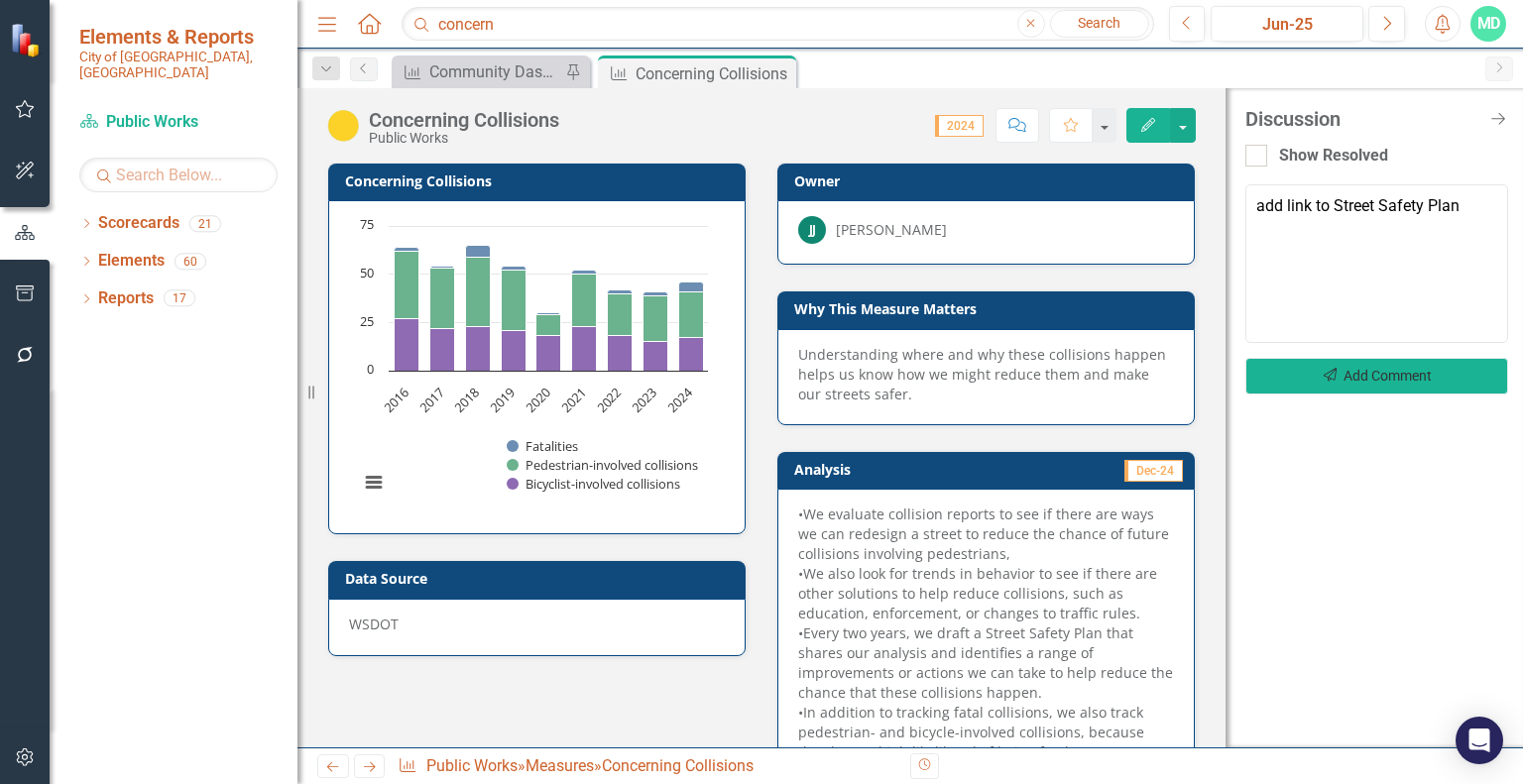 click on "Send Add Comment" at bounding box center [1376, 376] 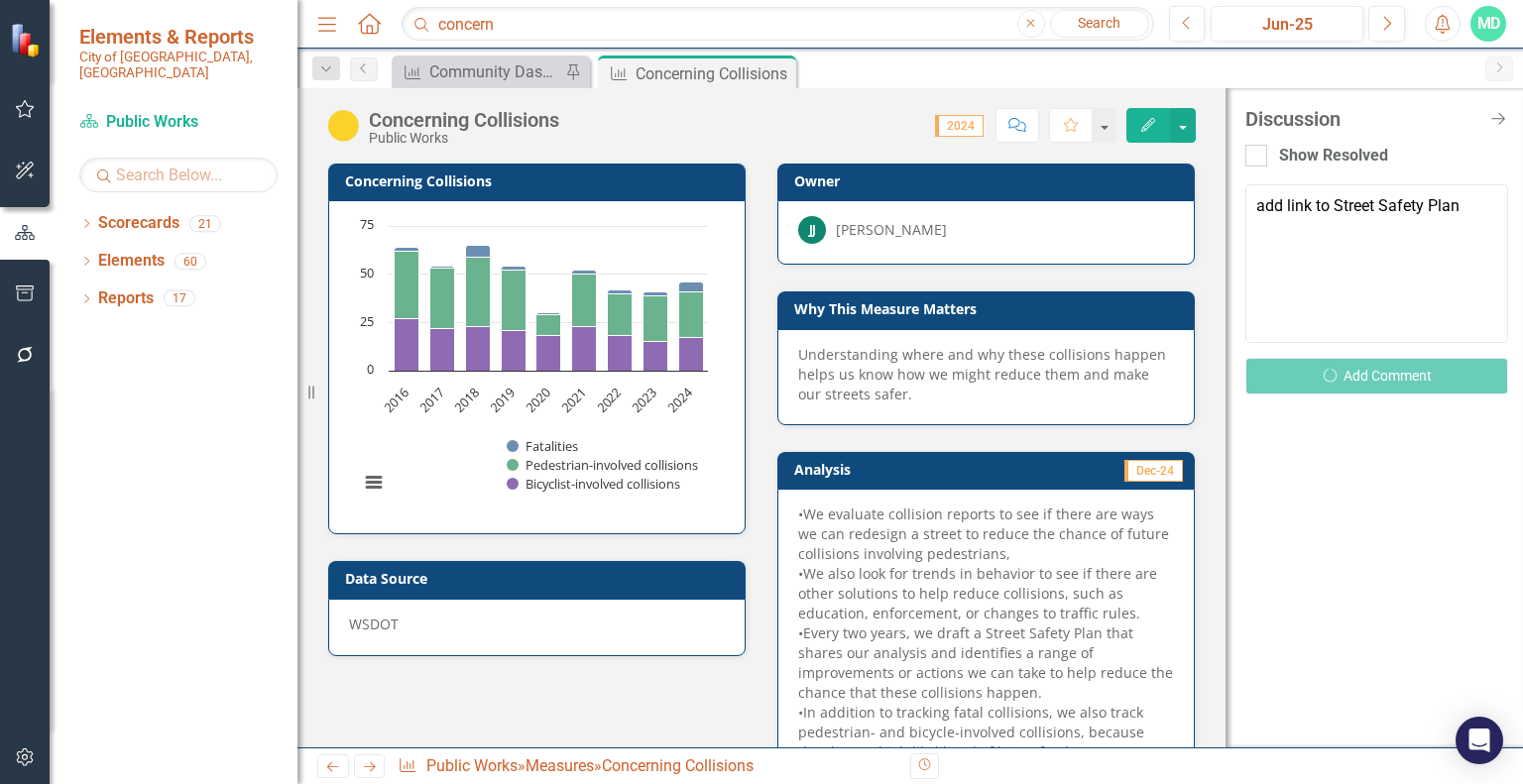 type 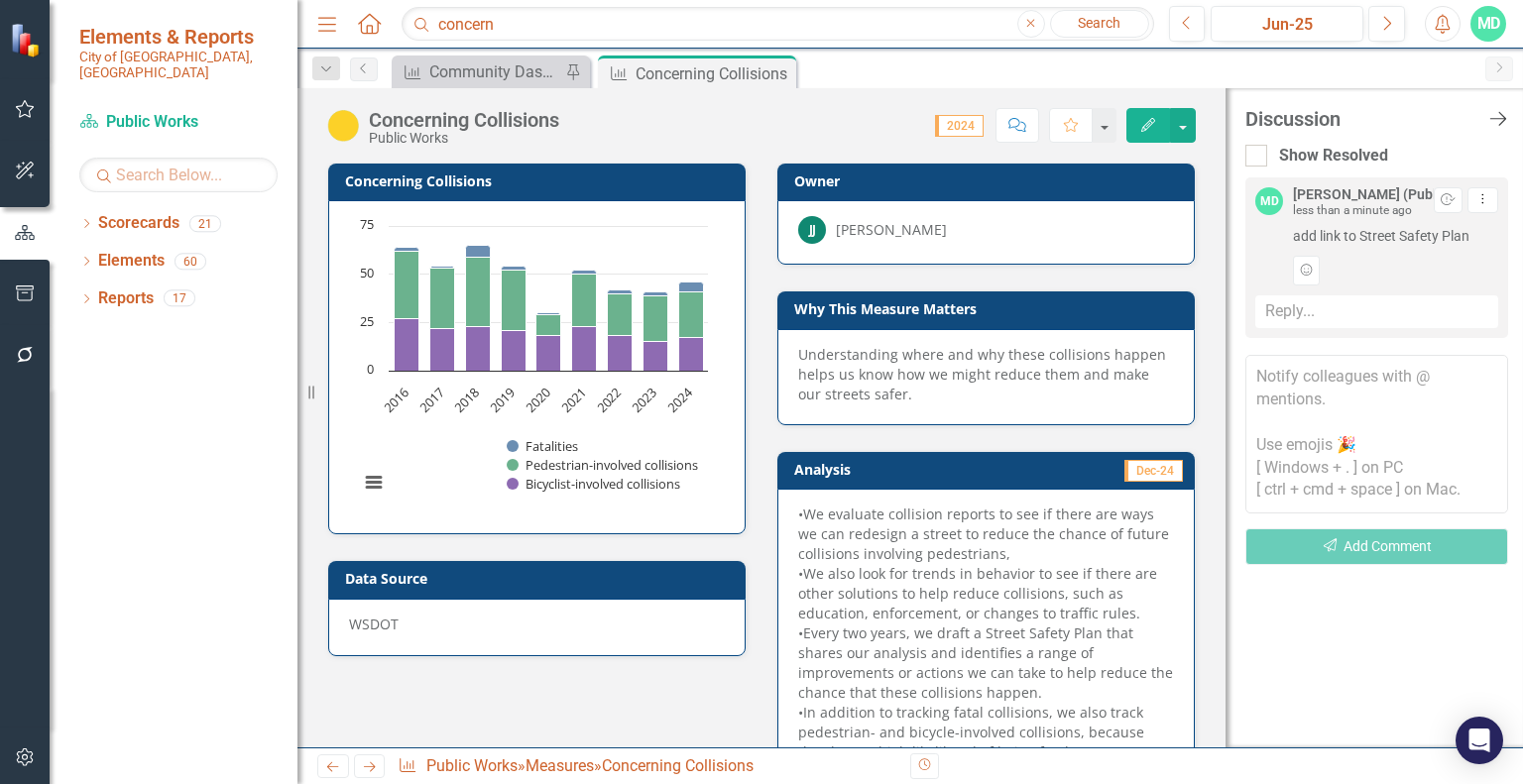 click on "Close Discussion Bar" 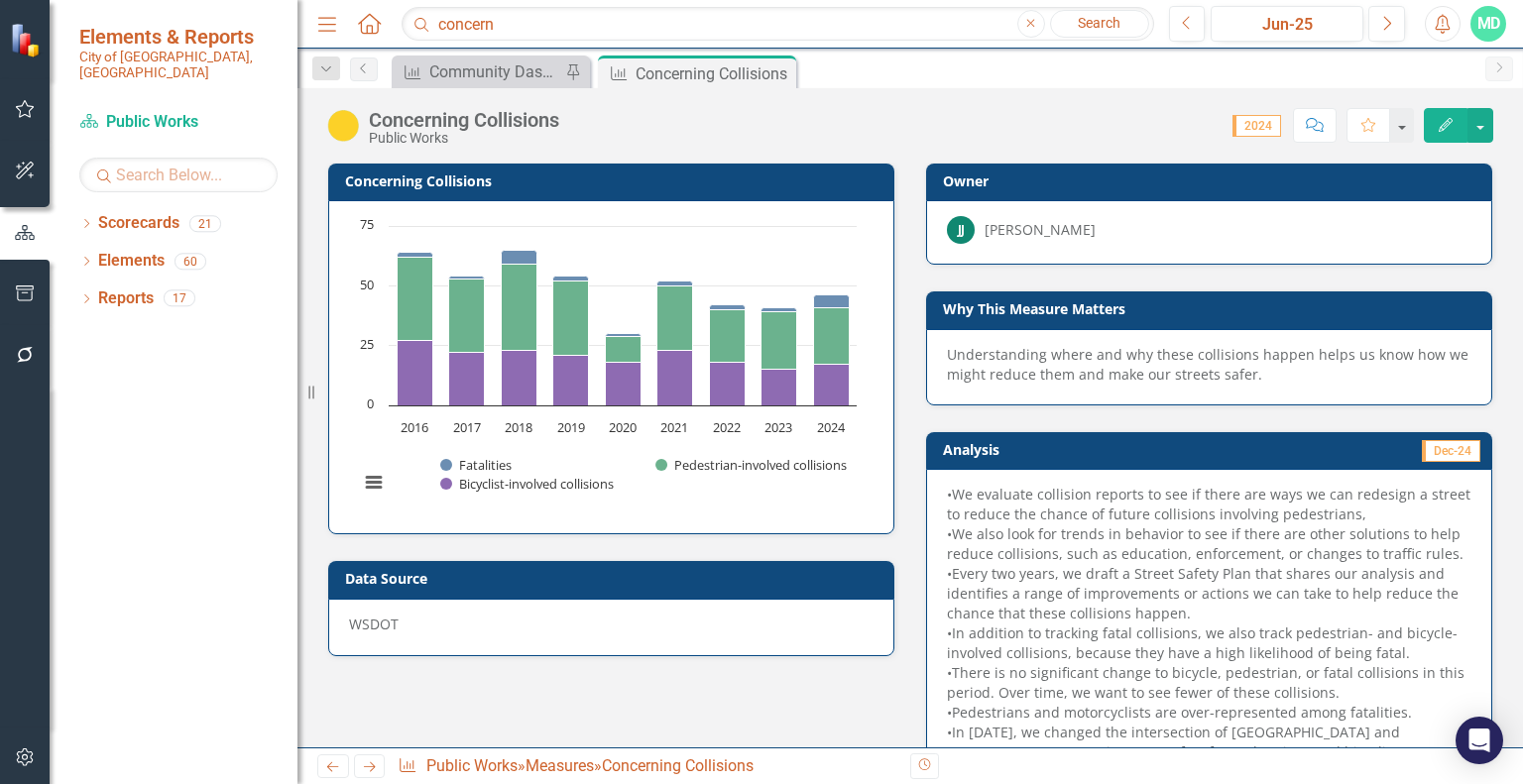 scroll, scrollTop: 99, scrollLeft: 0, axis: vertical 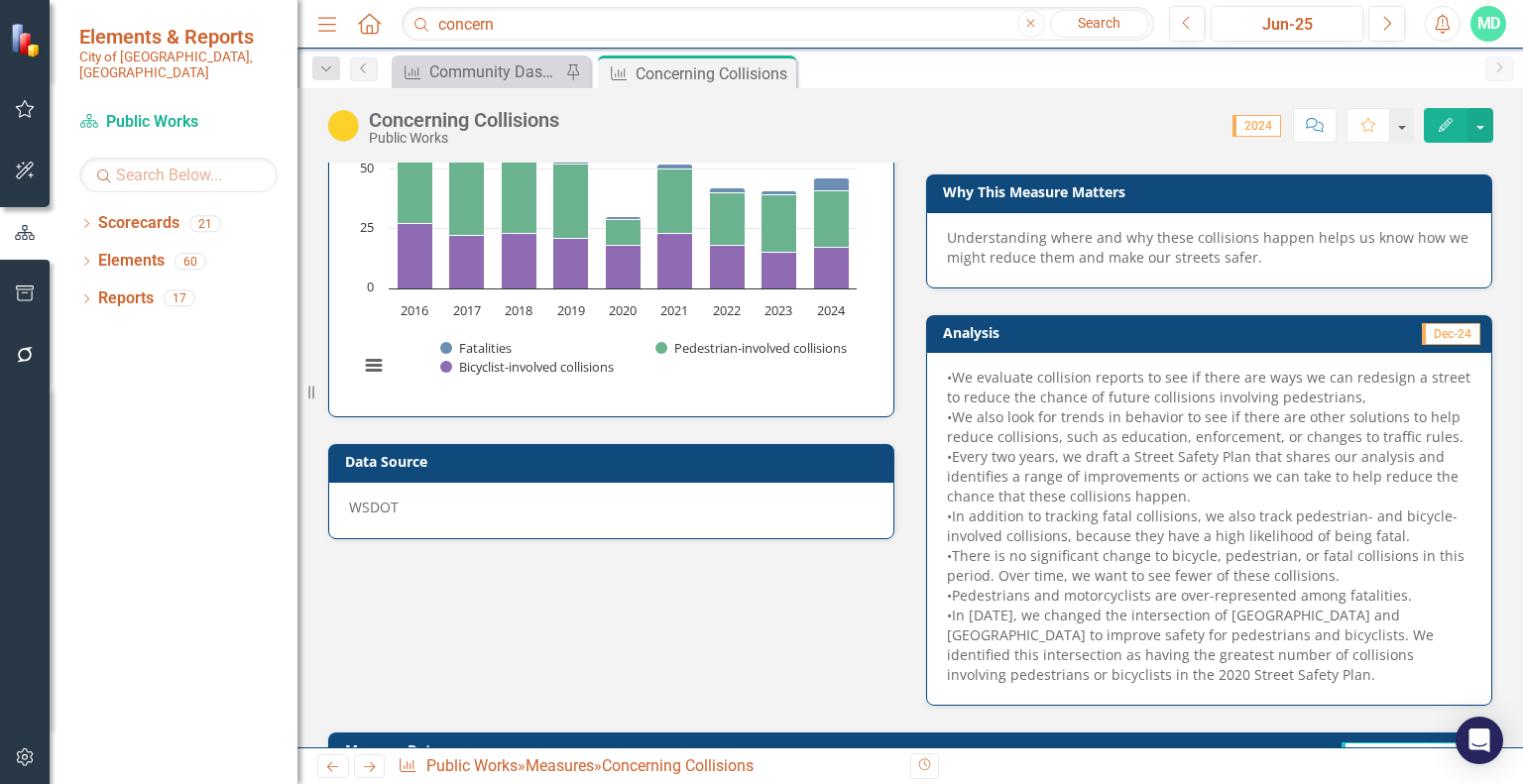 click on "•We also look for trends in behavior to see if there are other solutions to help reduce collisions, such as education, enforcement, or changes to traffic rules." at bounding box center (1209, 427) 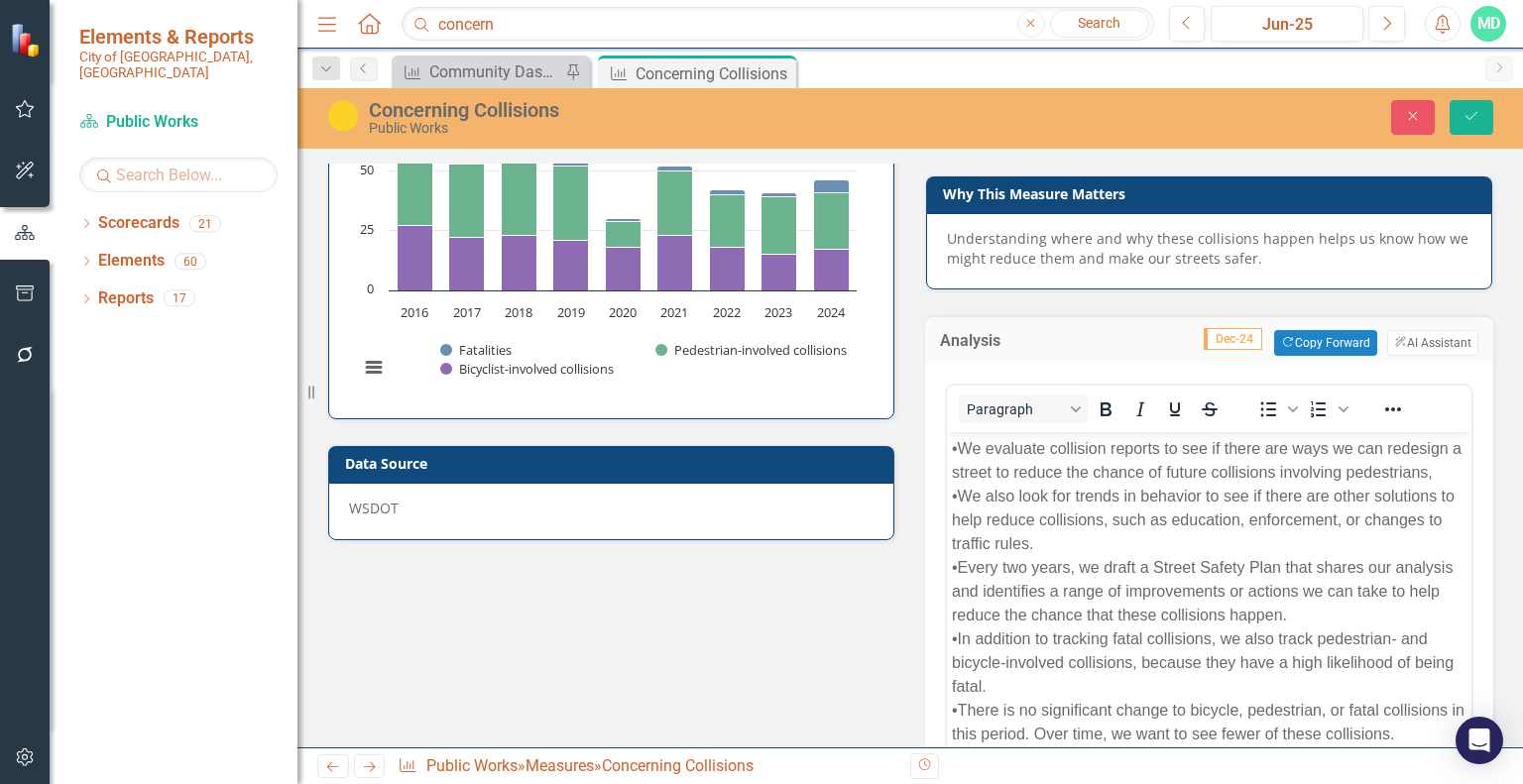 scroll, scrollTop: 139, scrollLeft: 0, axis: vertical 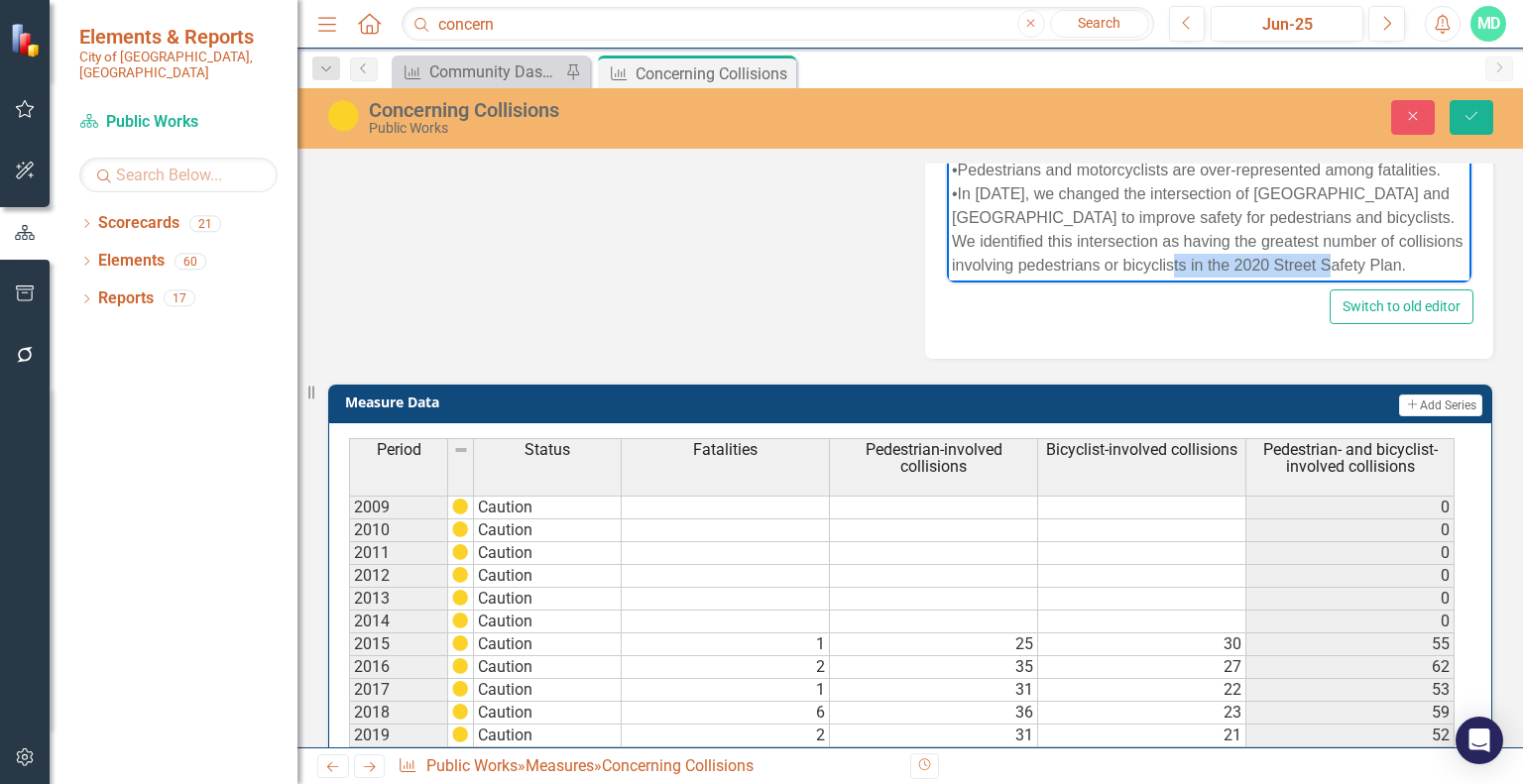 drag, startPoint x: 1335, startPoint y: 265, endPoint x: 1169, endPoint y: 265, distance: 166 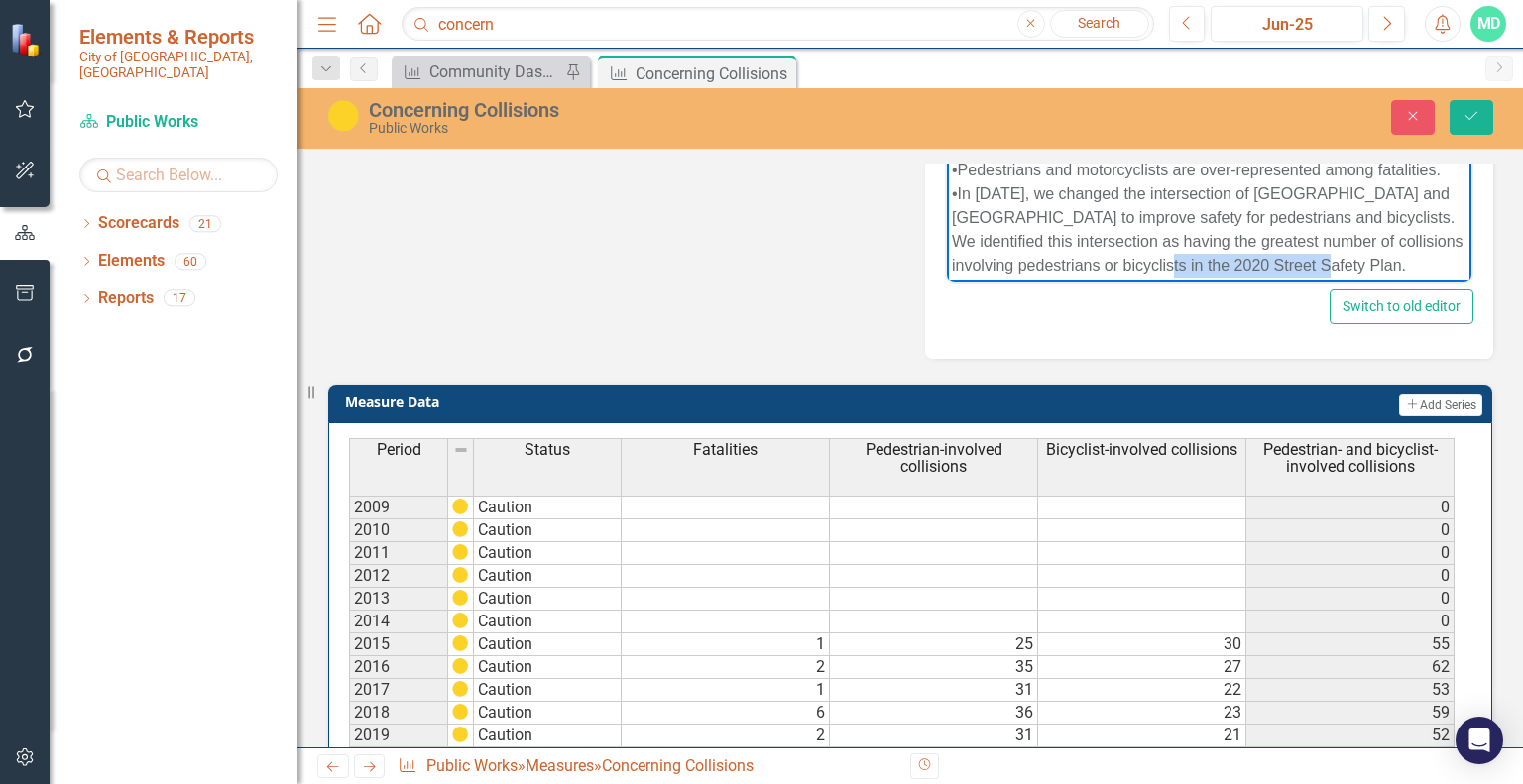 click on "•In [DATE], we changed the intersection of [GEOGRAPHIC_DATA] and [GEOGRAPHIC_DATA] to improve safety for pedestrians and bicyclists. We identified this intersection as having the greatest number of collisions involving pedestrians or bicyclists in the 2020 Street Safety Plan." at bounding box center (1209, 231) 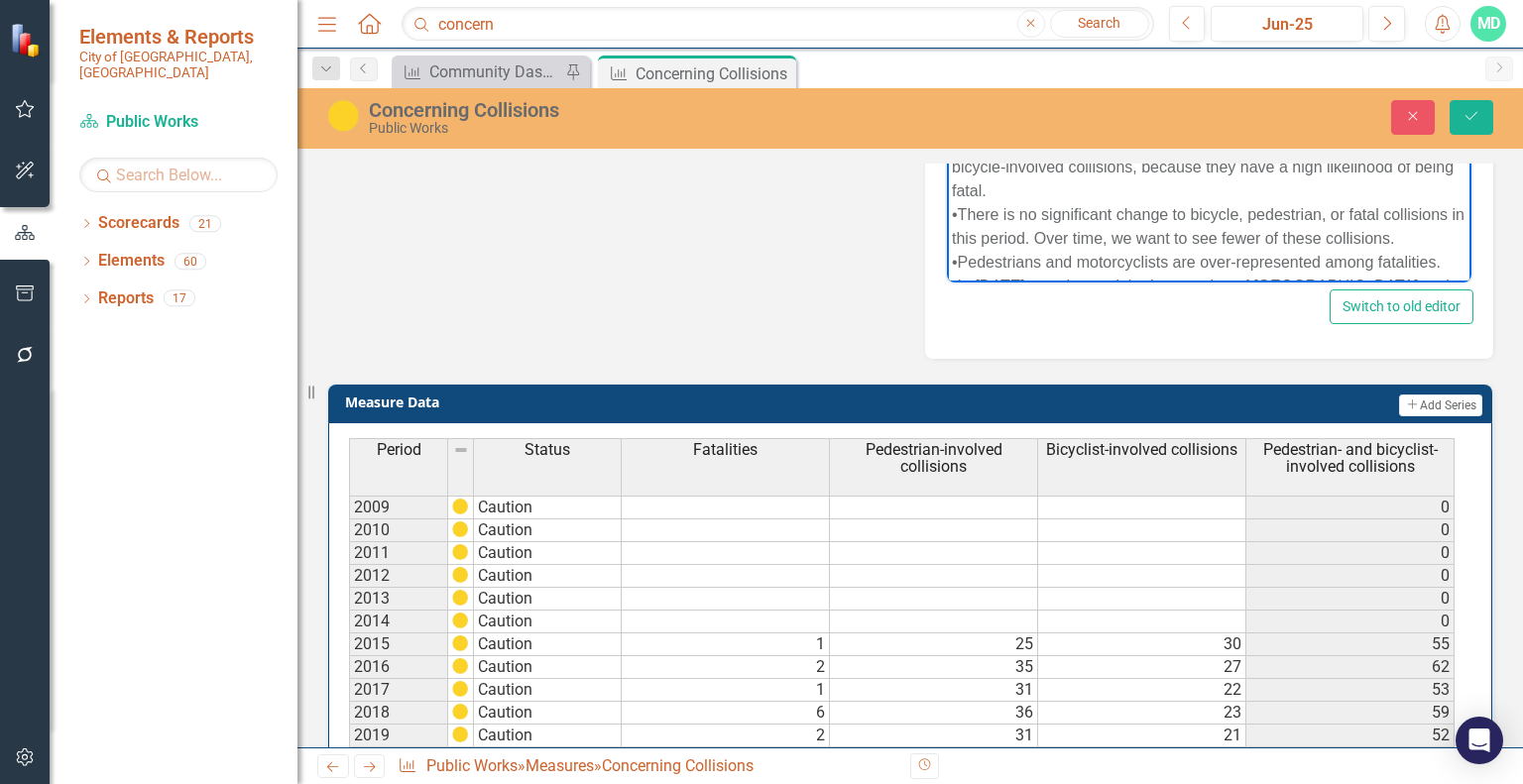 scroll, scrollTop: 0, scrollLeft: 0, axis: both 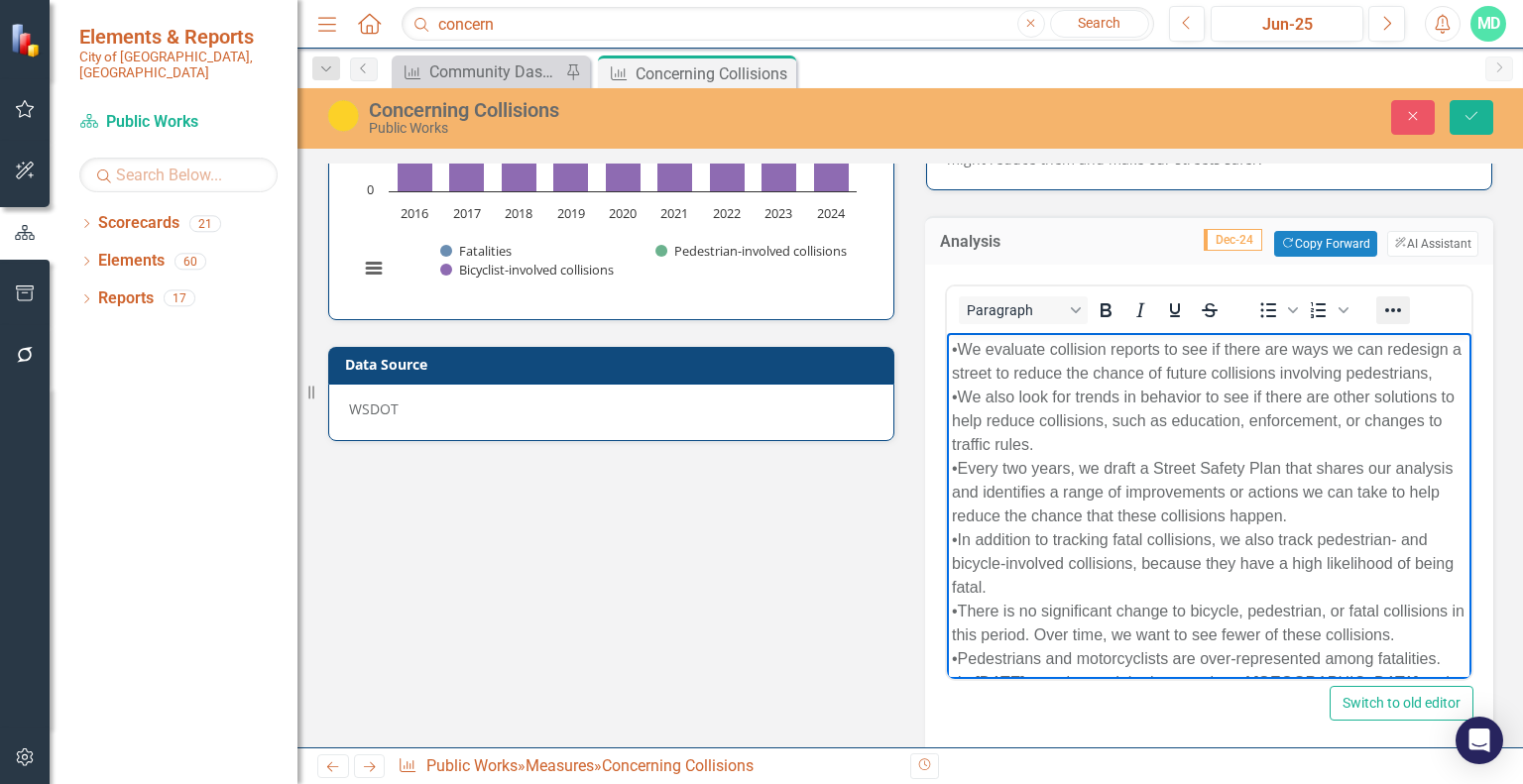 click 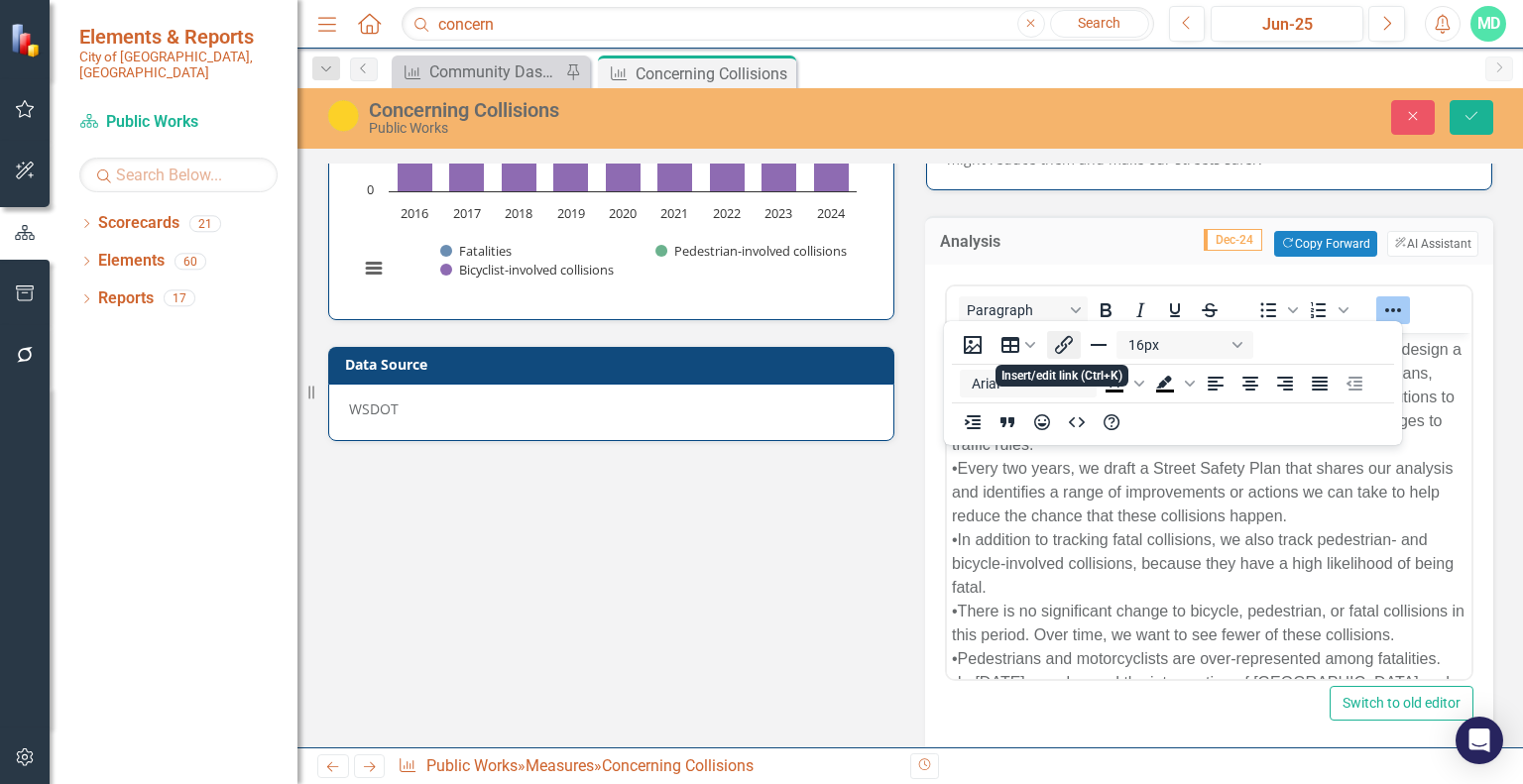 click 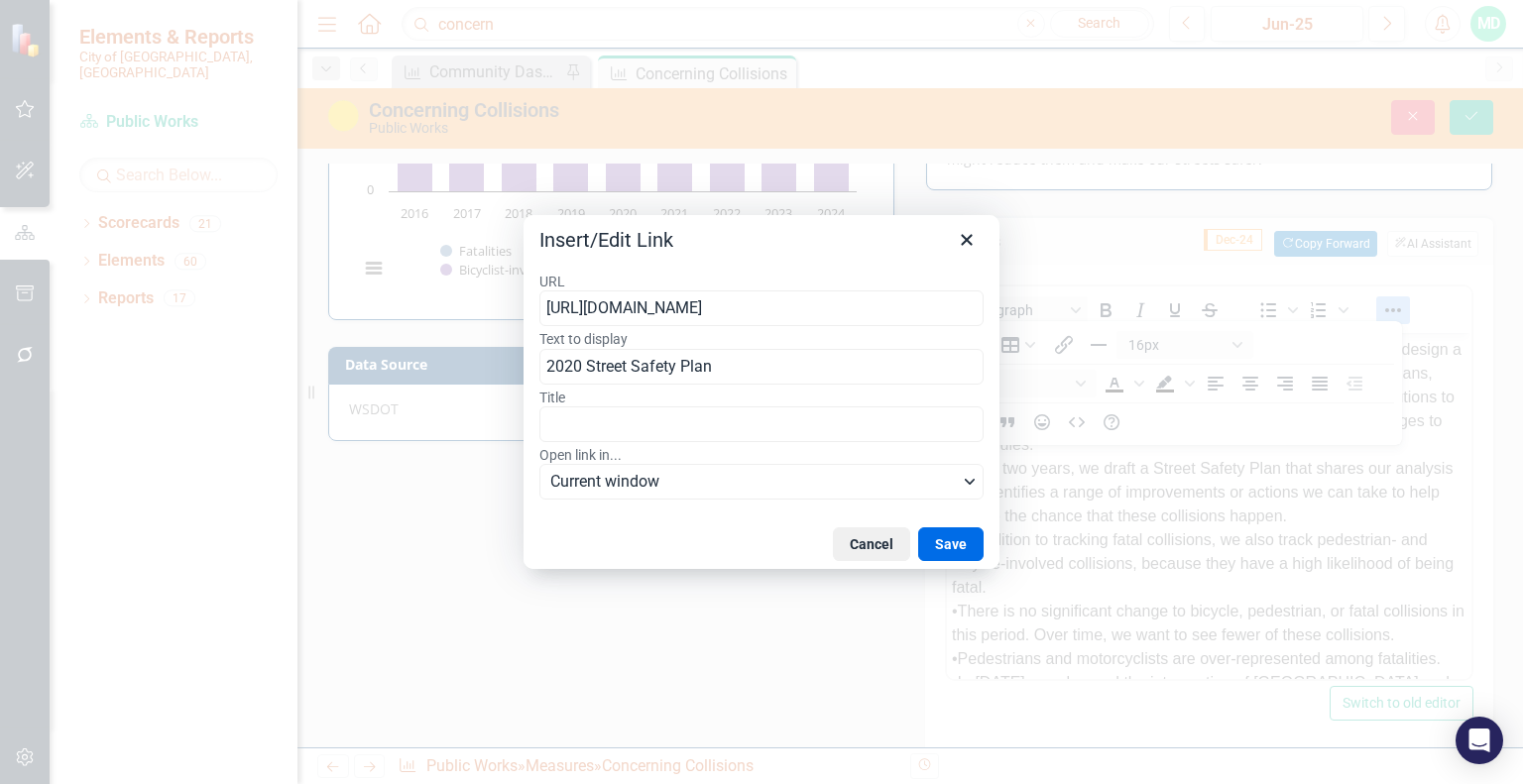 scroll, scrollTop: 0, scrollLeft: 525, axis: horizontal 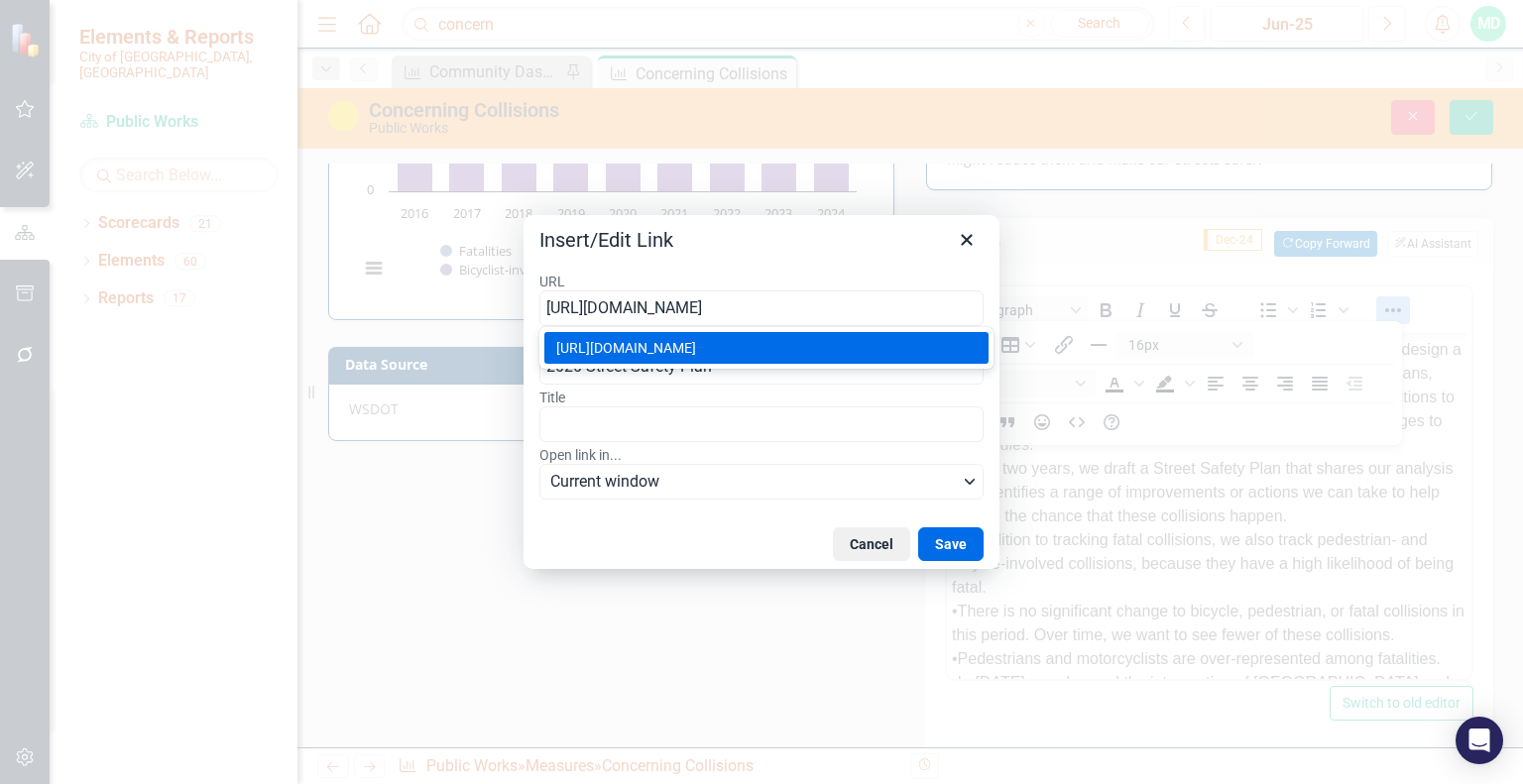 type on "[URL][DOMAIN_NAME]" 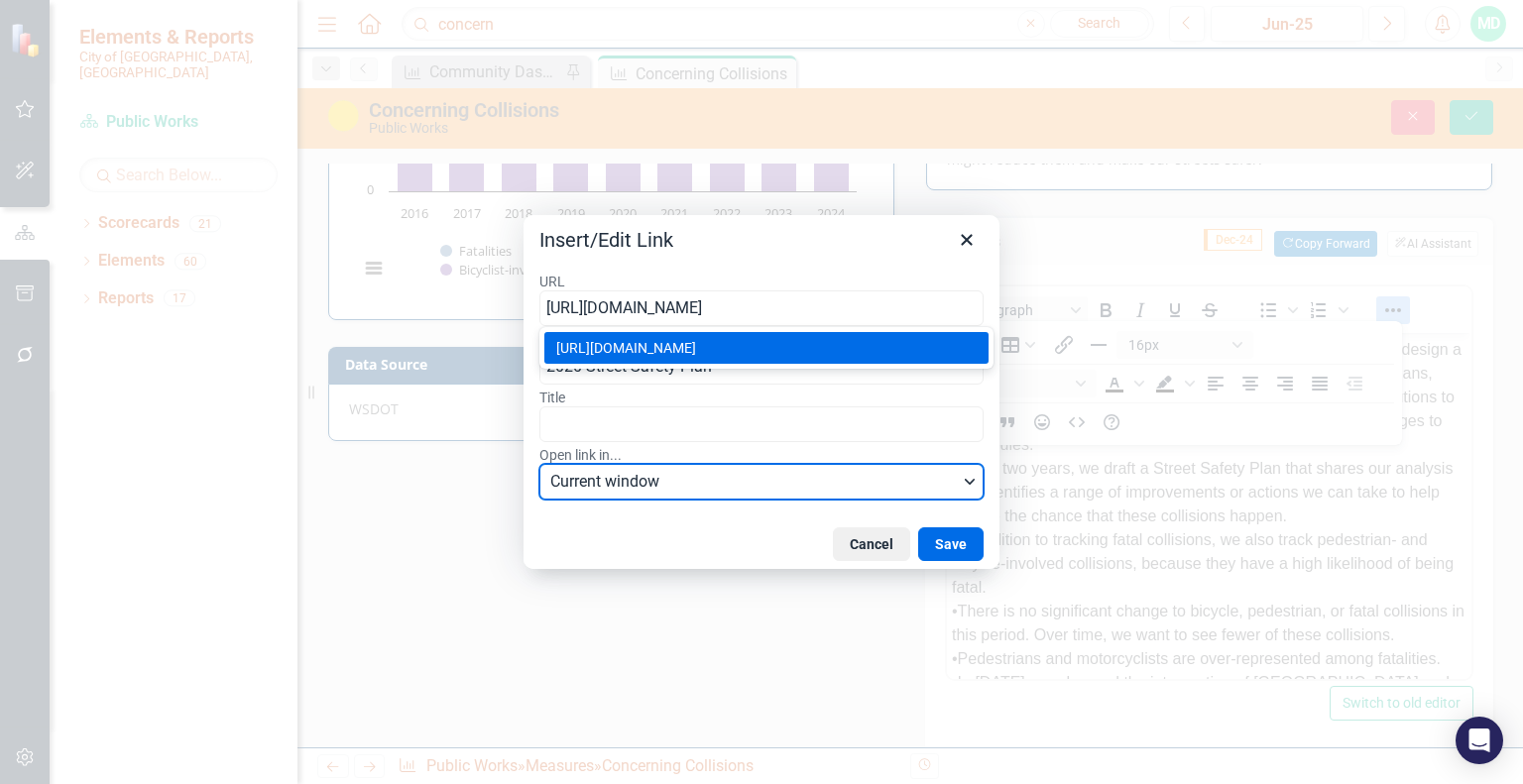 click on "Current window" at bounding box center [754, 482] 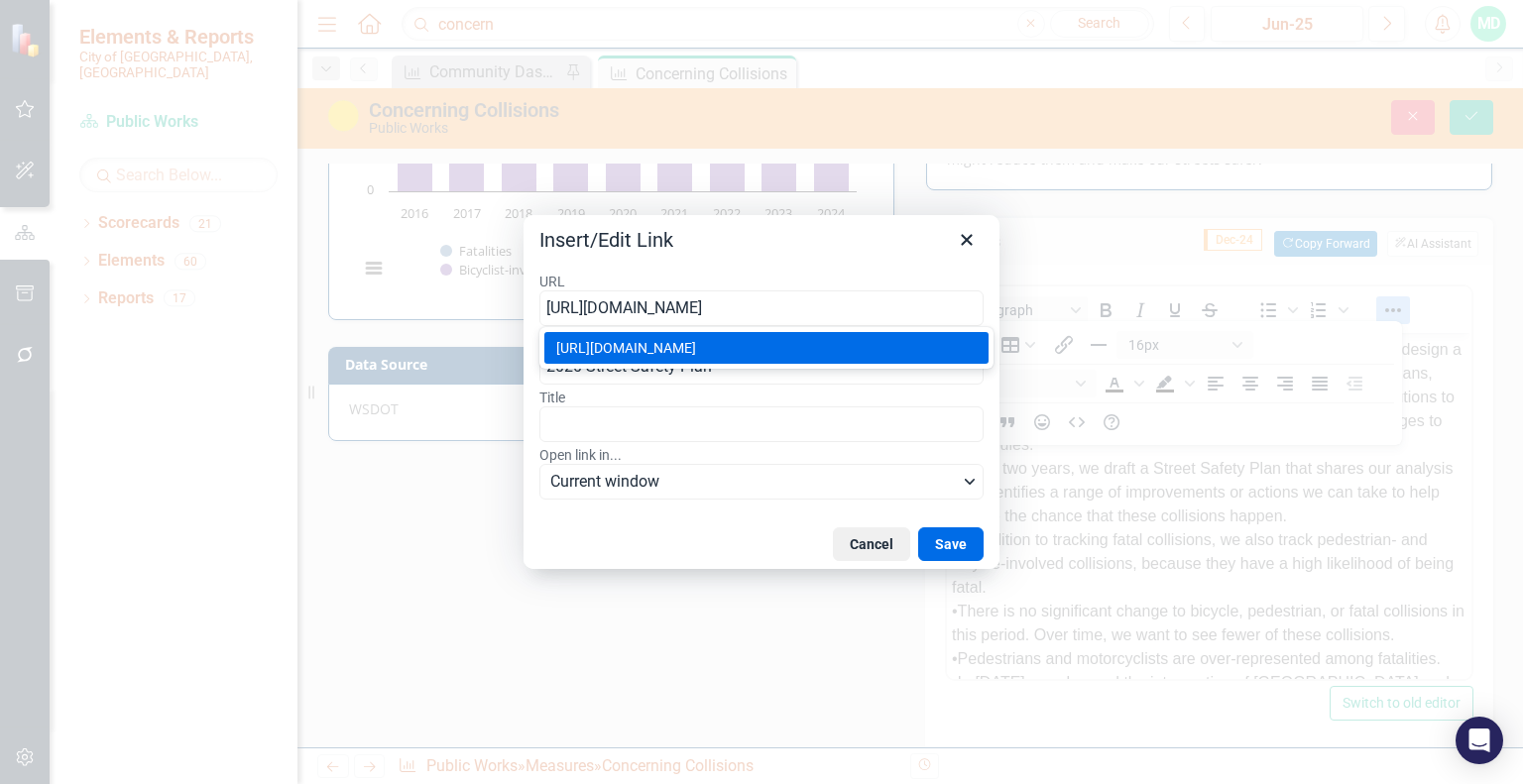 scroll, scrollTop: 0, scrollLeft: 0, axis: both 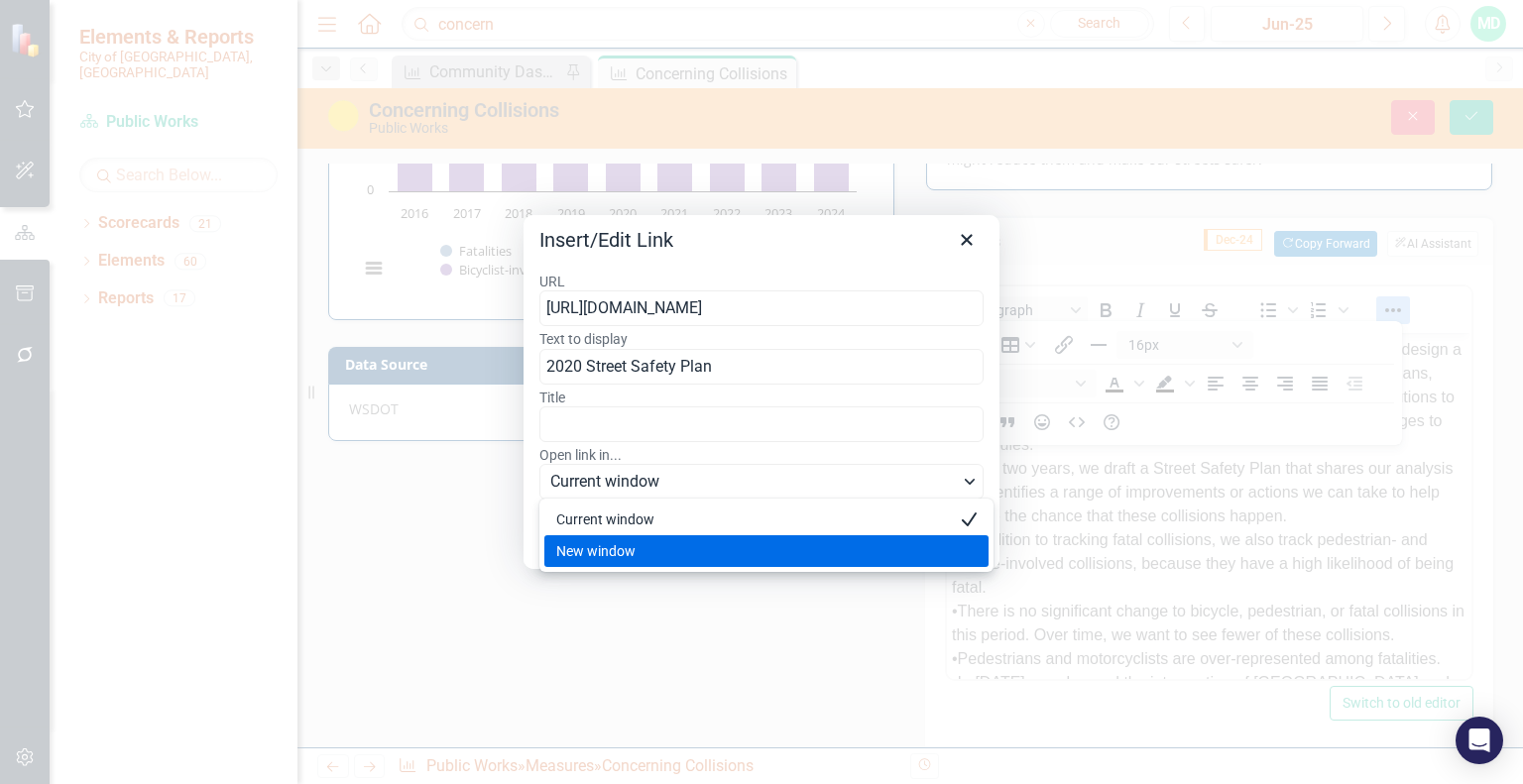 click on "New window" at bounding box center [753, 551] 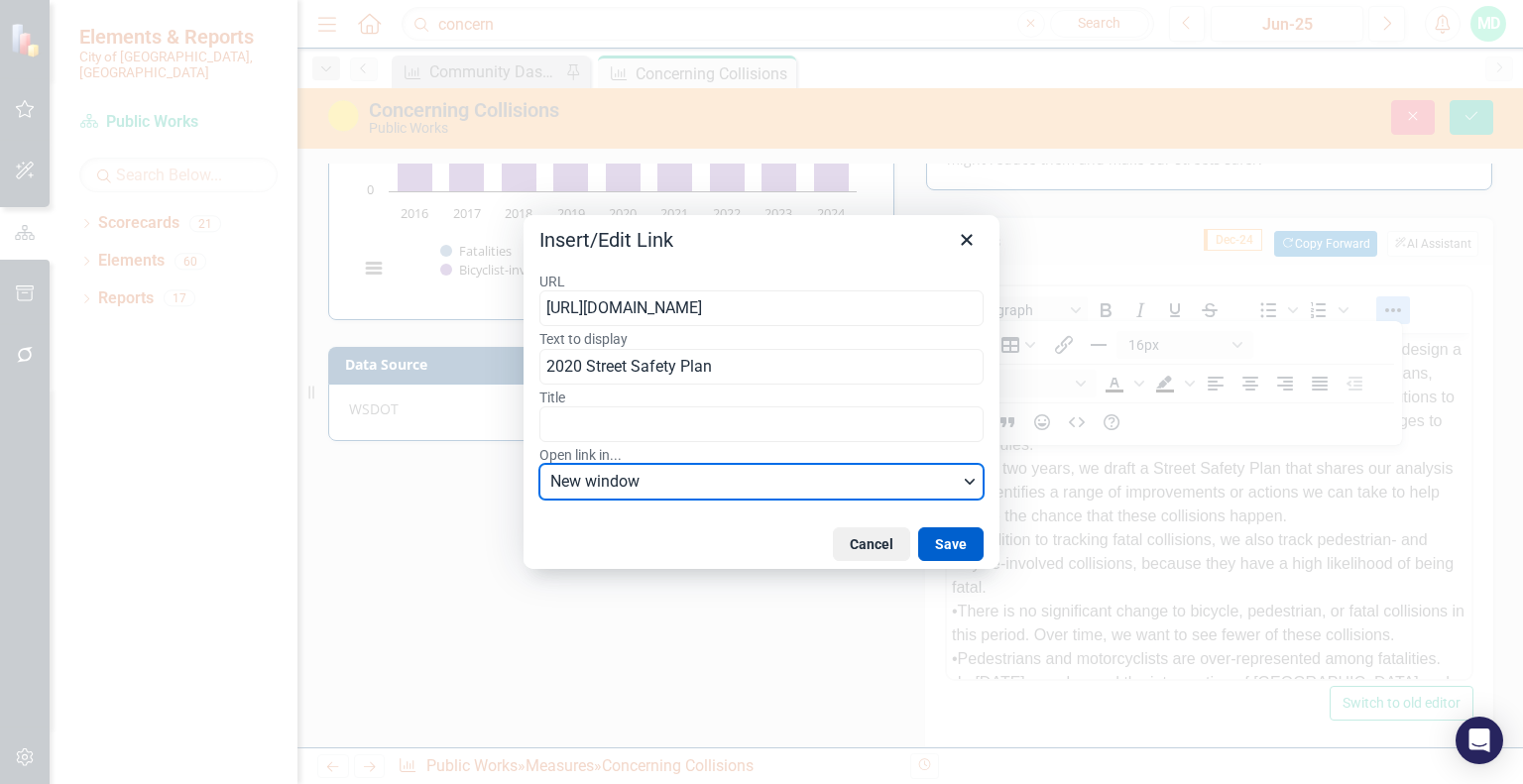 click on "Save" at bounding box center [951, 544] 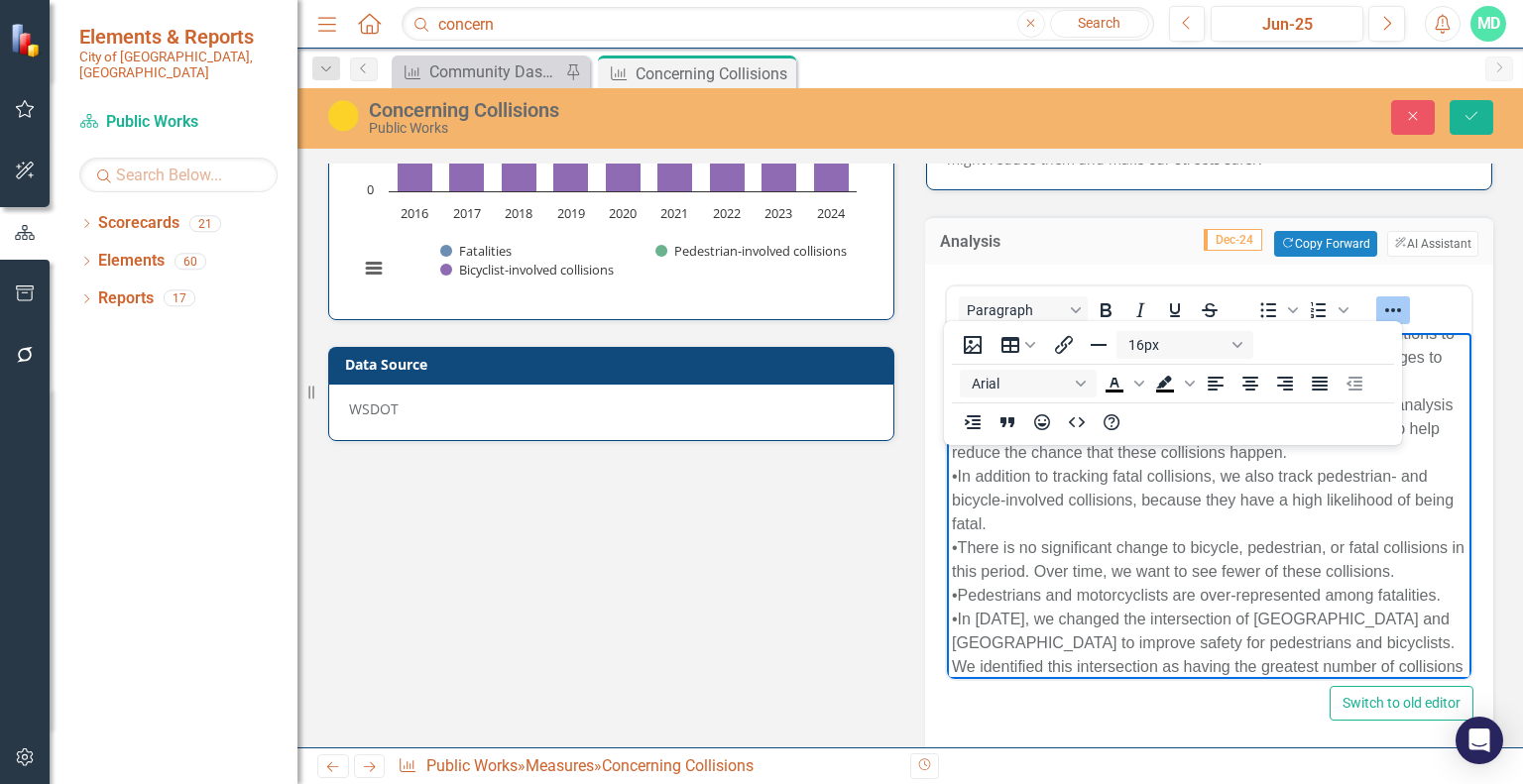 scroll, scrollTop: 139, scrollLeft: 0, axis: vertical 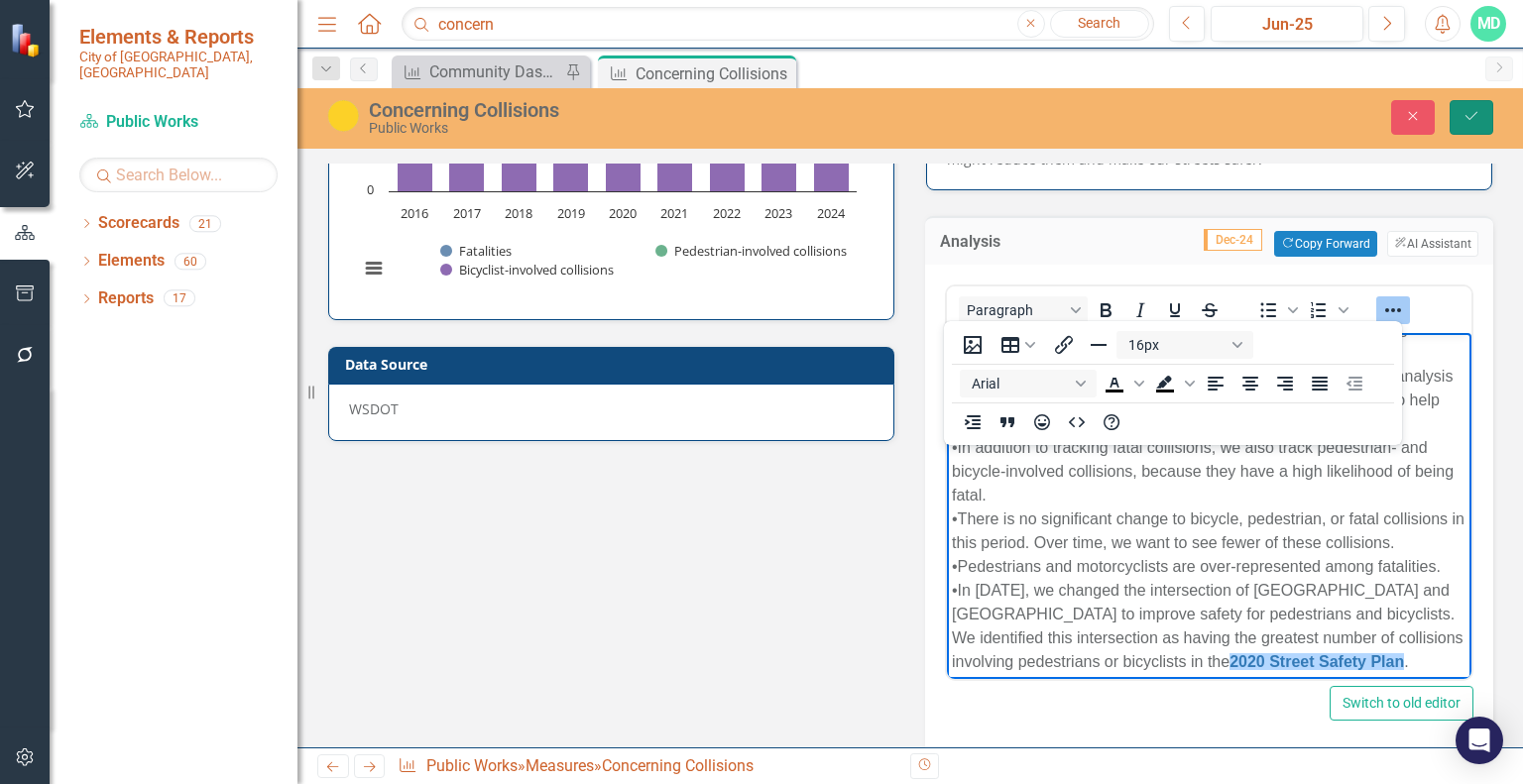 click on "Save" 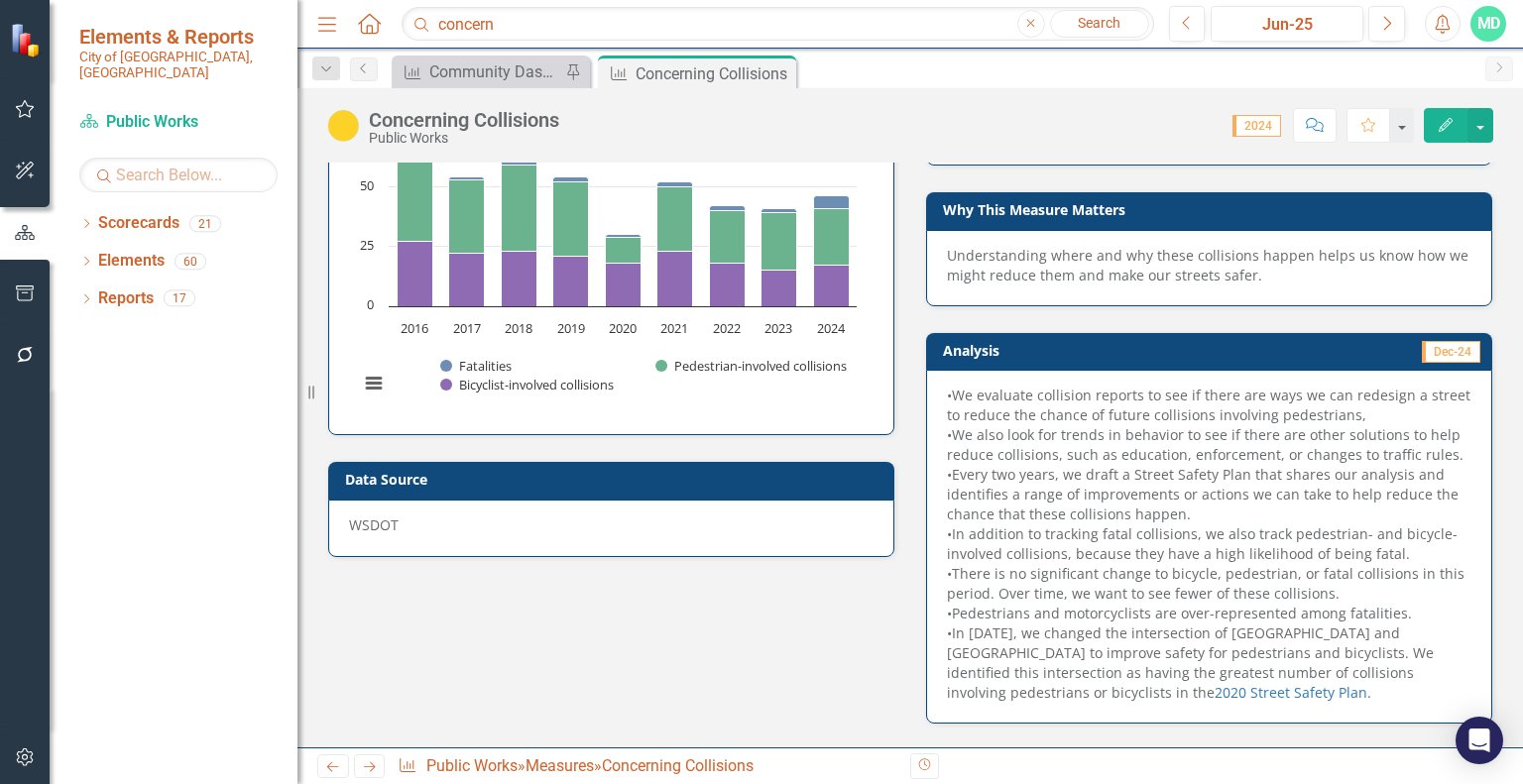 scroll, scrollTop: 0, scrollLeft: 0, axis: both 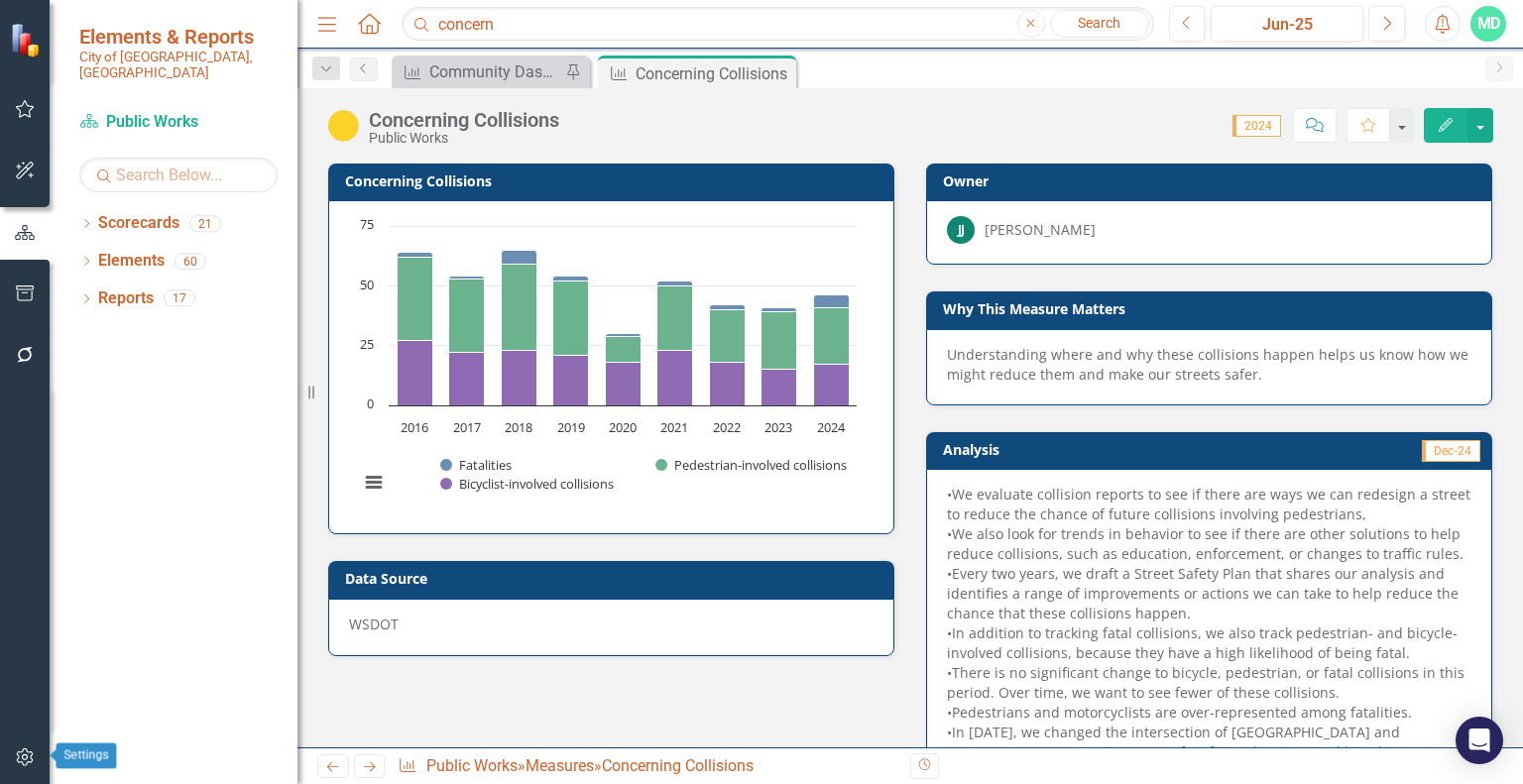 click 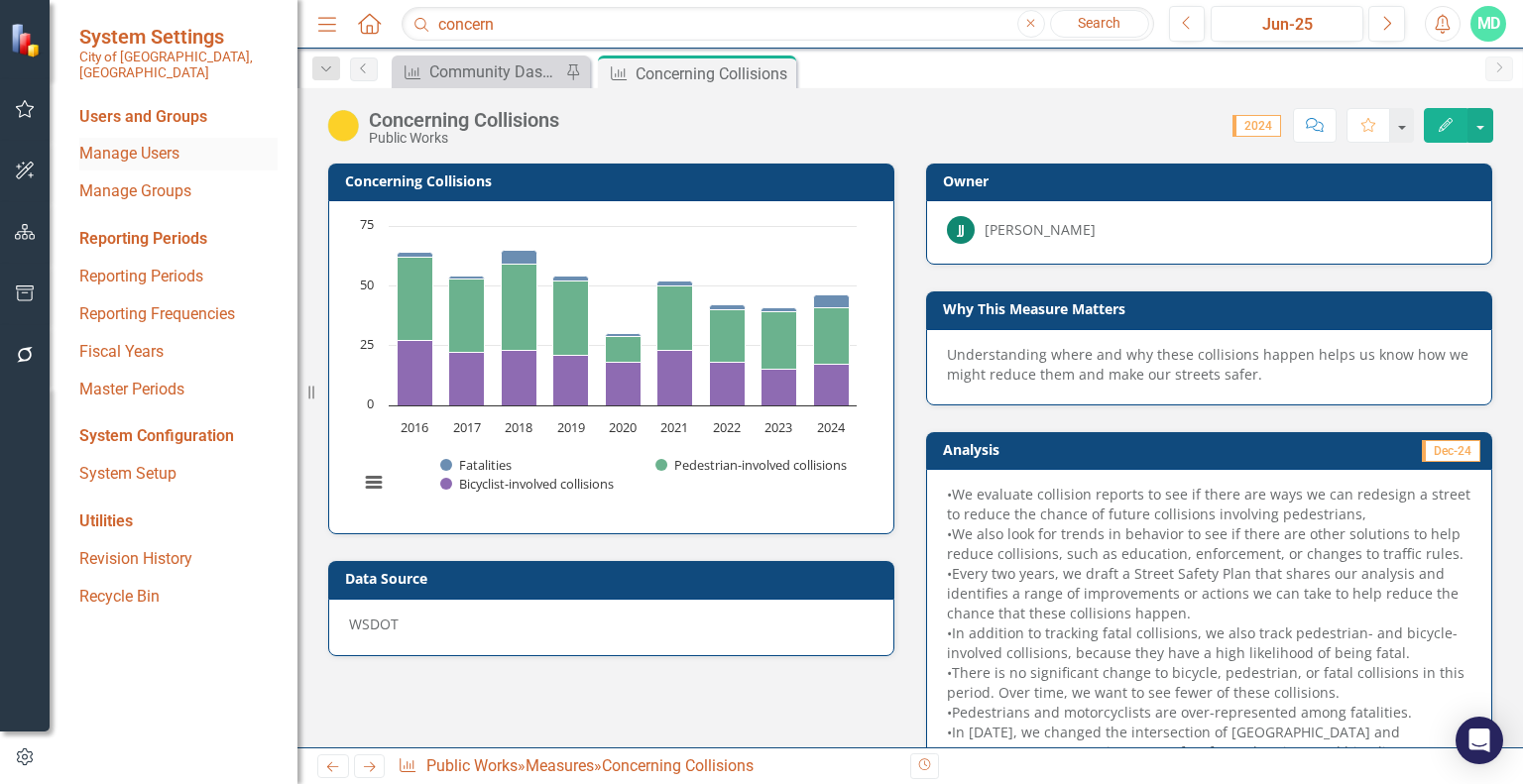 click on "Manage Users" at bounding box center [178, 154] 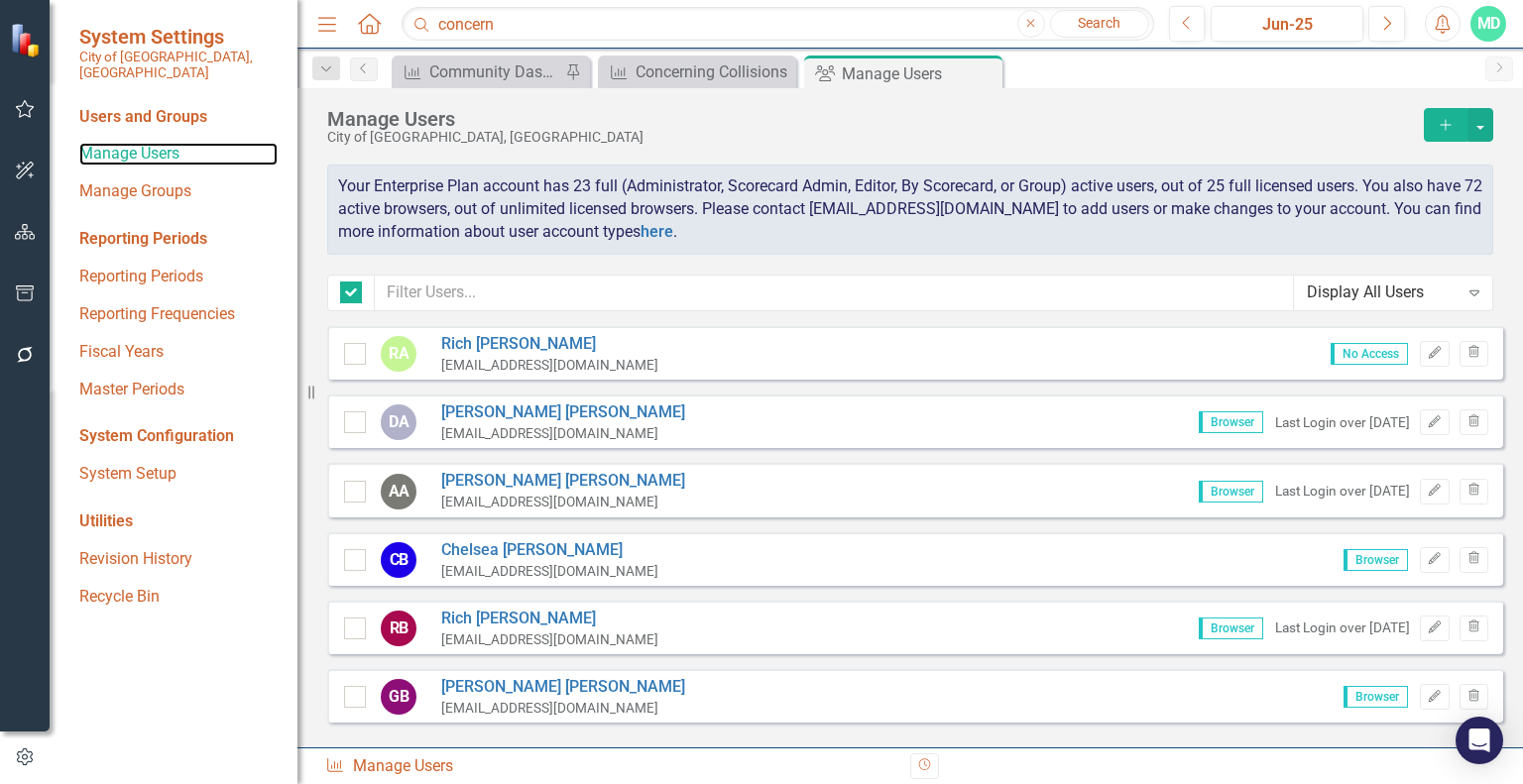 checkbox on "false" 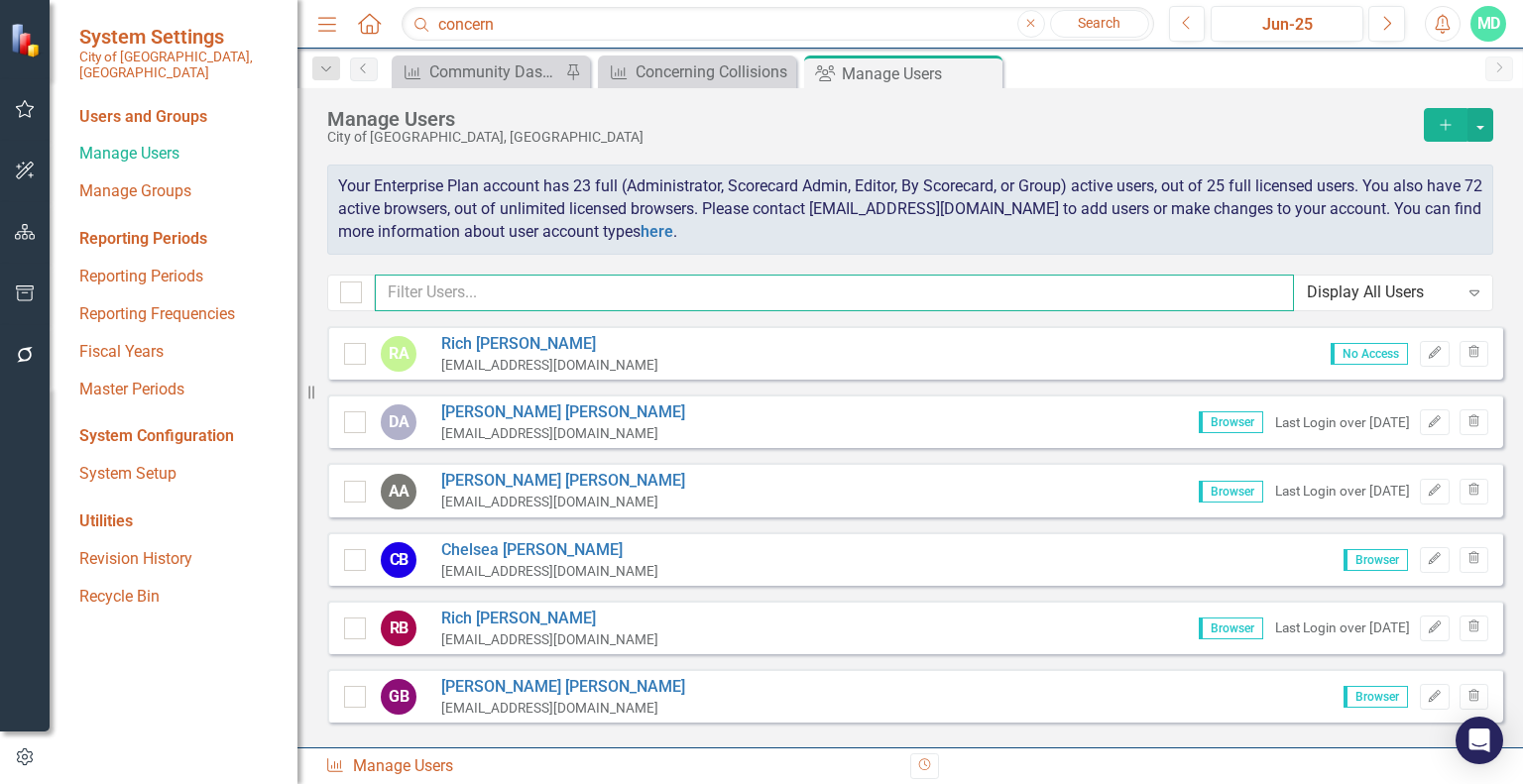 click at bounding box center [834, 292] 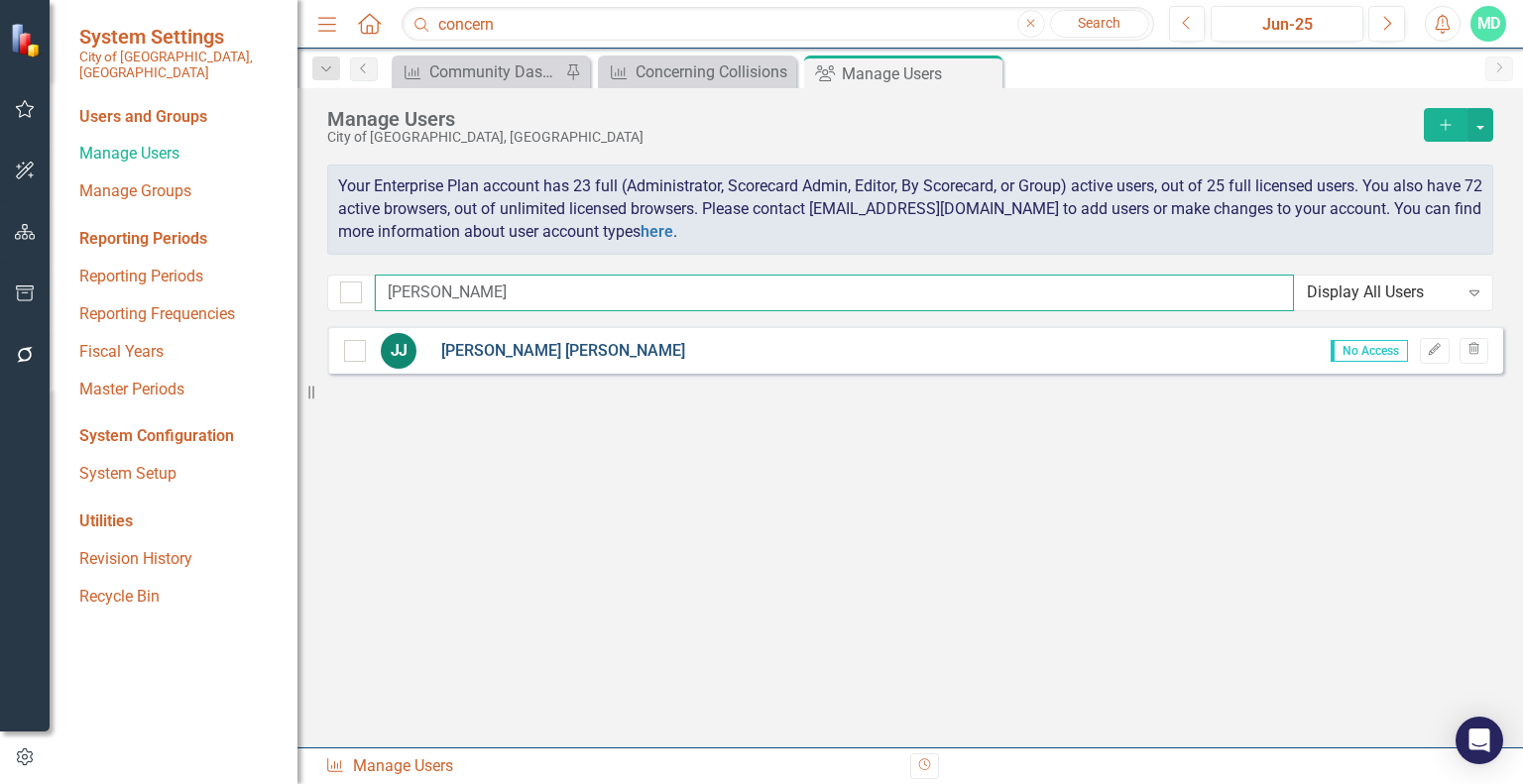 type on "[PERSON_NAME]" 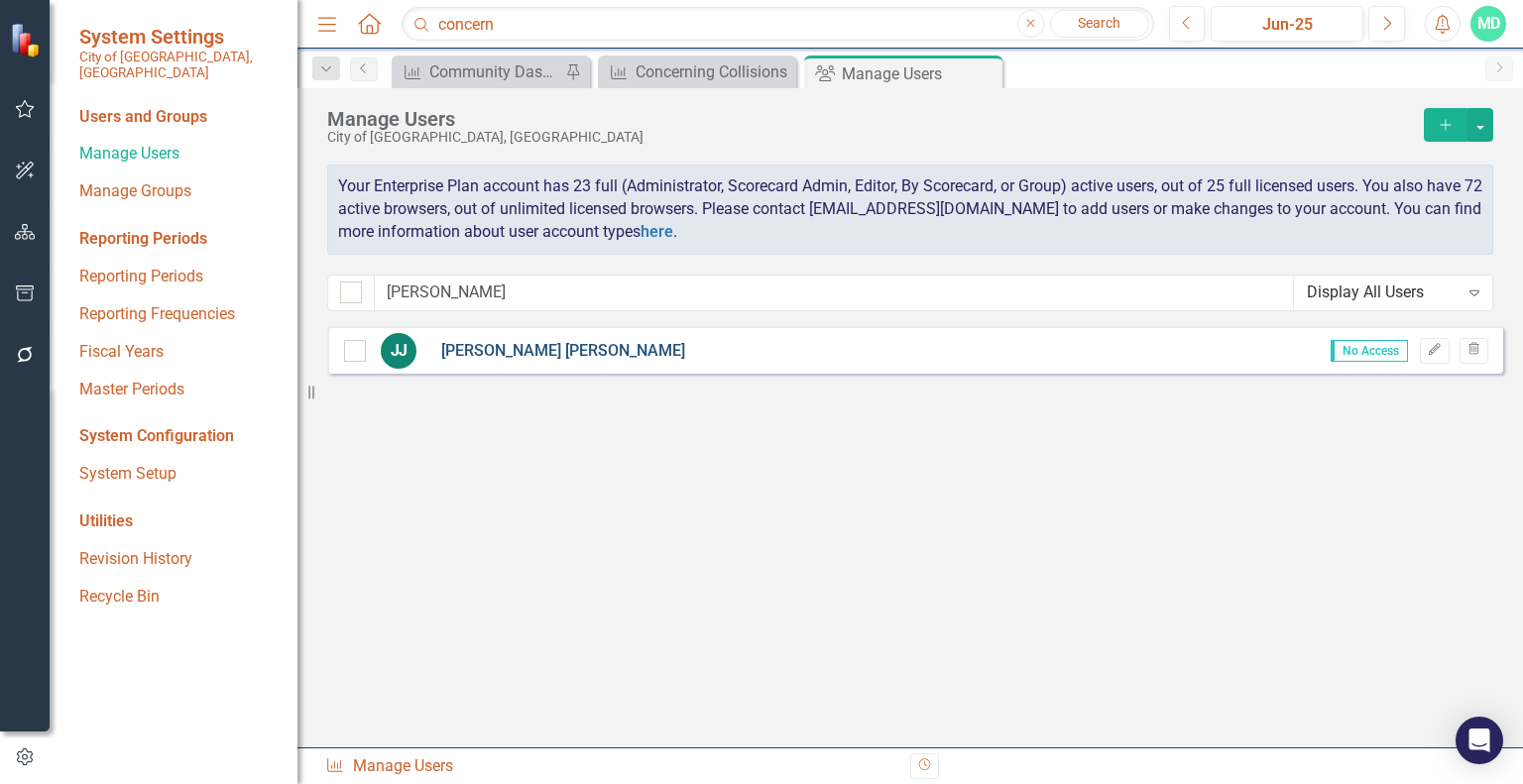 click on "[PERSON_NAME]" at bounding box center [563, 351] 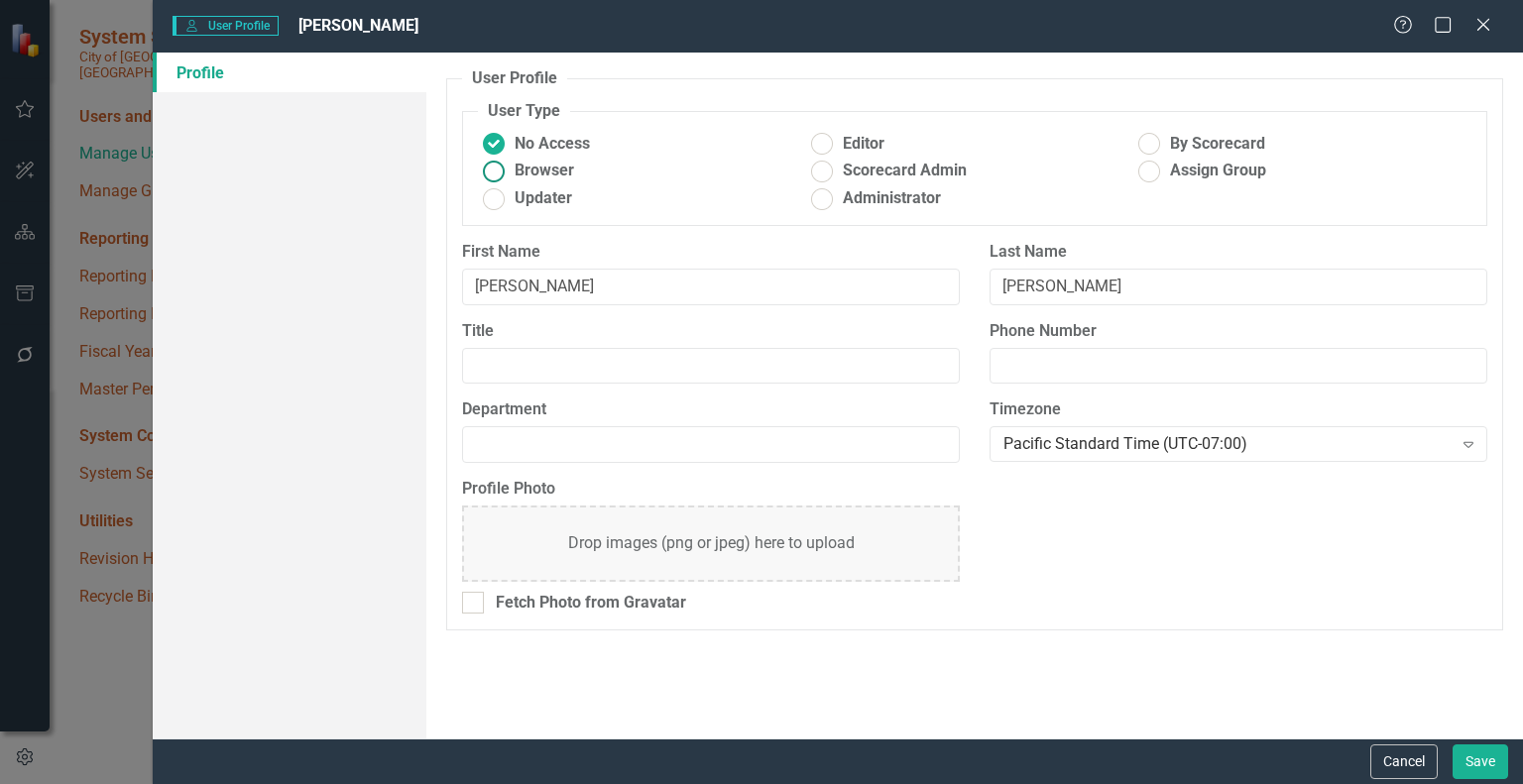 click at bounding box center [494, 170] 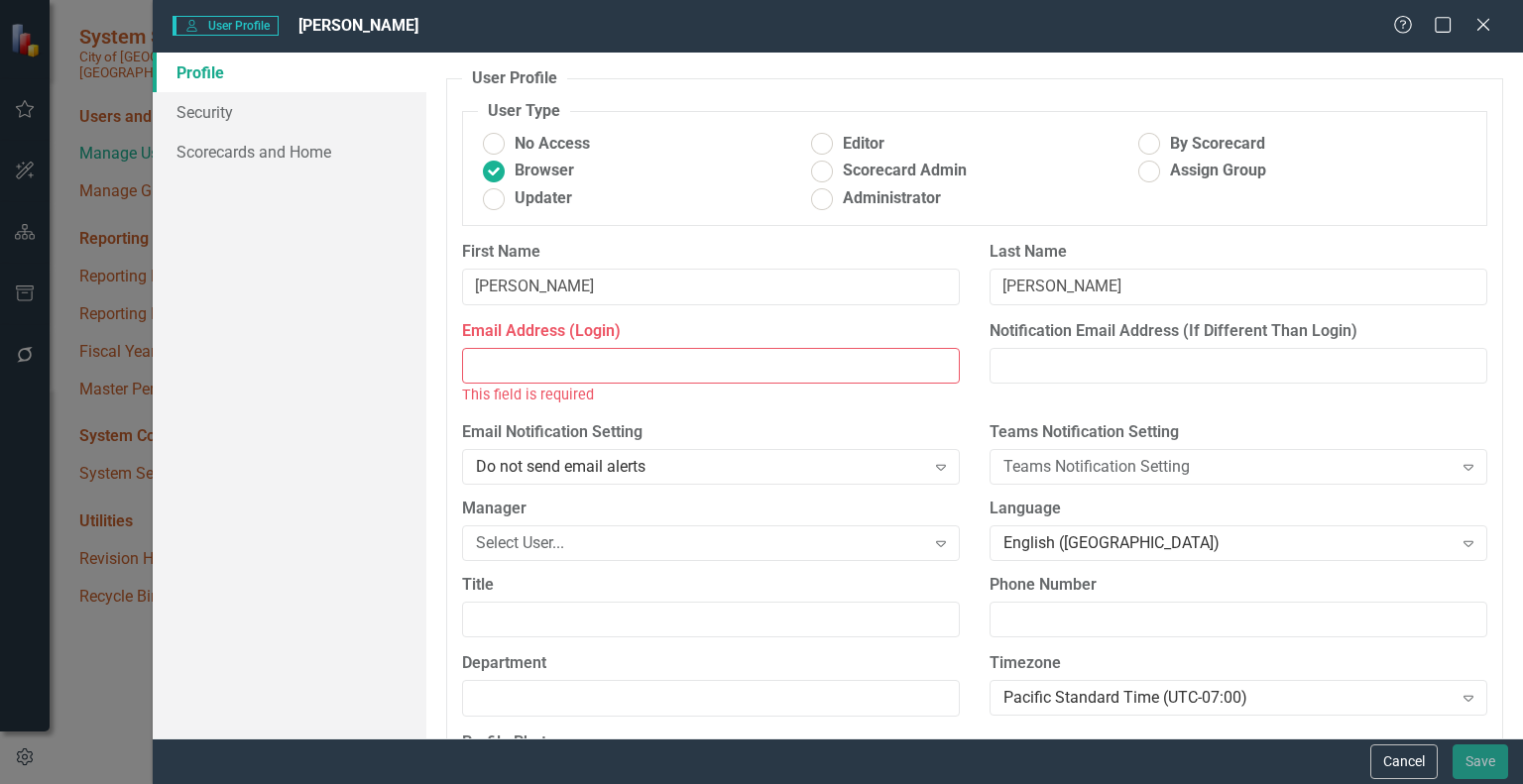 click on "Email Address (Login)" at bounding box center [711, 366] 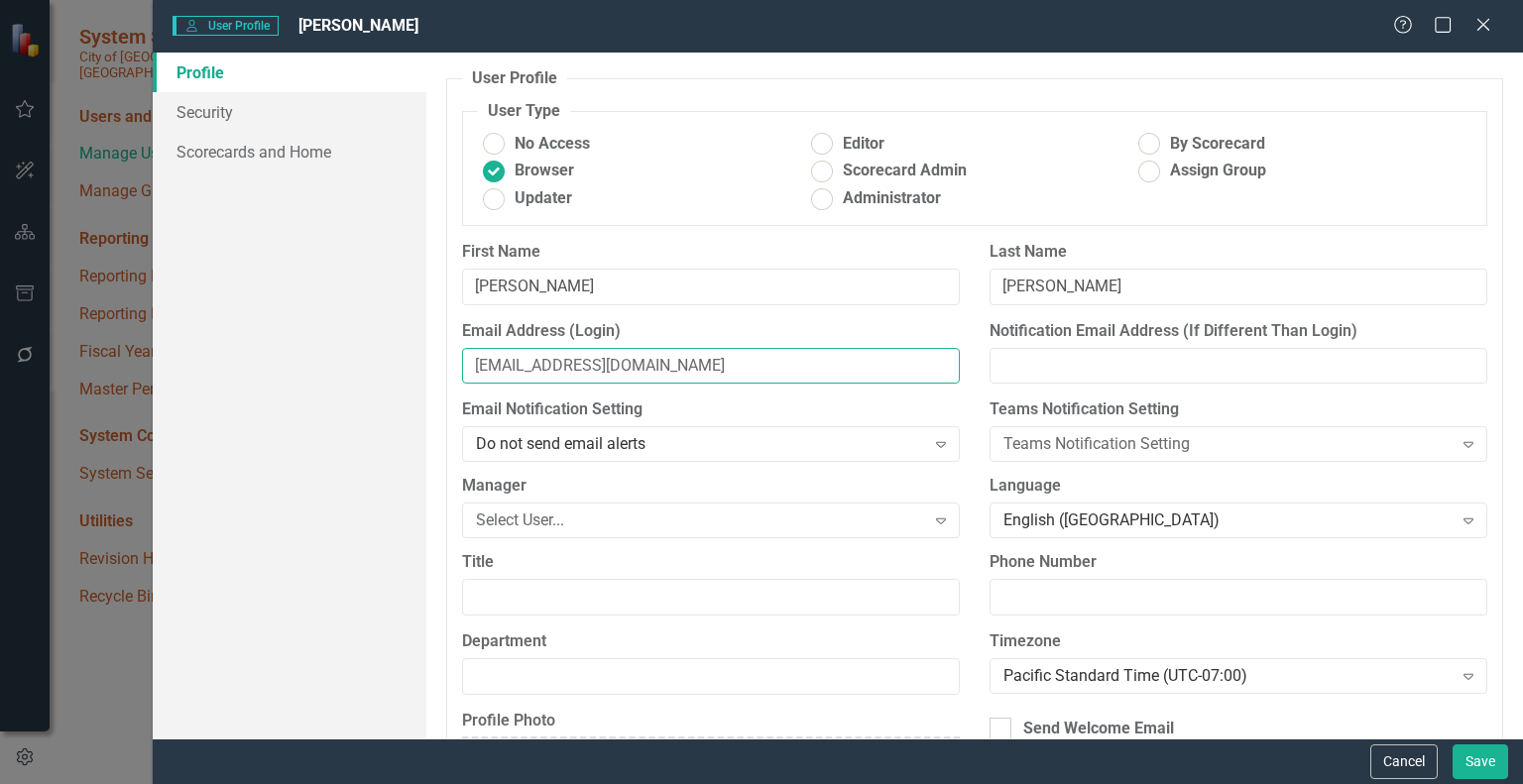type on "[EMAIL_ADDRESS][DOMAIN_NAME]" 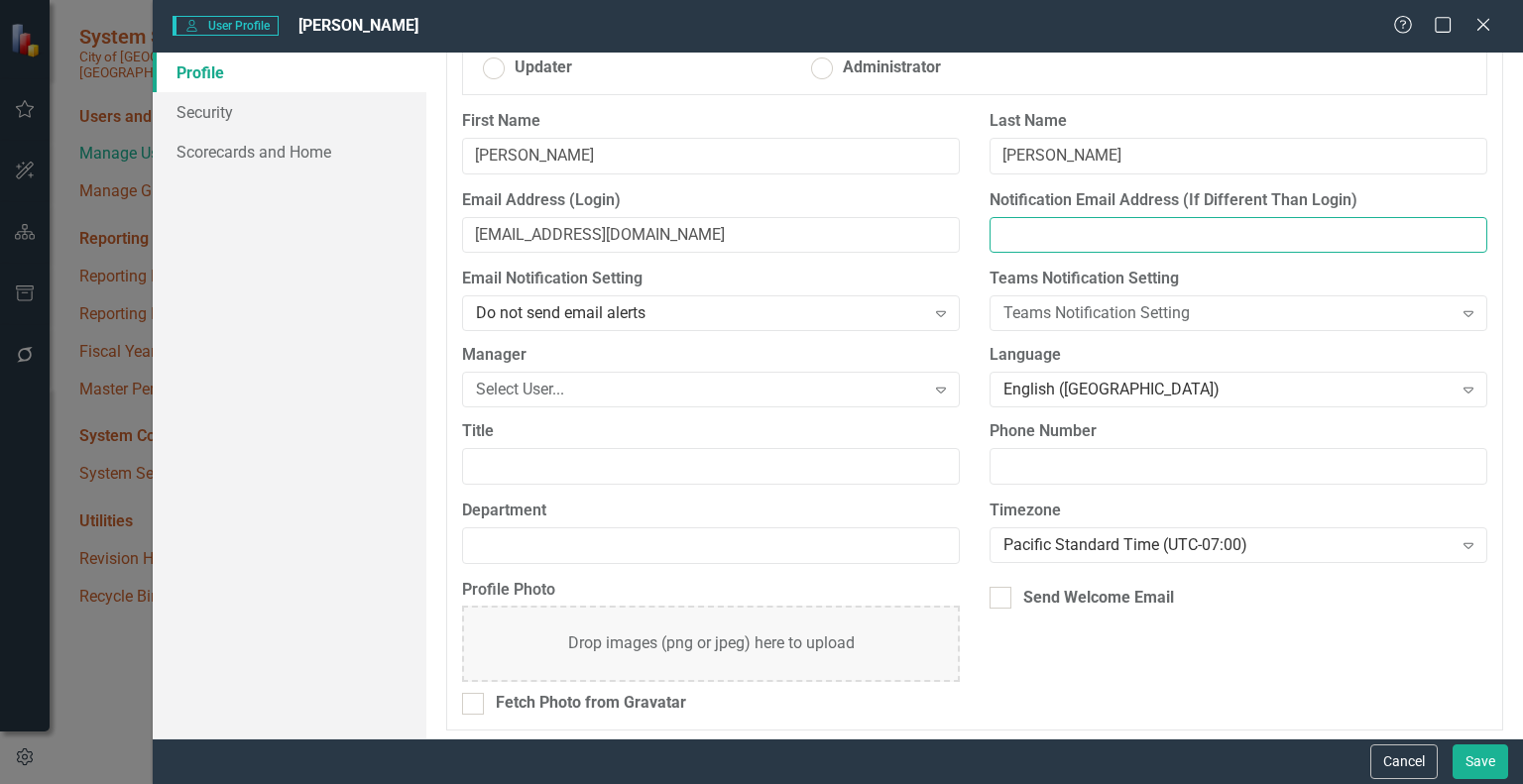 scroll, scrollTop: 135, scrollLeft: 0, axis: vertical 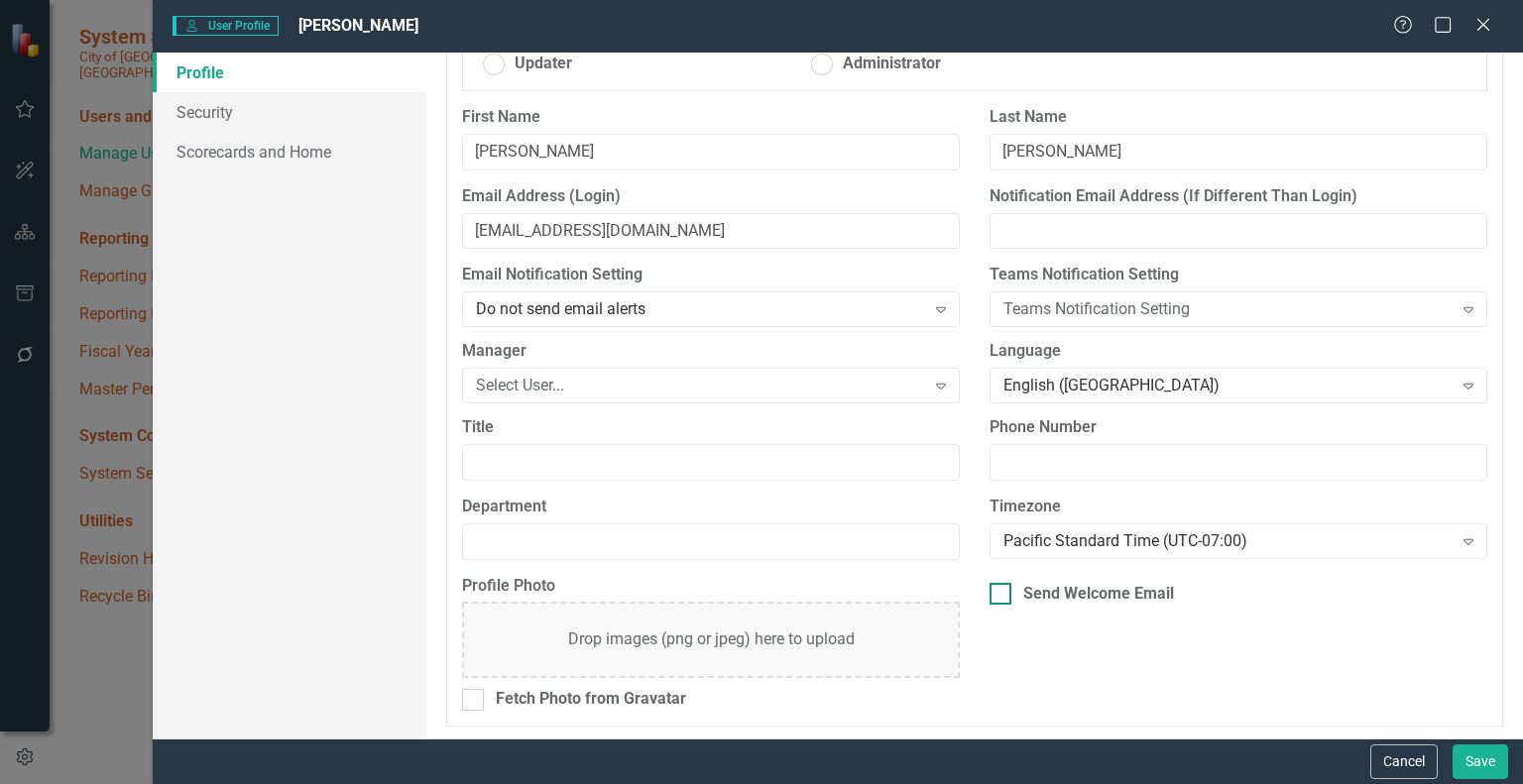 click at bounding box center (1000, 594) 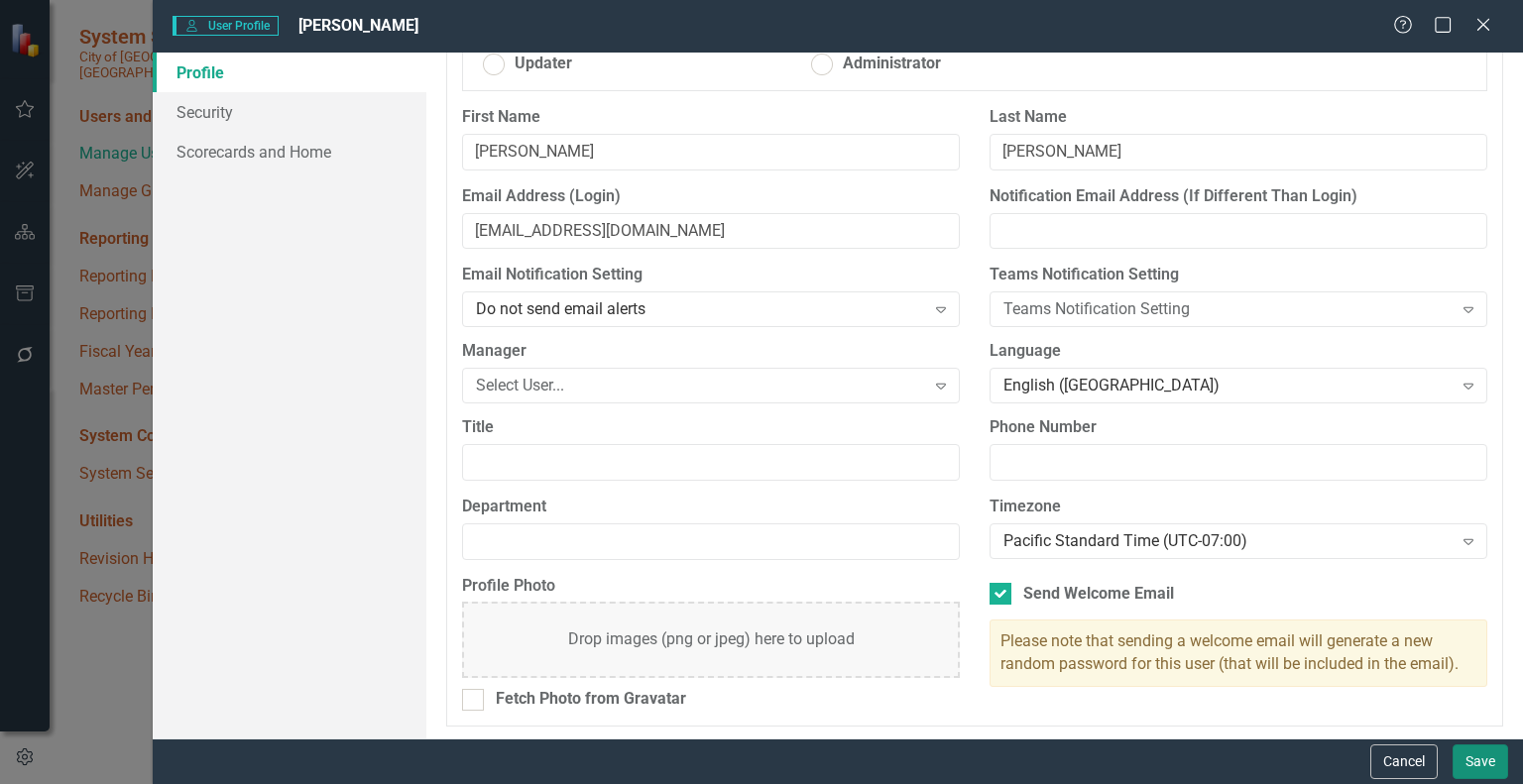 click on "Save" at bounding box center [1480, 761] 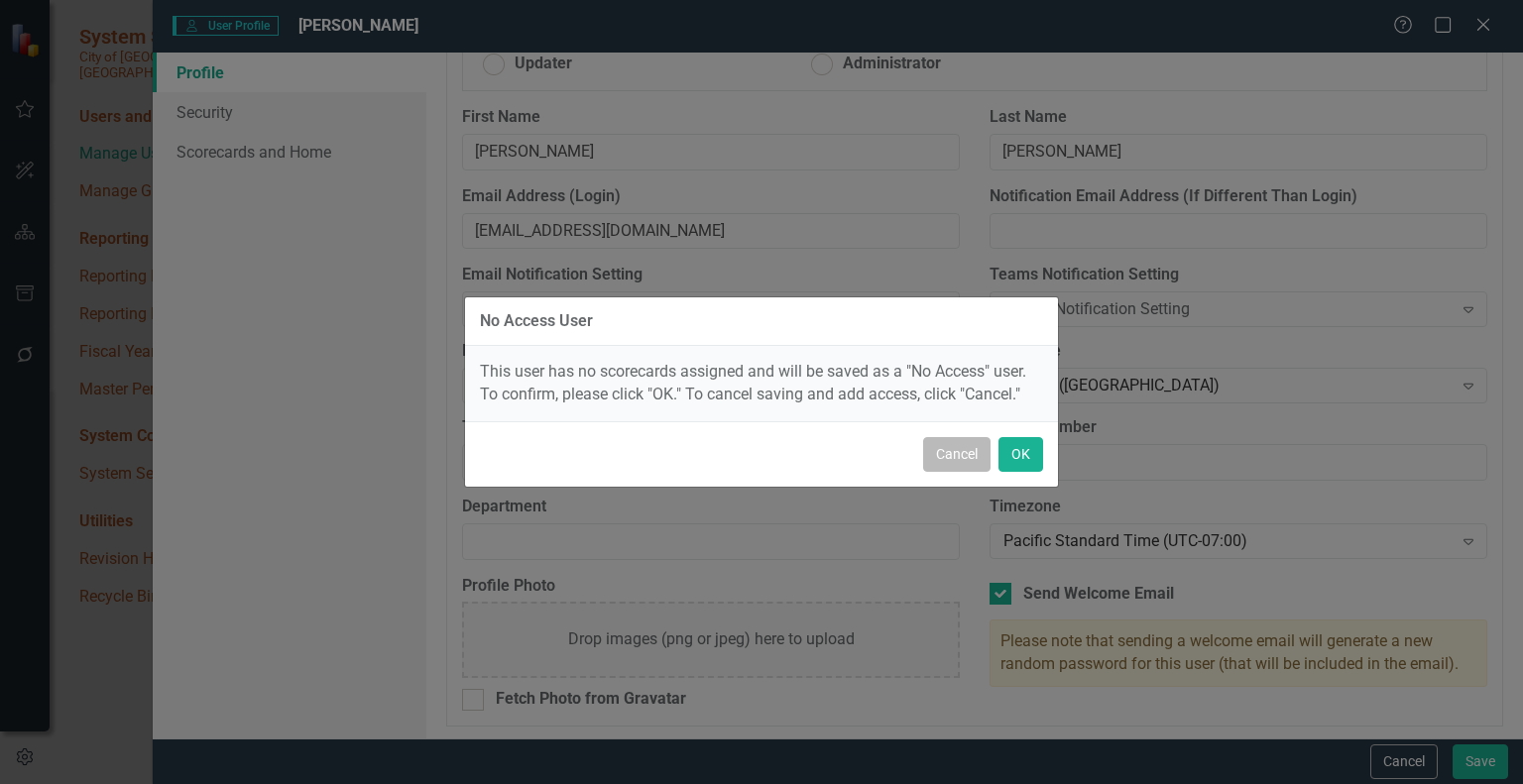 click on "Cancel" at bounding box center (957, 454) 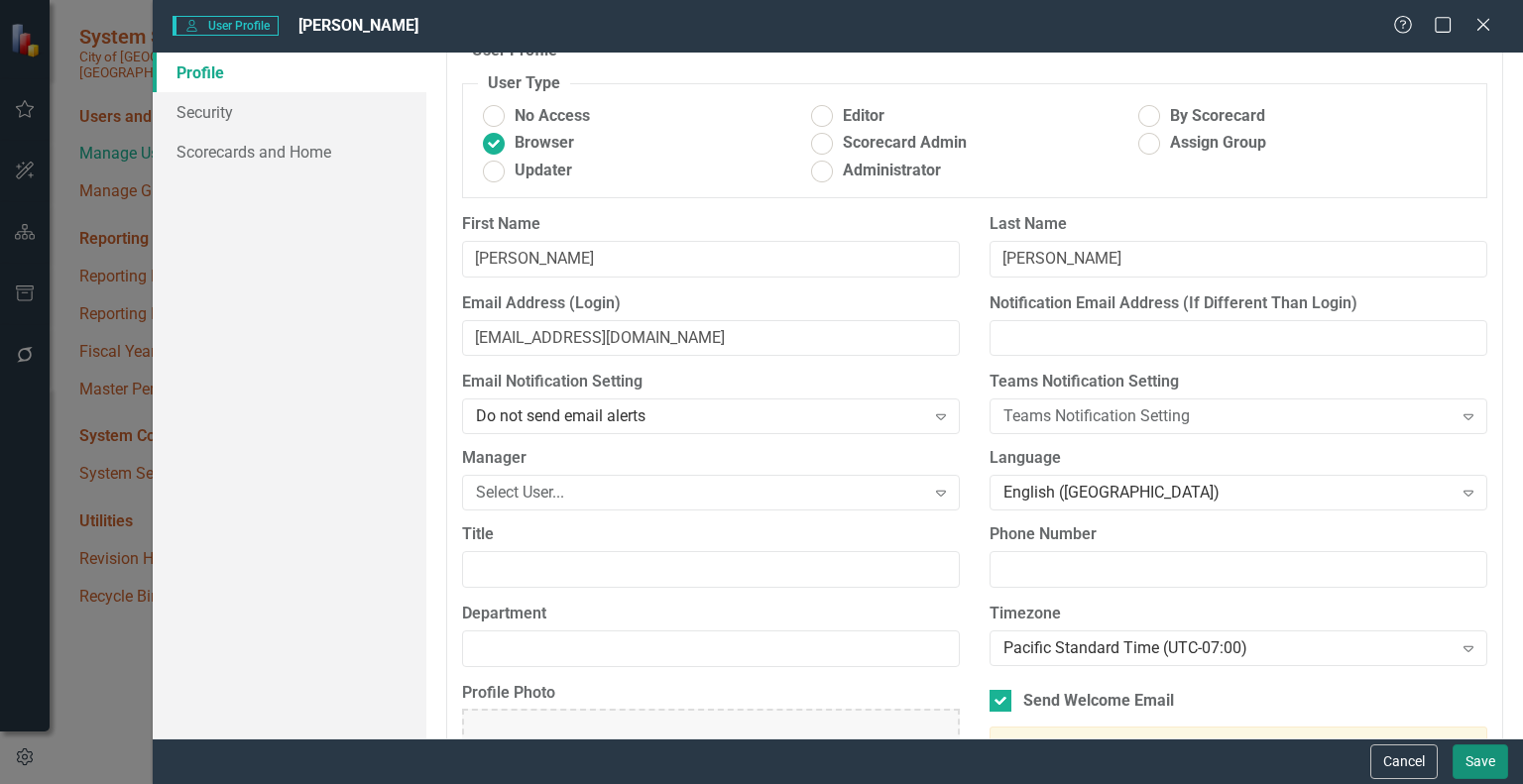 scroll, scrollTop: 0, scrollLeft: 0, axis: both 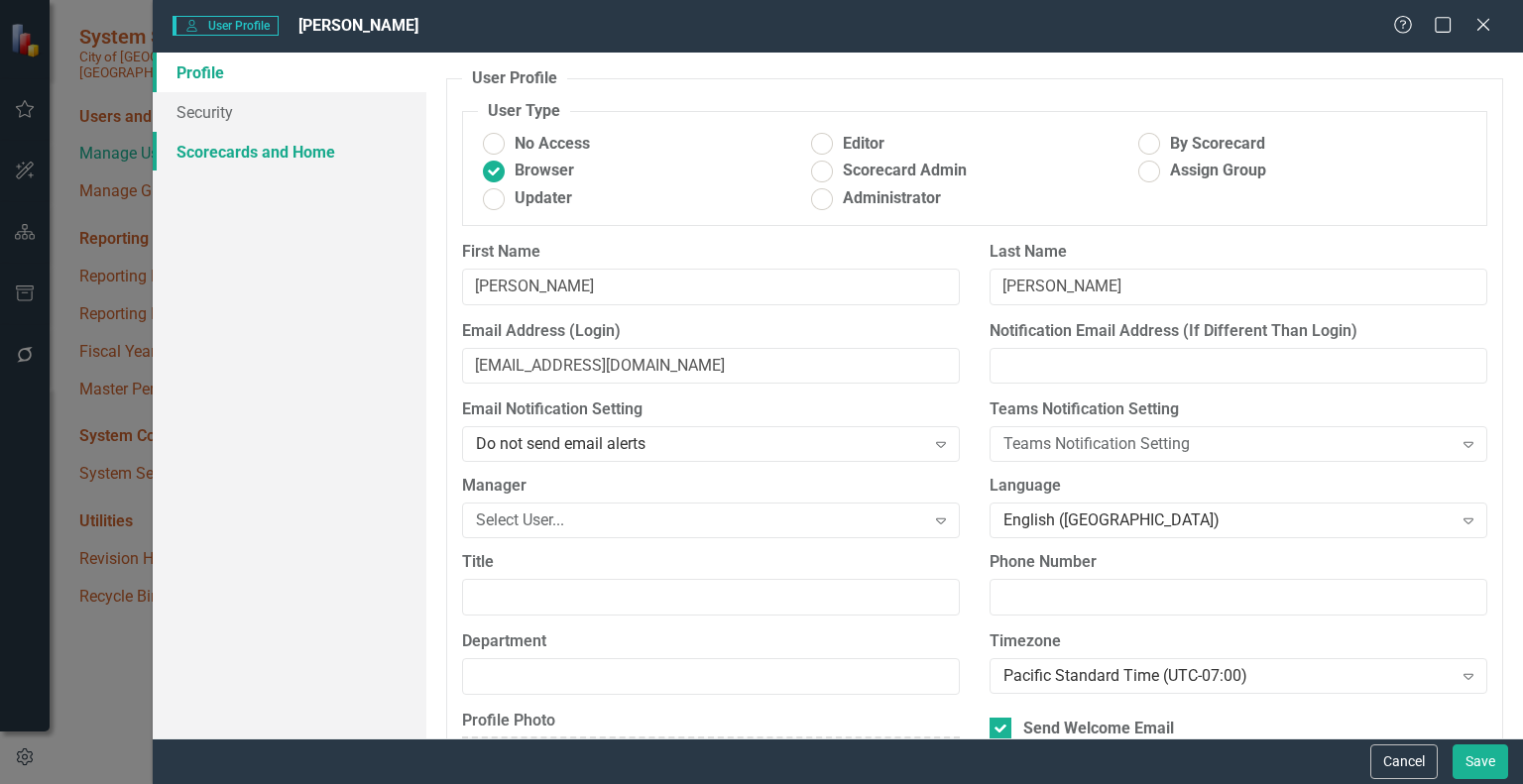 click on "Scorecards and Home" at bounding box center [290, 152] 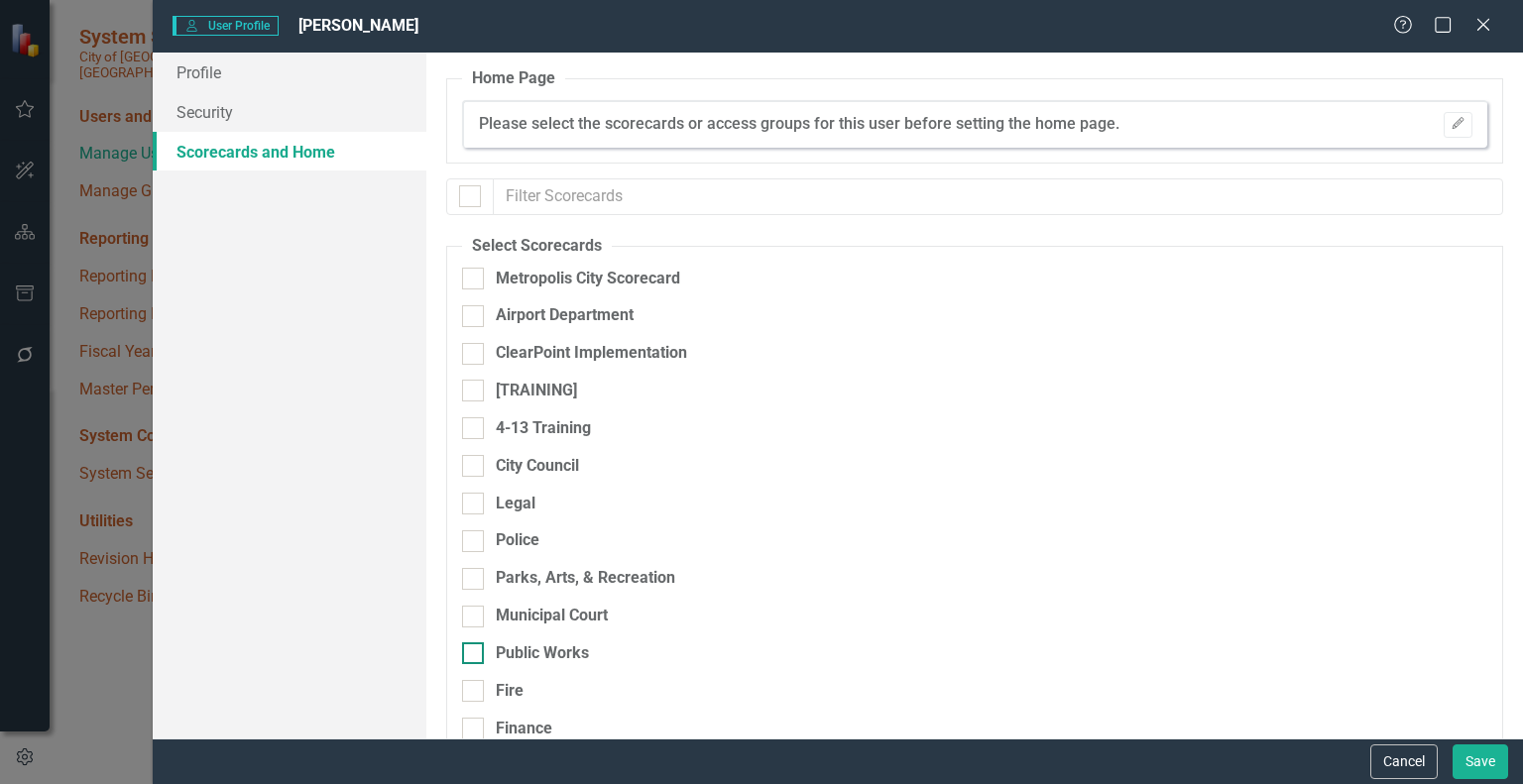 drag, startPoint x: 478, startPoint y: 646, endPoint x: 597, endPoint y: 635, distance: 119.50732 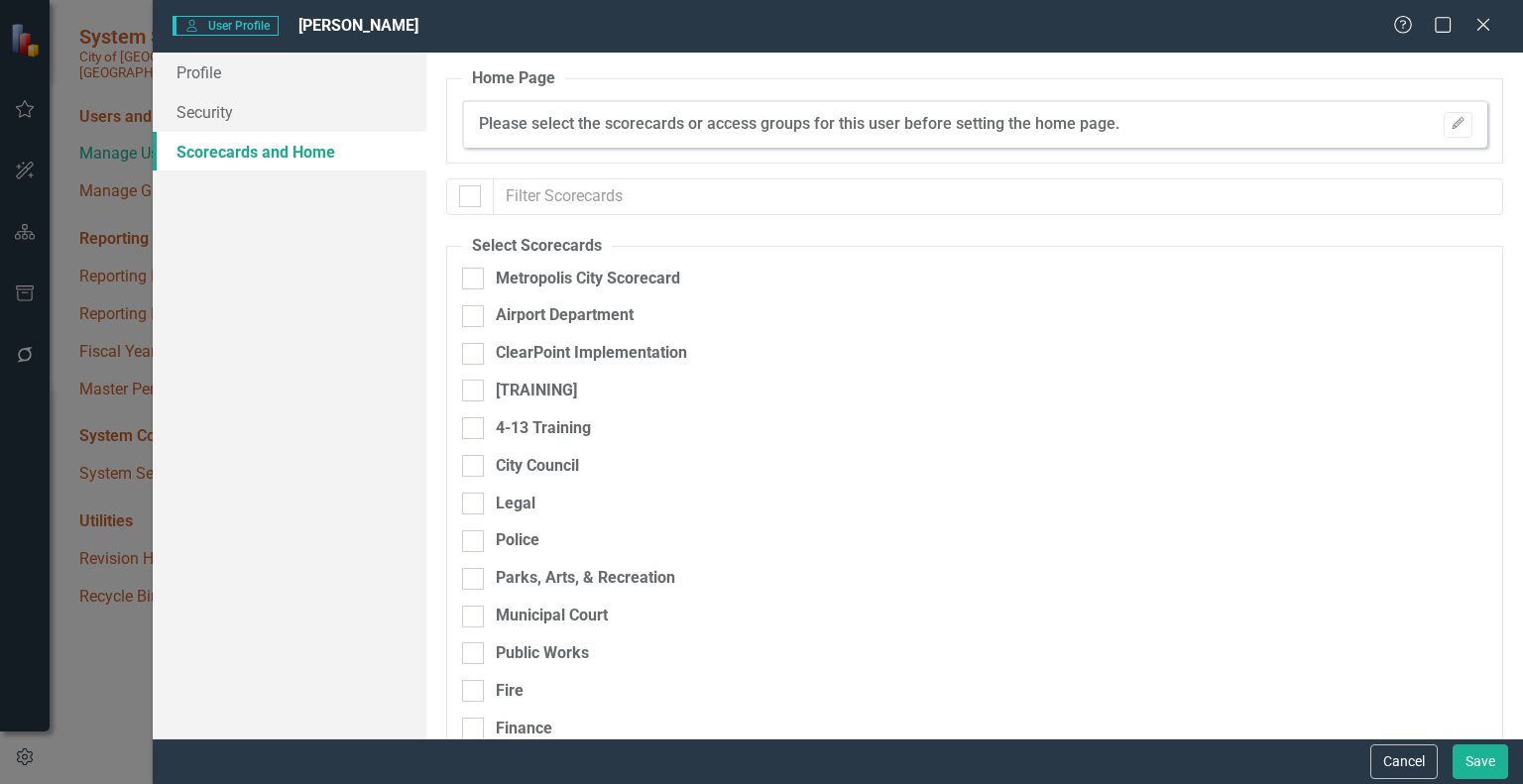 click at bounding box center (473, 653) 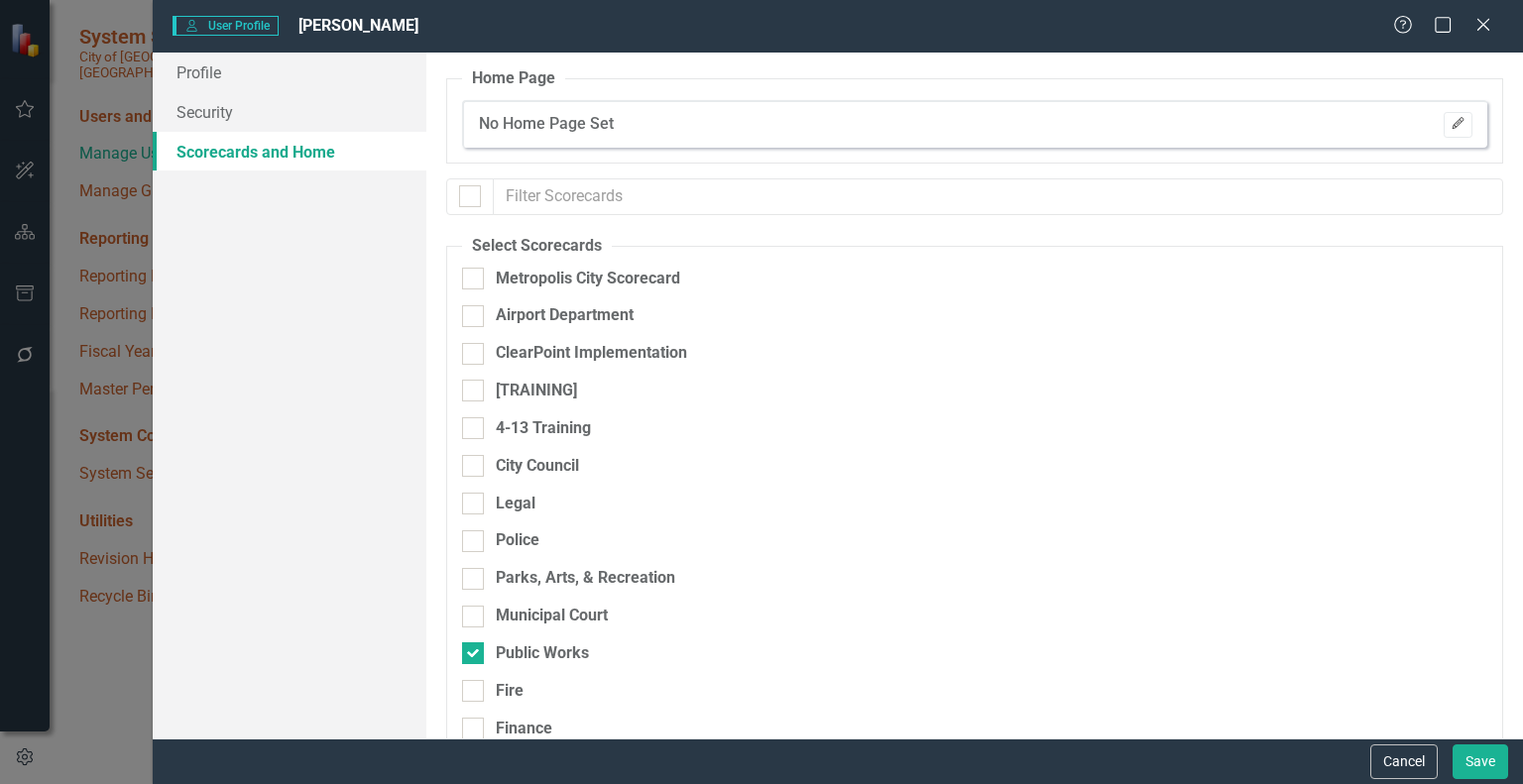 click on "Edit" 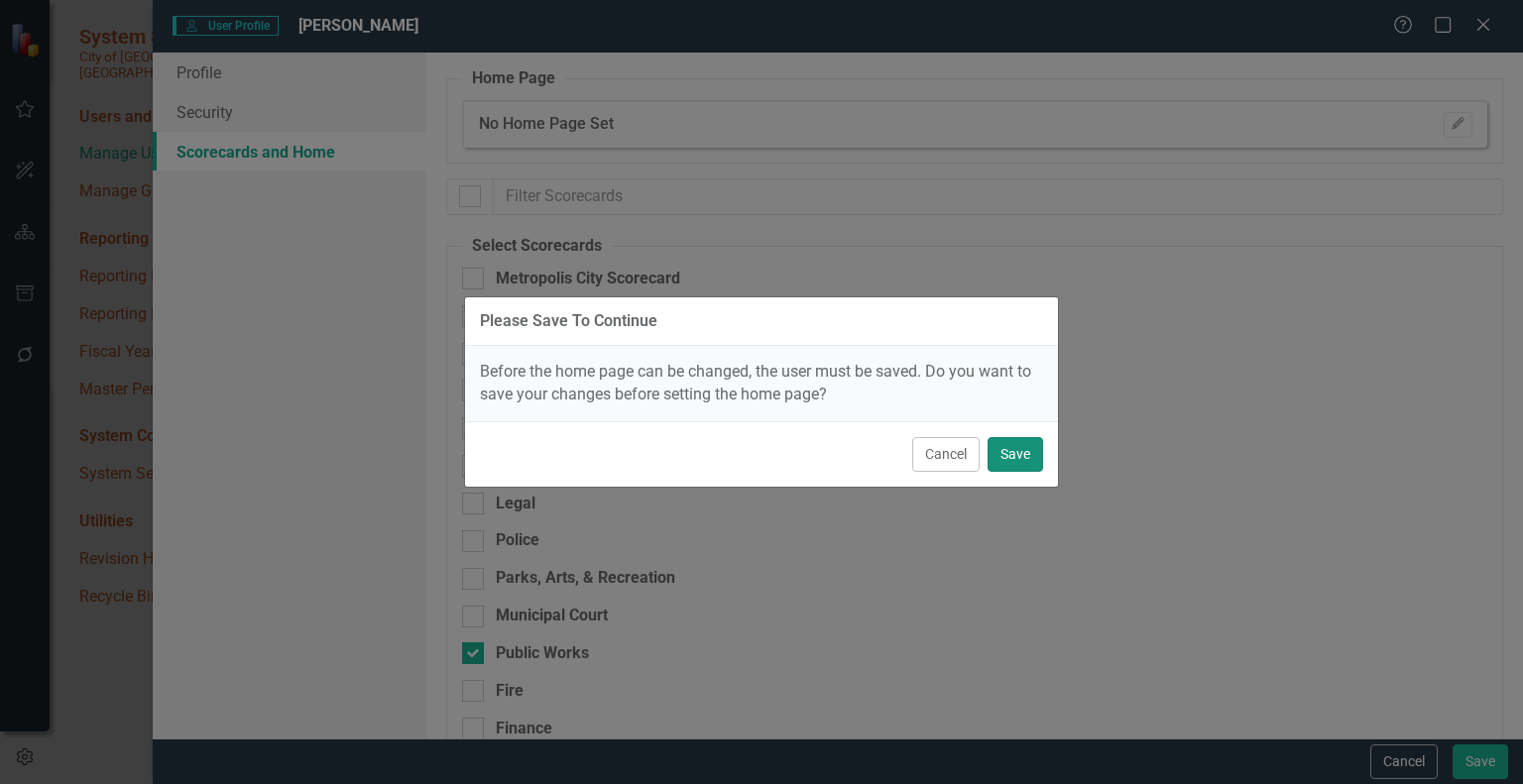click on "Save" at bounding box center [1015, 454] 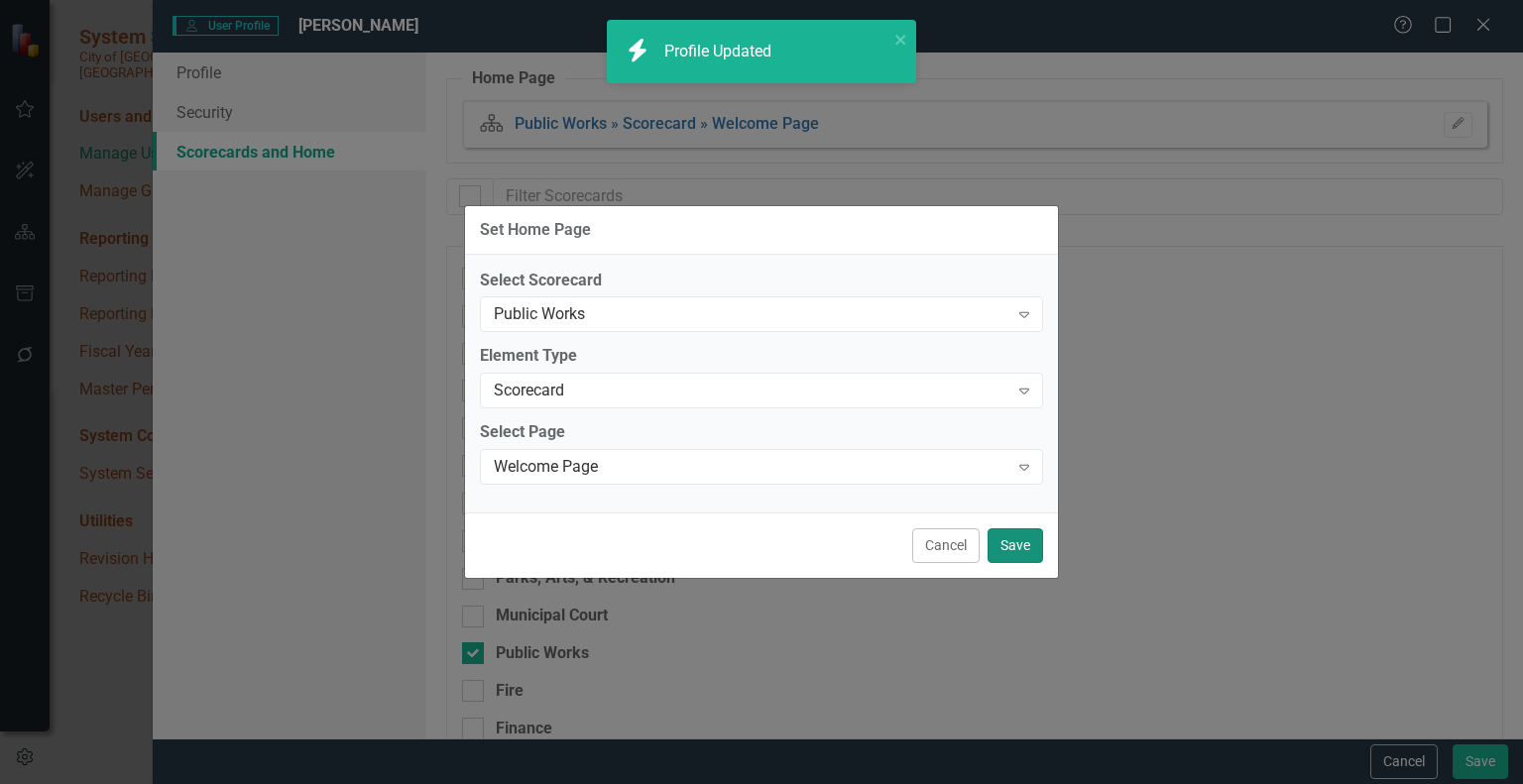 click on "Save" at bounding box center (1015, 545) 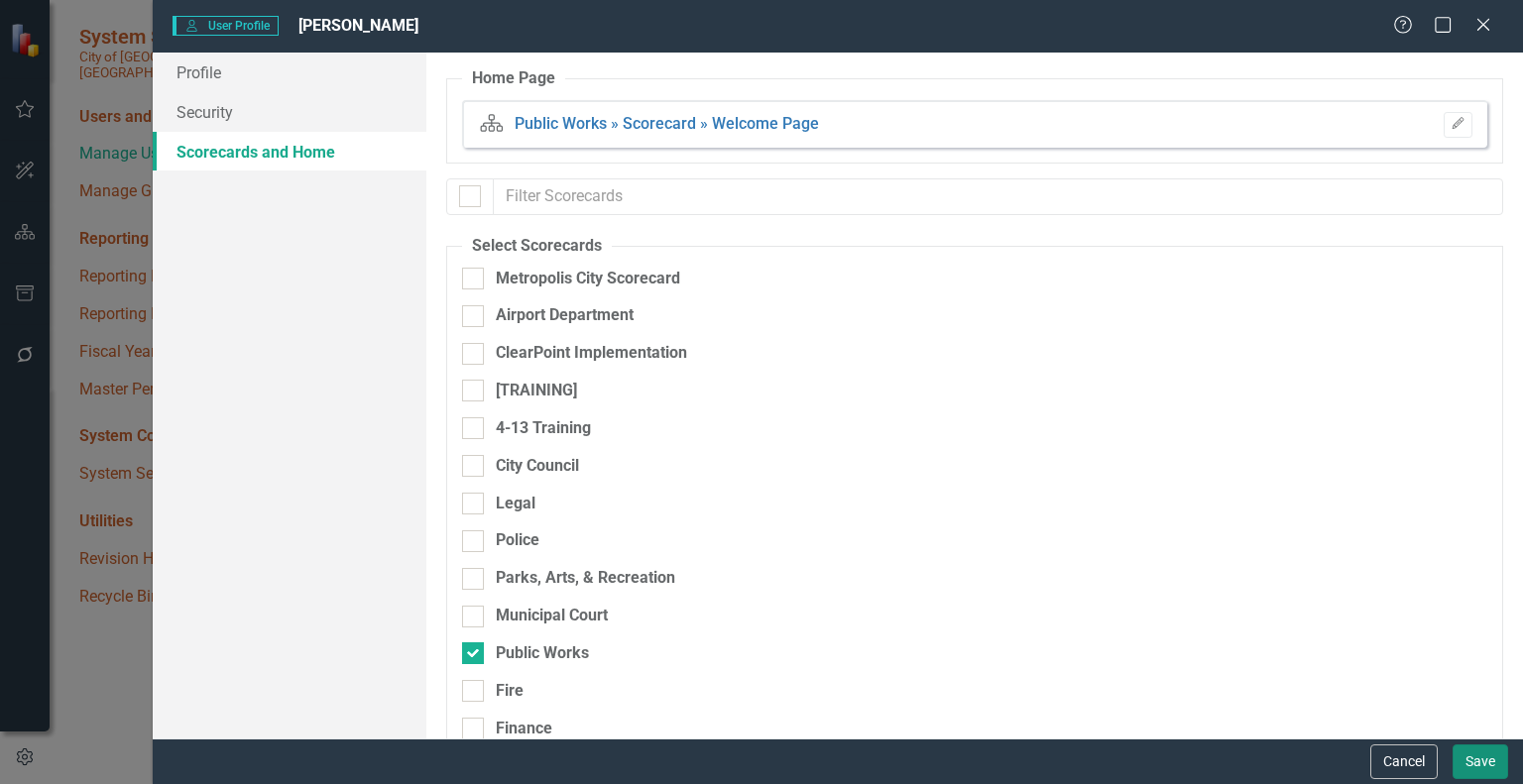click on "Save" at bounding box center (1480, 761) 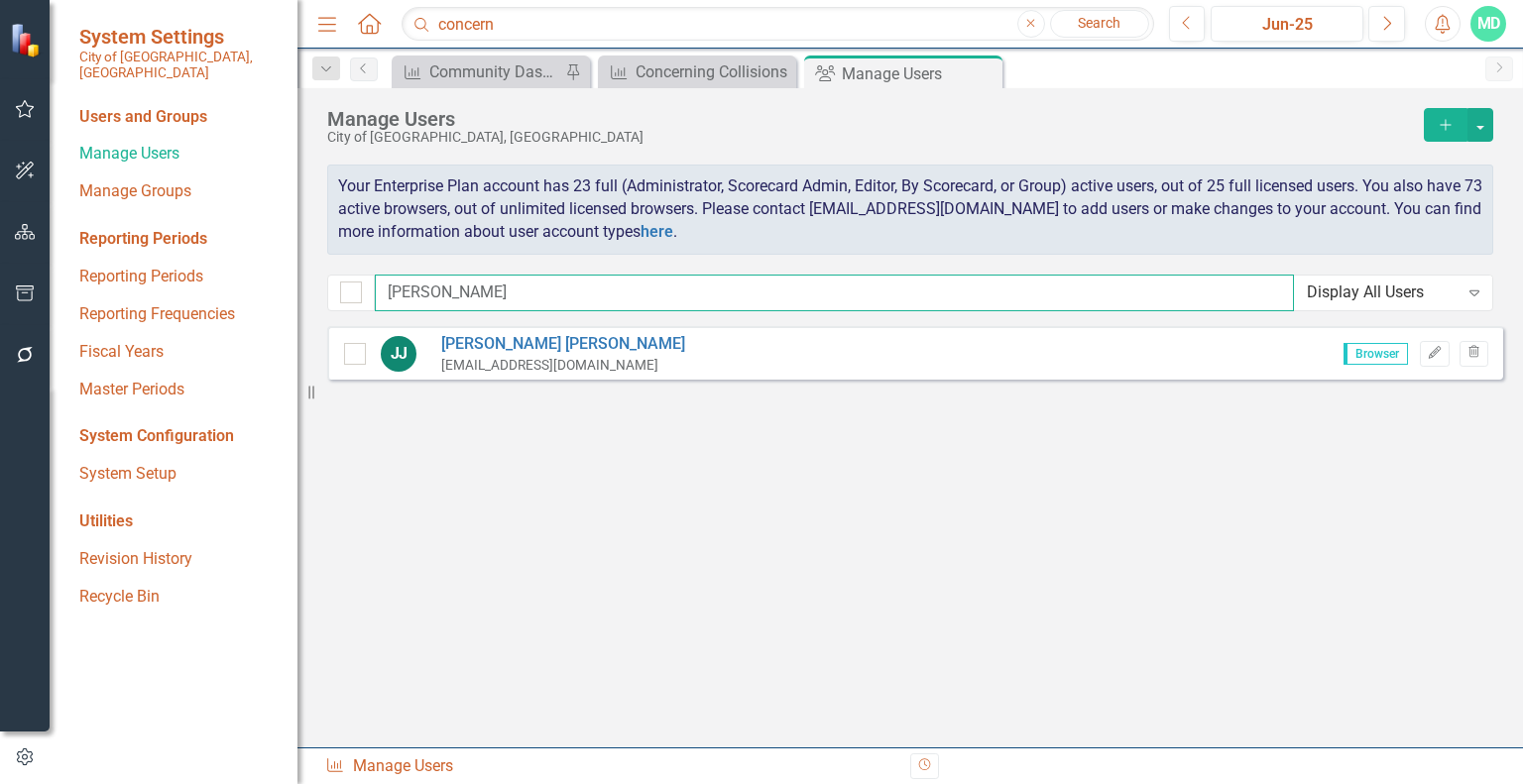 drag, startPoint x: 441, startPoint y: 297, endPoint x: 333, endPoint y: 291, distance: 108.166538 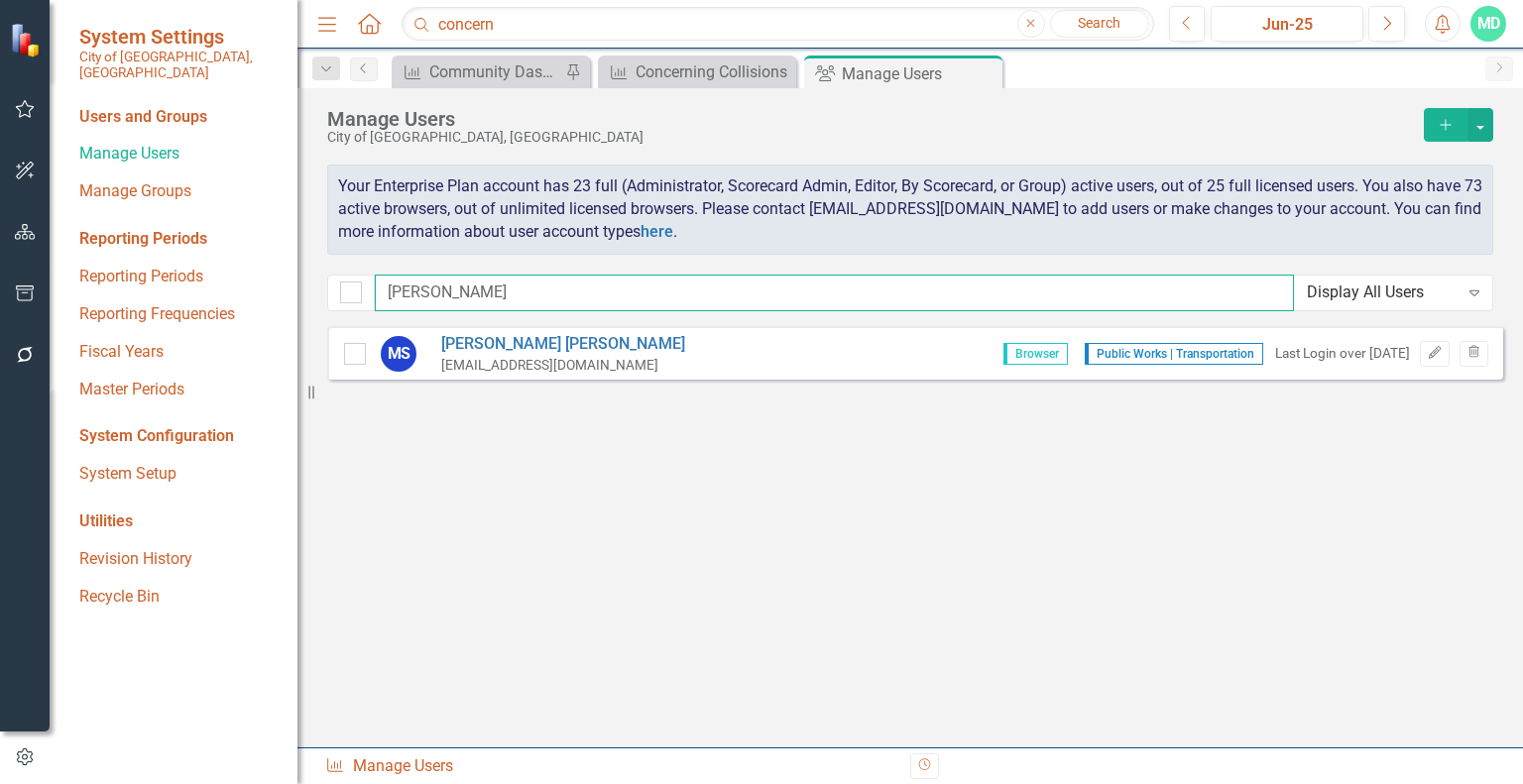 type on "[PERSON_NAME]" 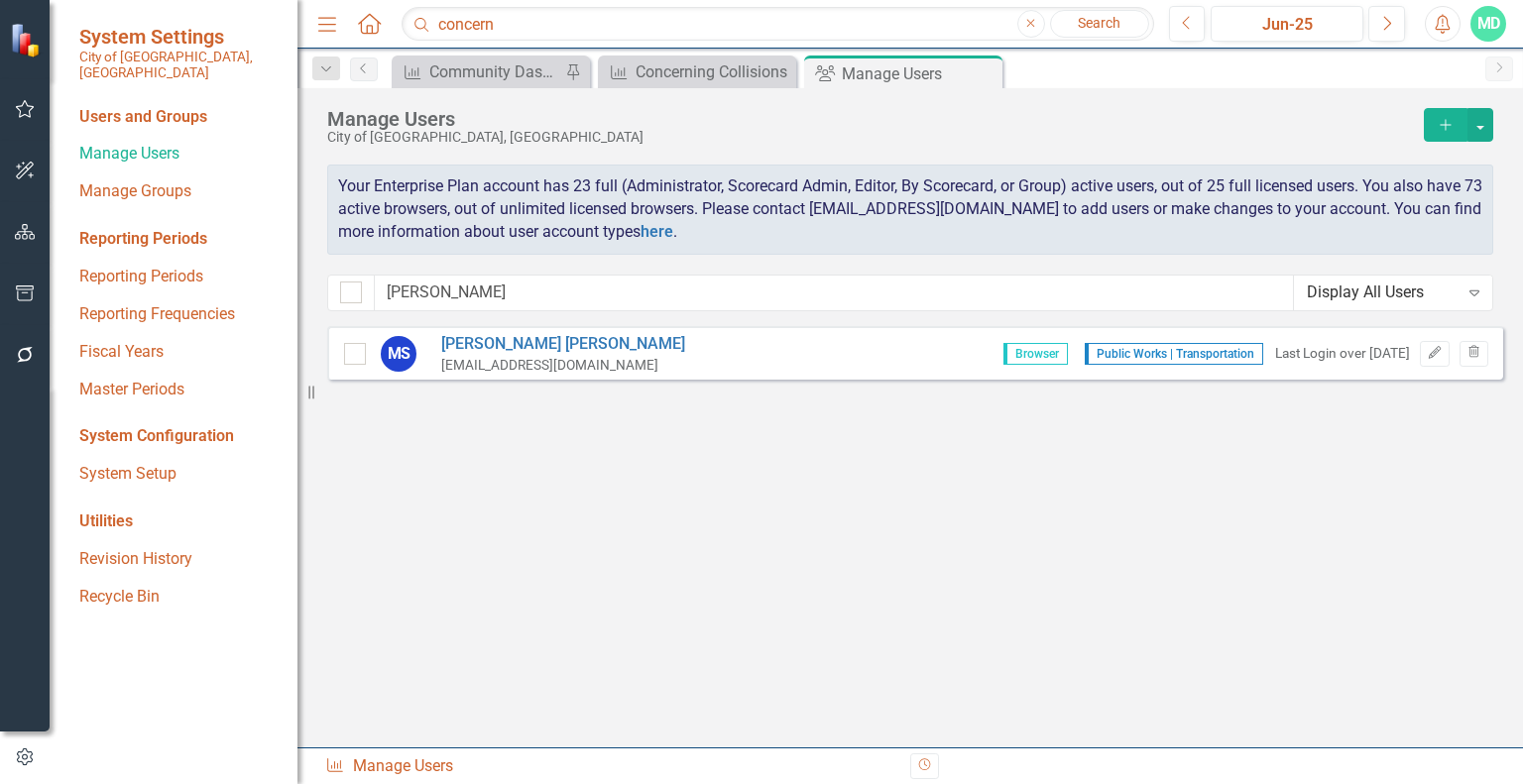 click on "Sorry, no results found. [PERSON_NAME] [EMAIL_ADDRESS][DOMAIN_NAME] Browser Public Works | Transportation Last Login   over [DATE] Edit Trash" at bounding box center (910, 526) 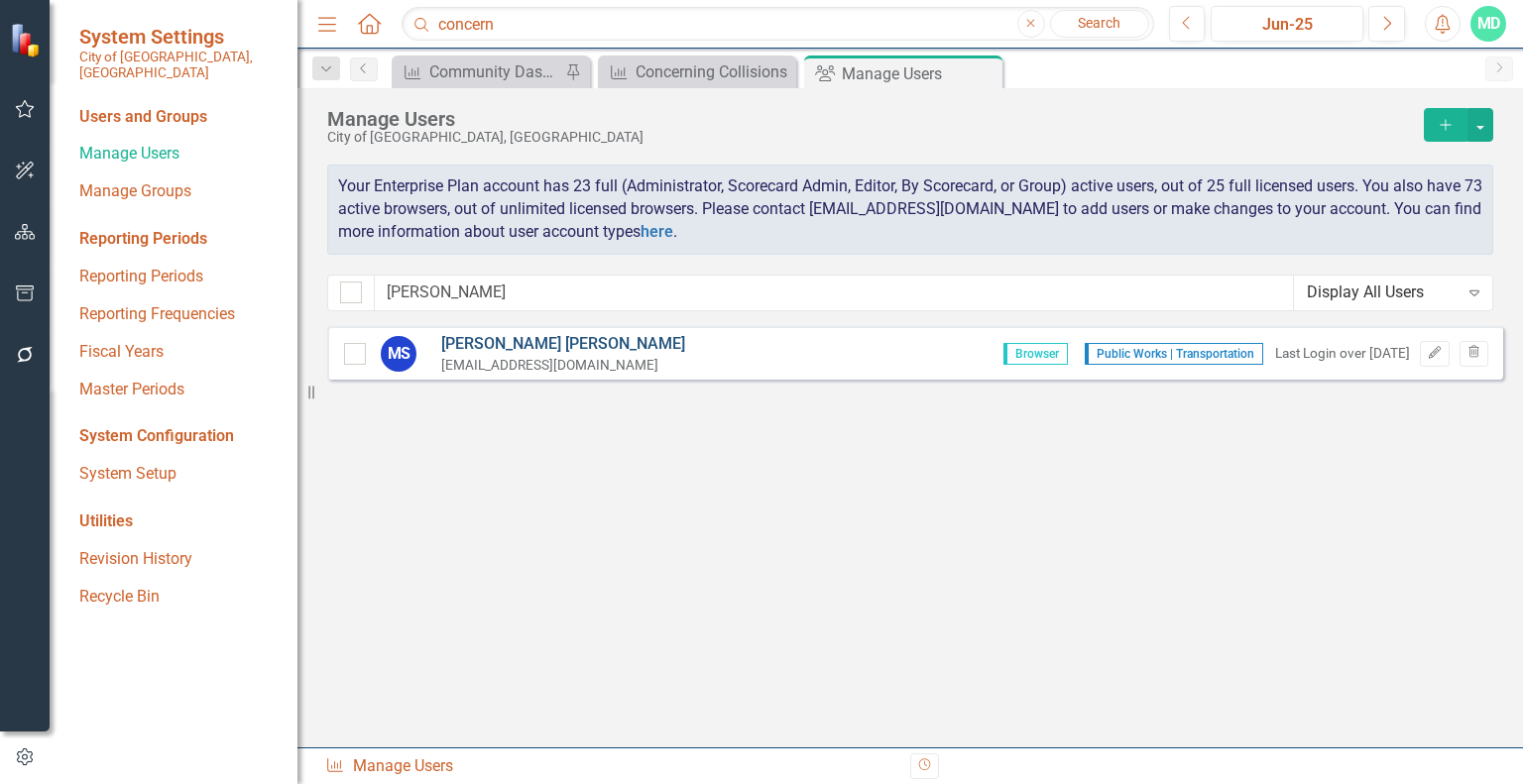 click on "[PERSON_NAME]" at bounding box center [563, 344] 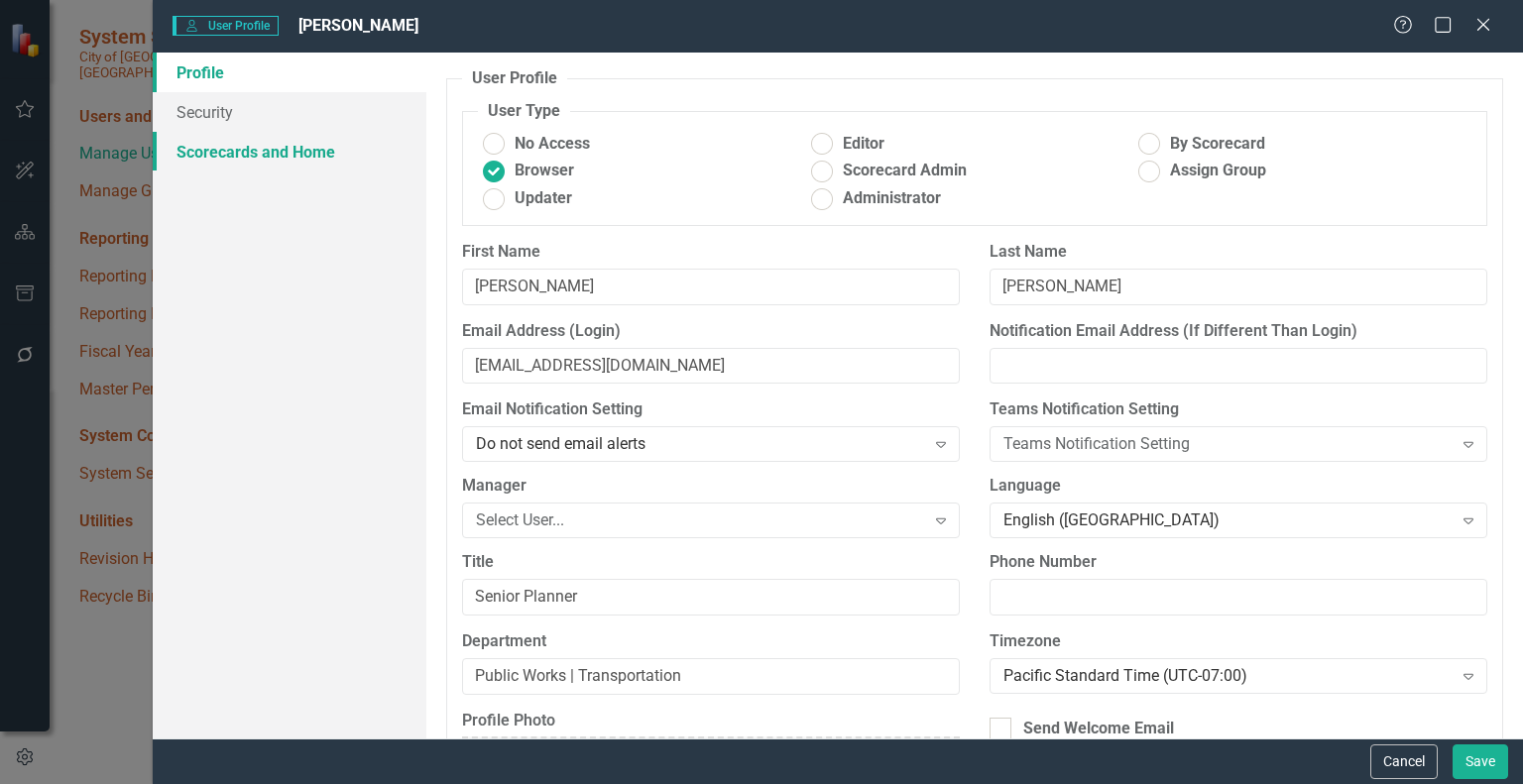 click on "Scorecards and Home" at bounding box center [290, 152] 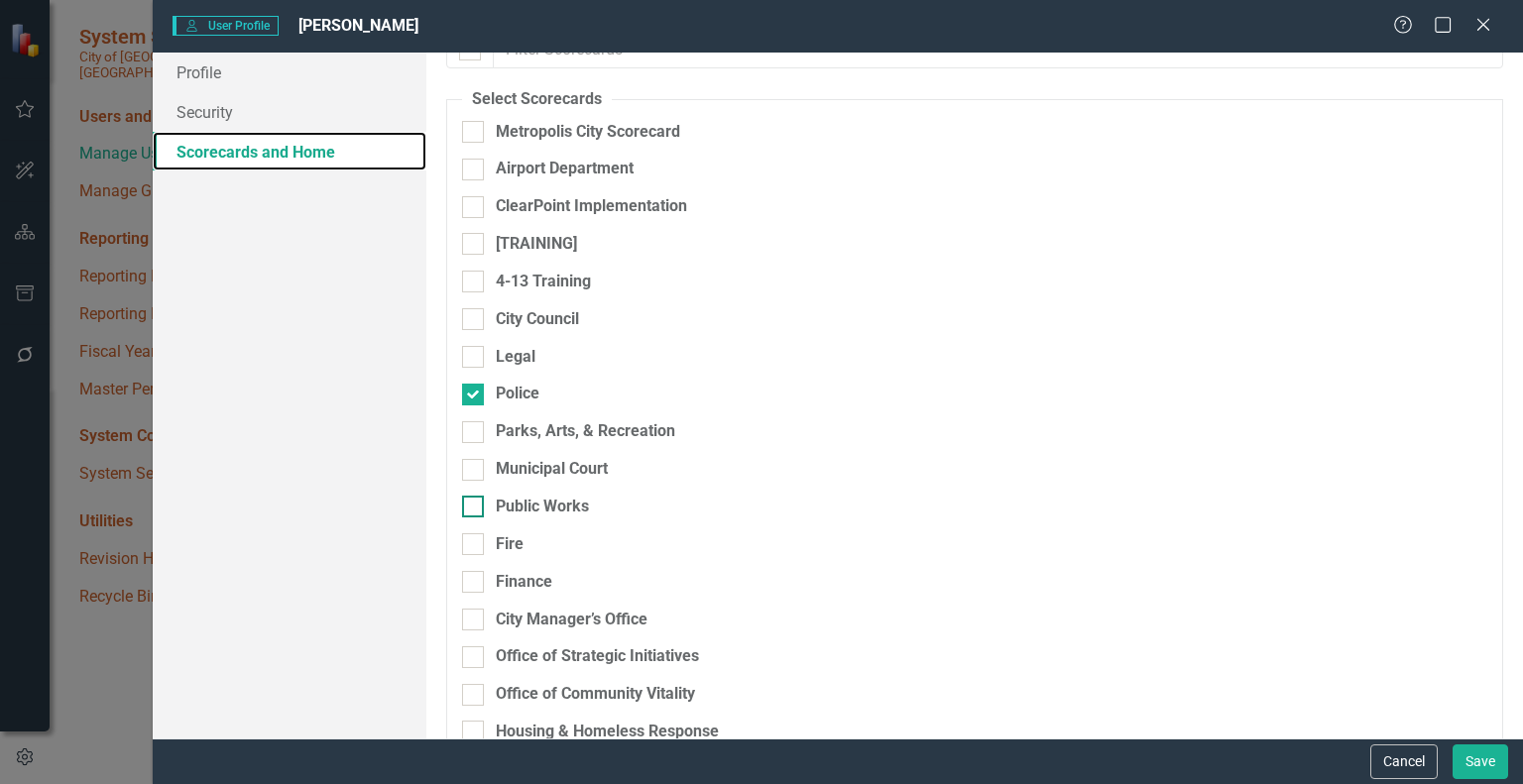 scroll, scrollTop: 99, scrollLeft: 0, axis: vertical 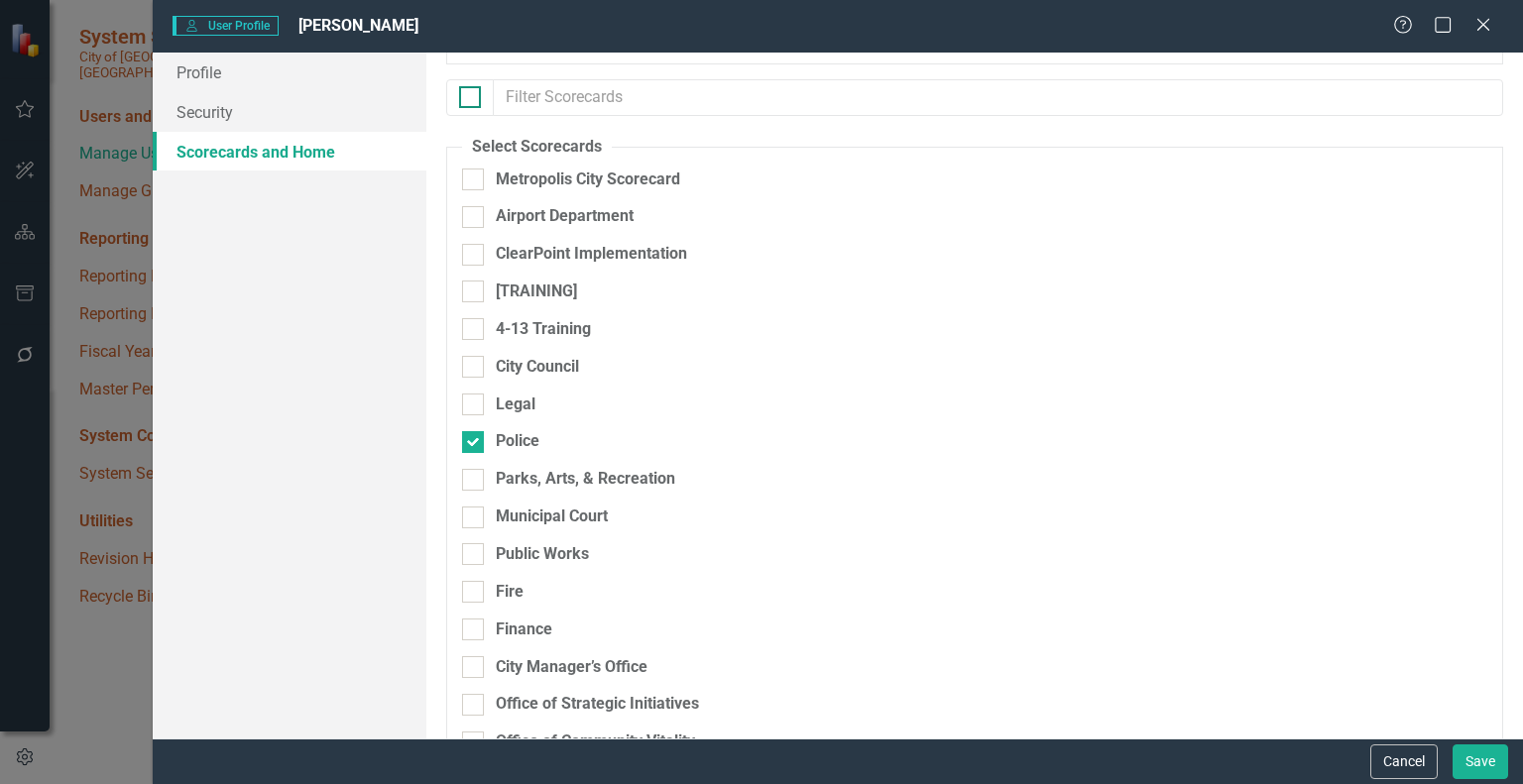 click at bounding box center [470, 97] 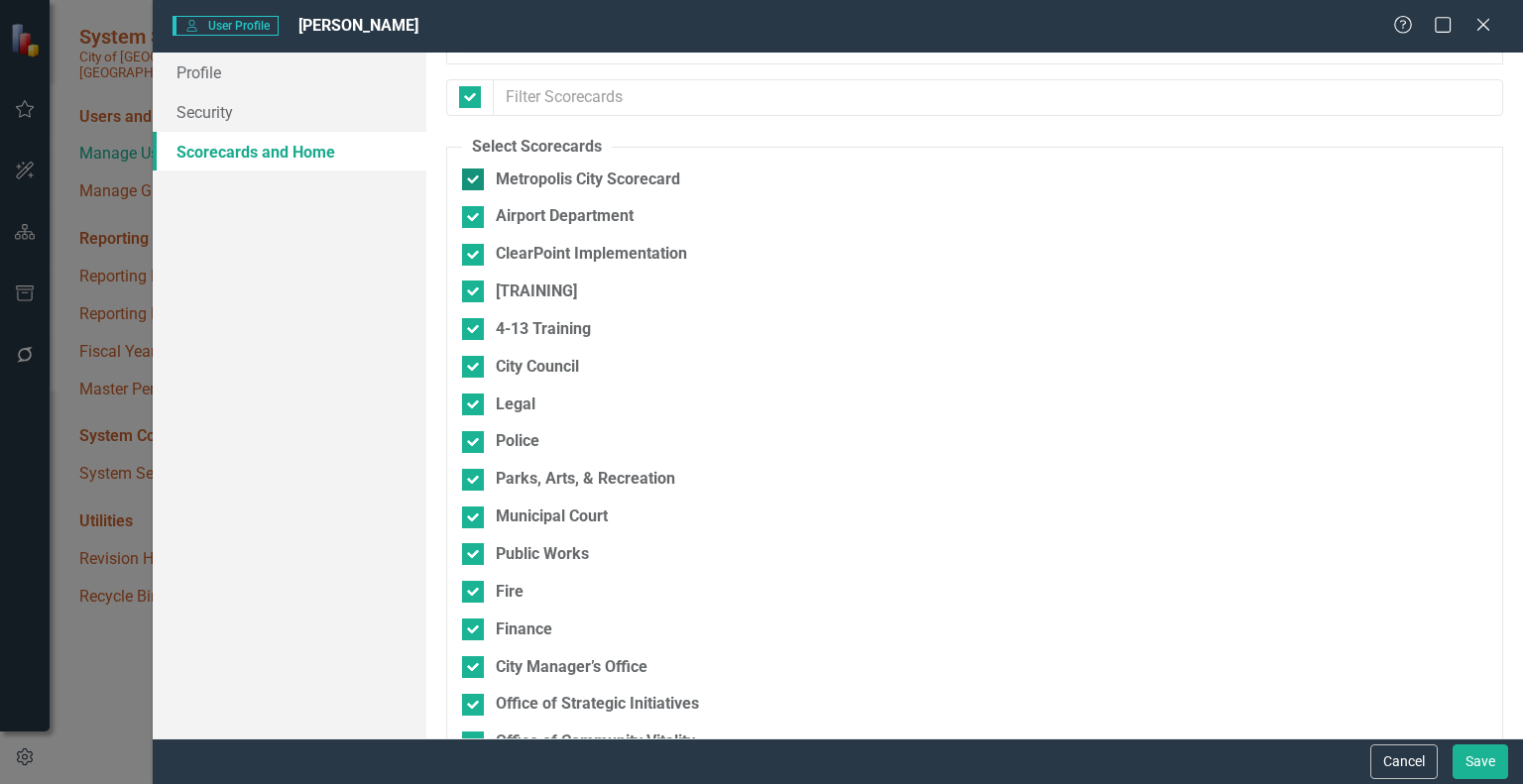 click on "Metropolis City Scorecard" at bounding box center [468, 174] 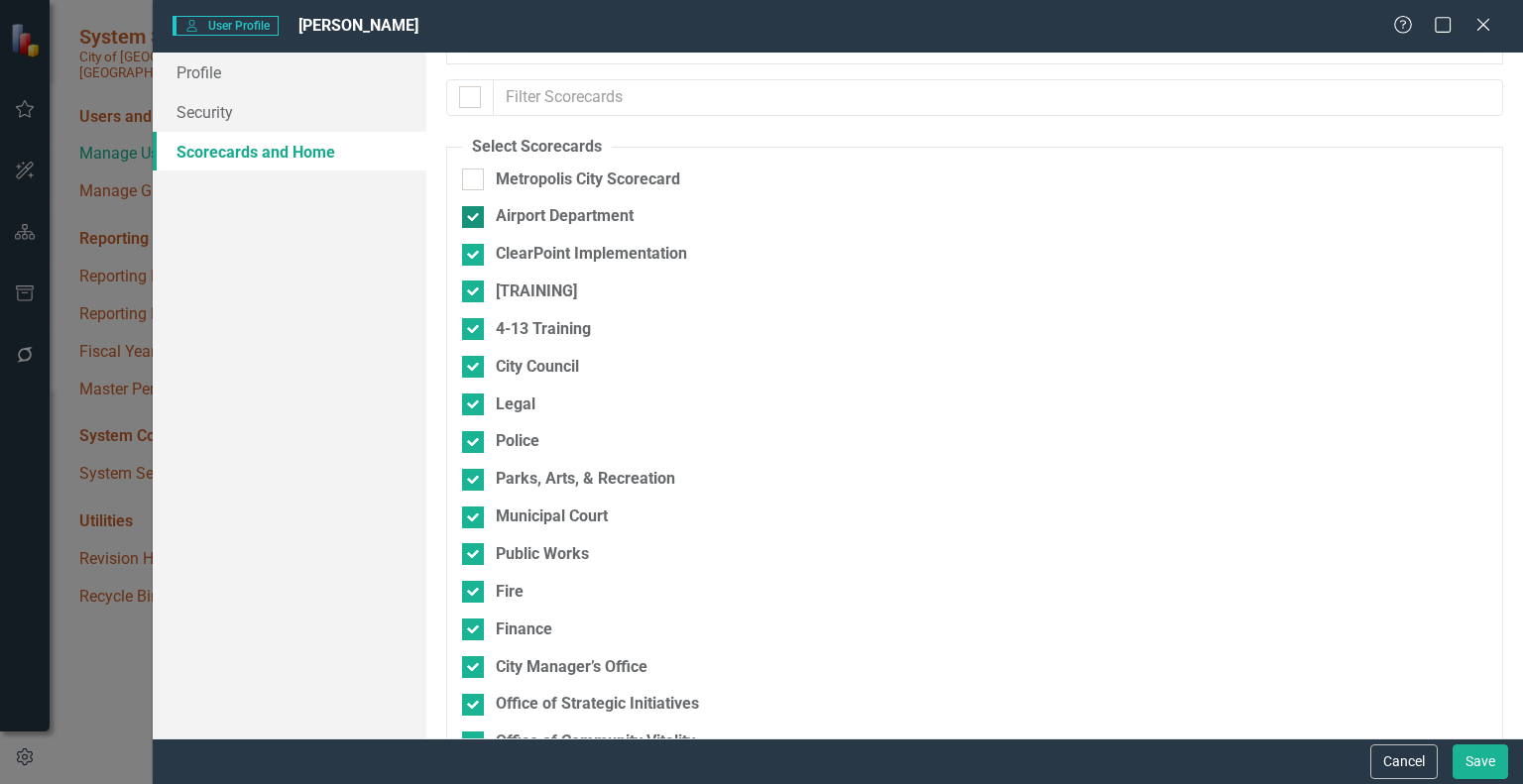 click on "Airport Department" at bounding box center [468, 212] 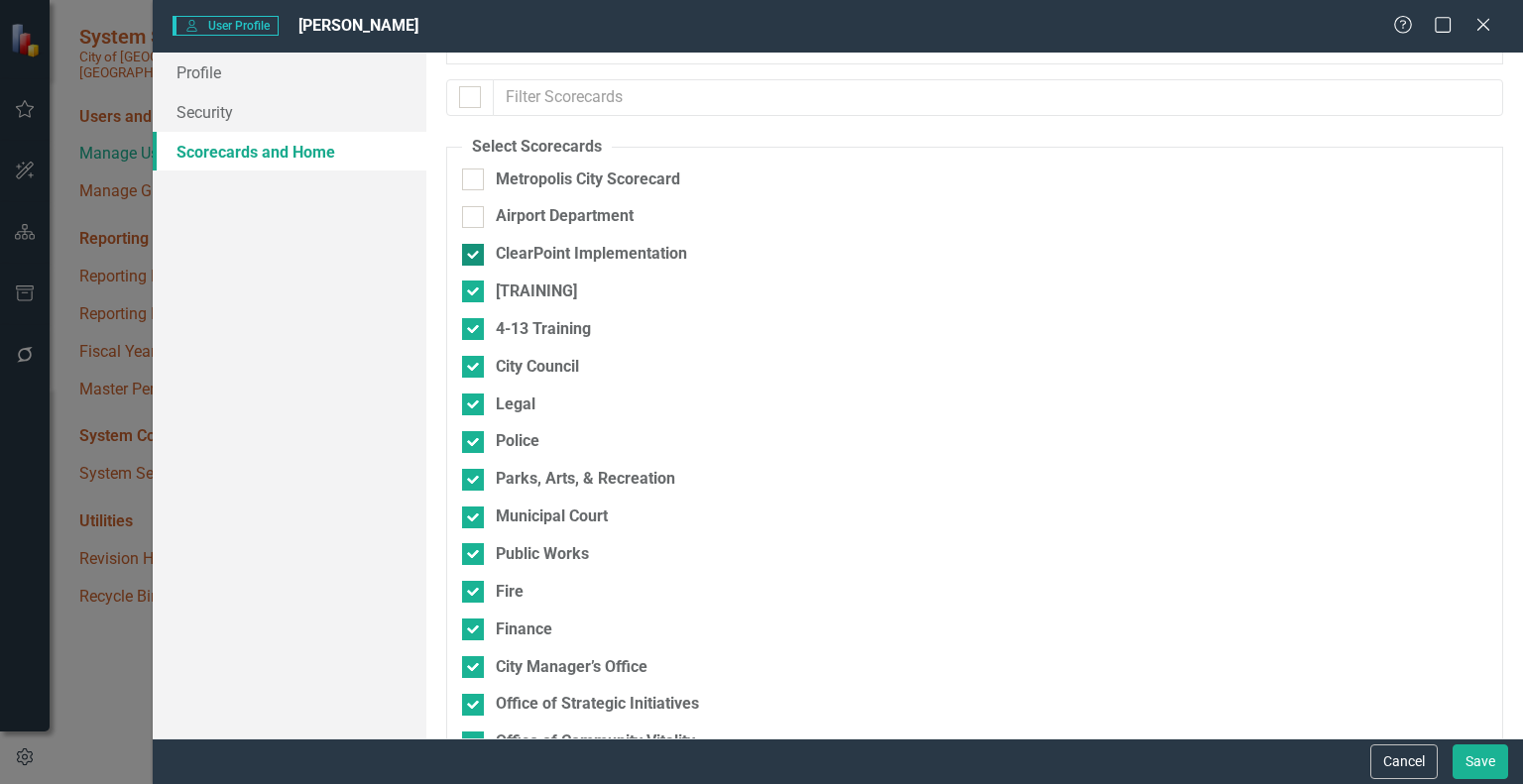 click on "ClearPoint Implementation" at bounding box center (468, 250) 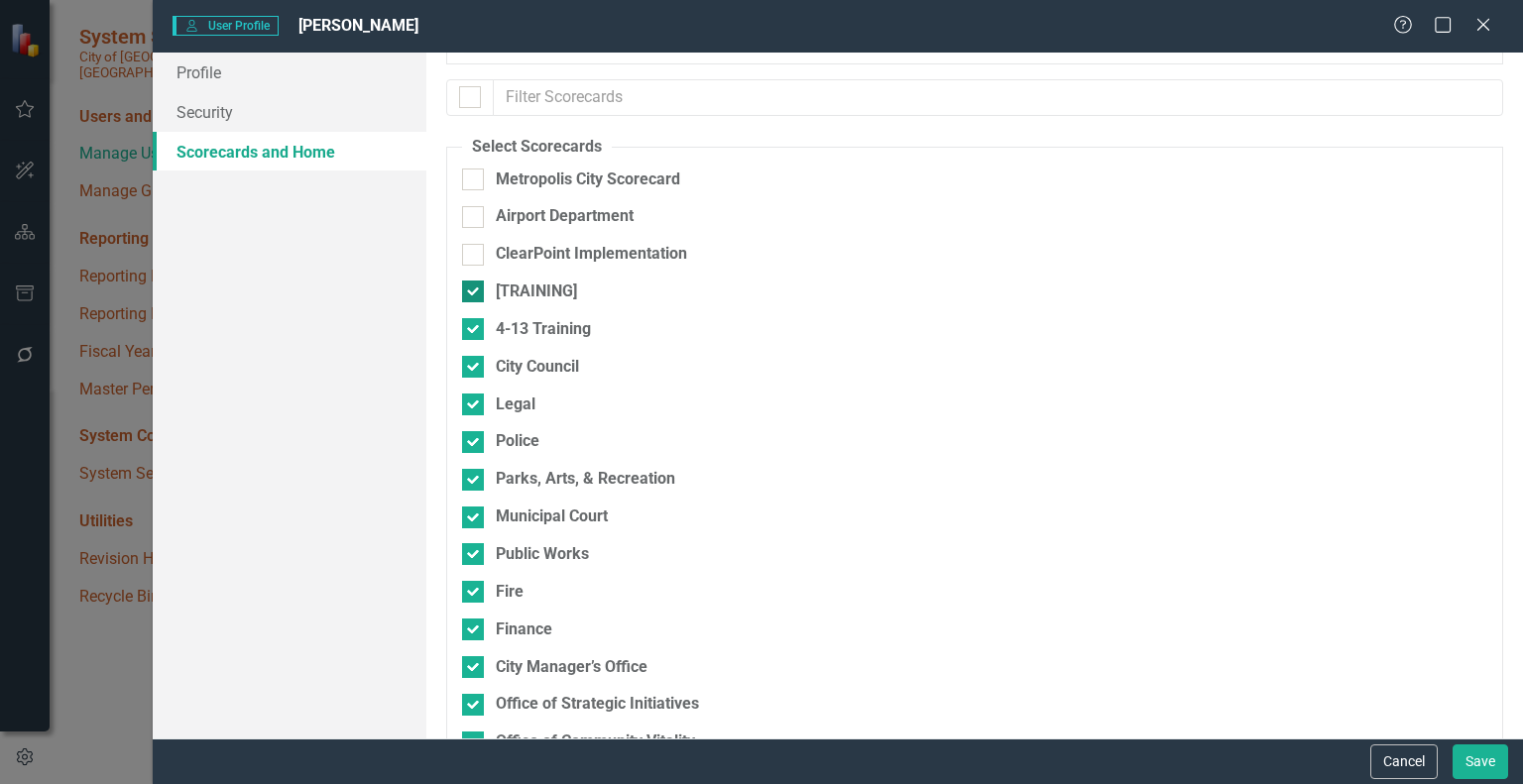 click on "[TRAINING]" at bounding box center [468, 286] 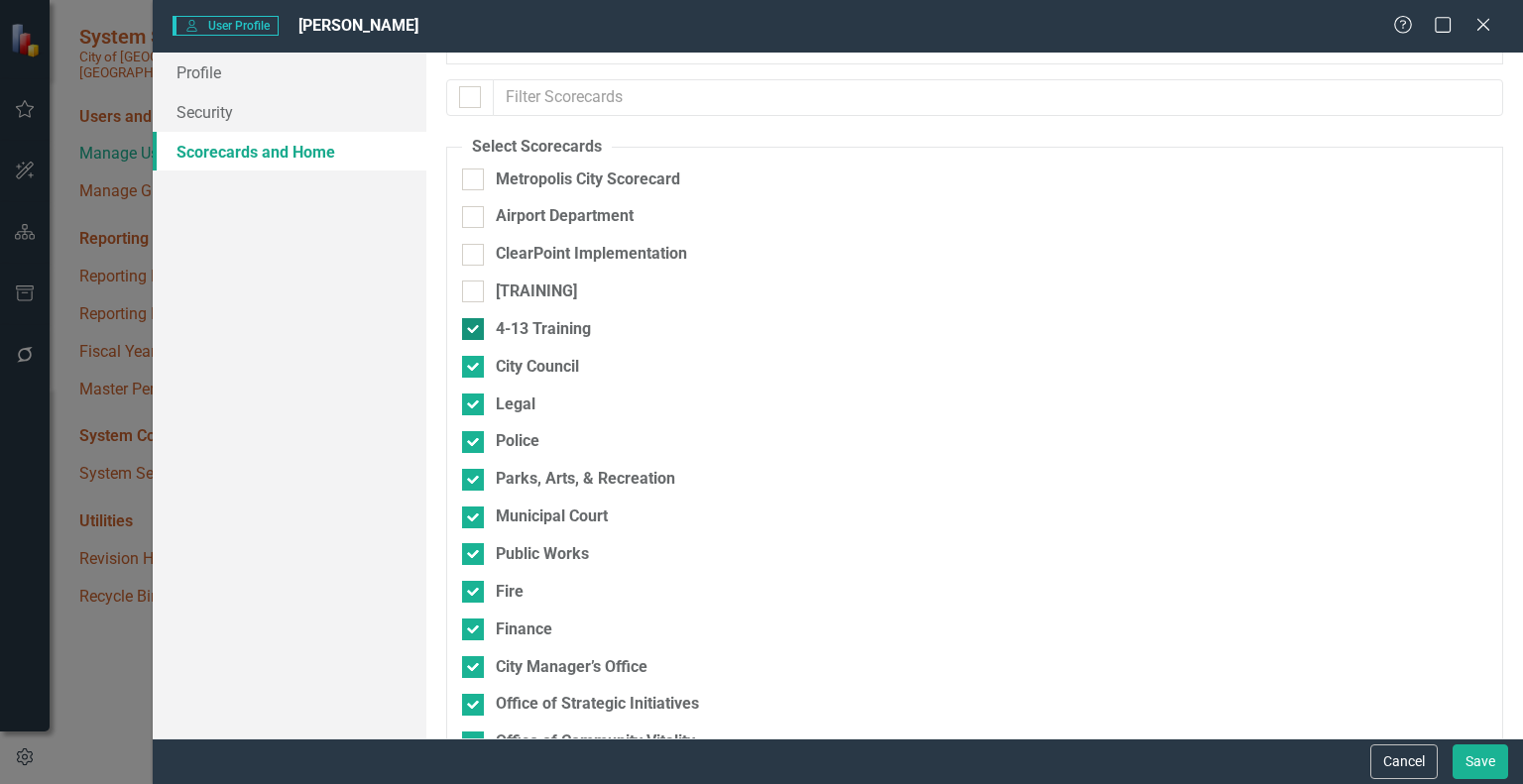 click on "4-13 Training" at bounding box center (468, 324) 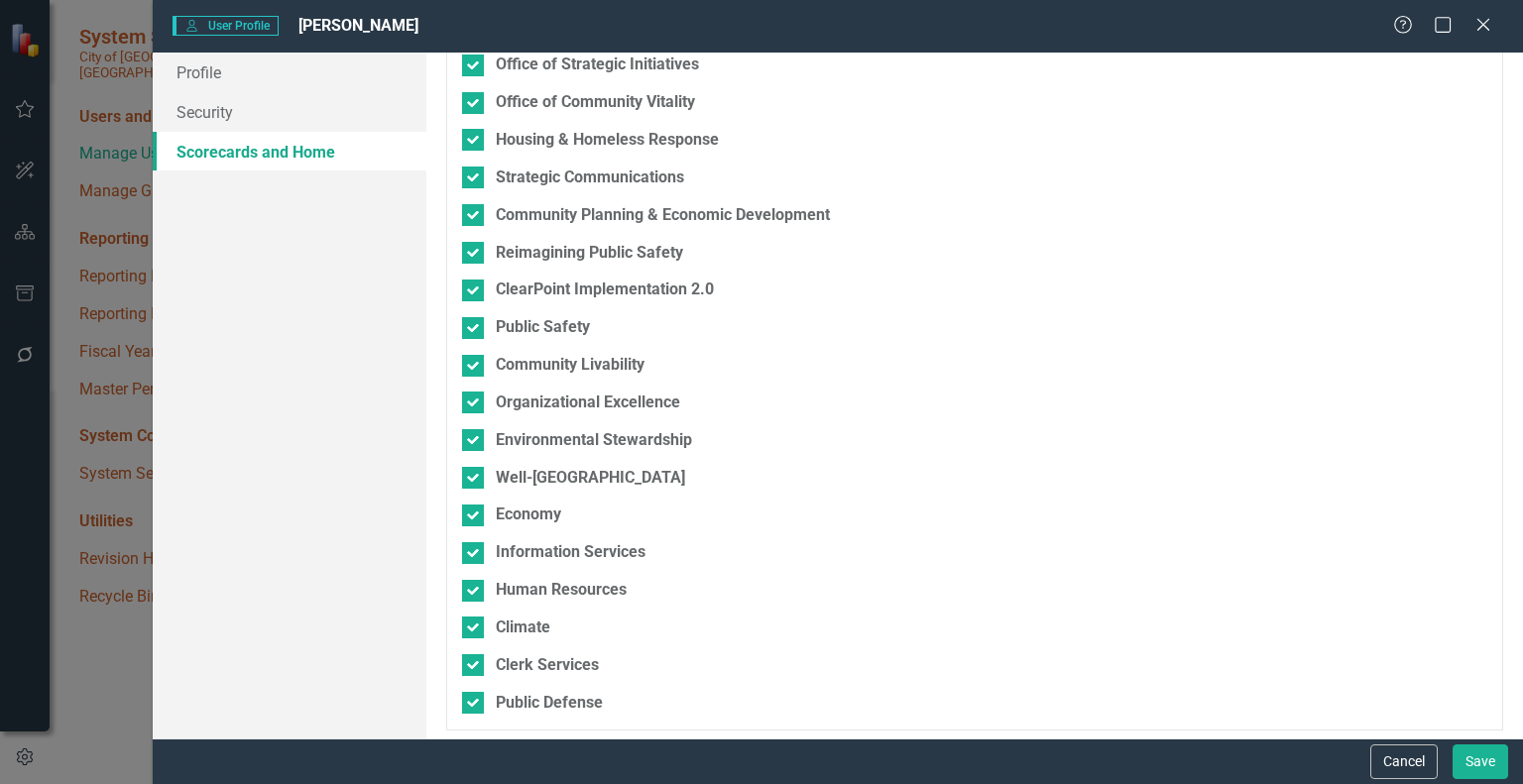 scroll, scrollTop: 743, scrollLeft: 0, axis: vertical 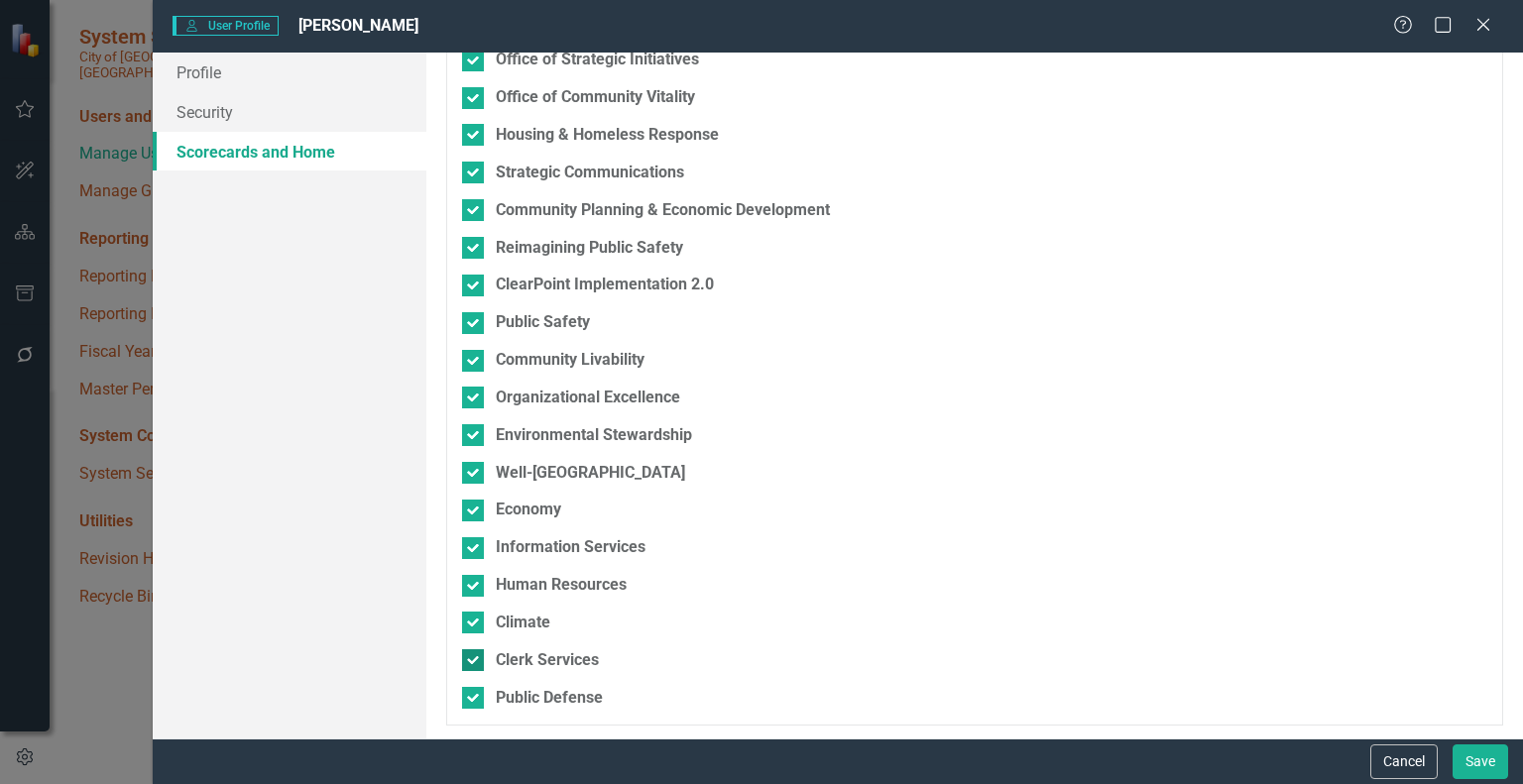 drag, startPoint x: 477, startPoint y: 697, endPoint x: 473, endPoint y: 657, distance: 40.1995 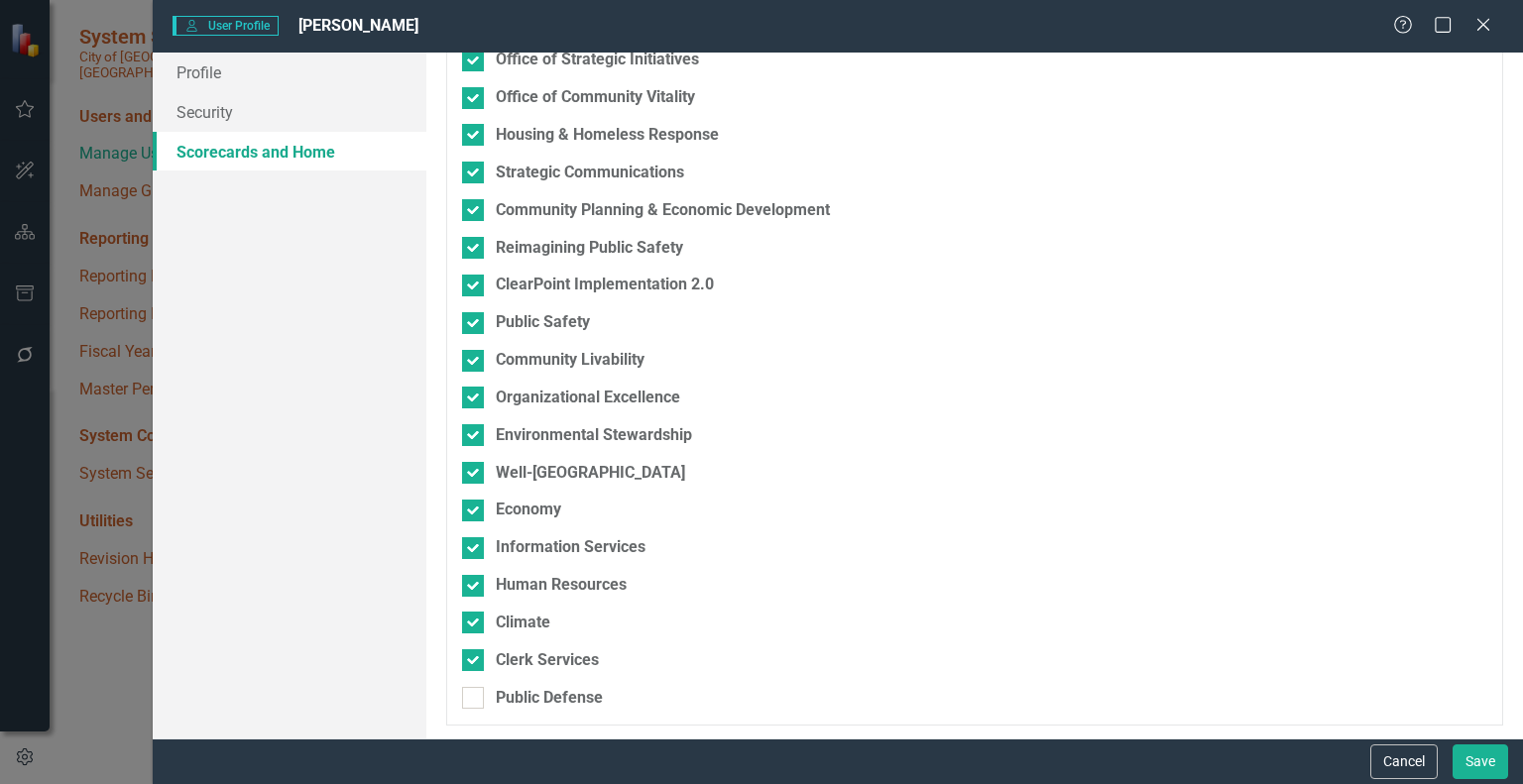 click on "Climate" at bounding box center (871, 630) 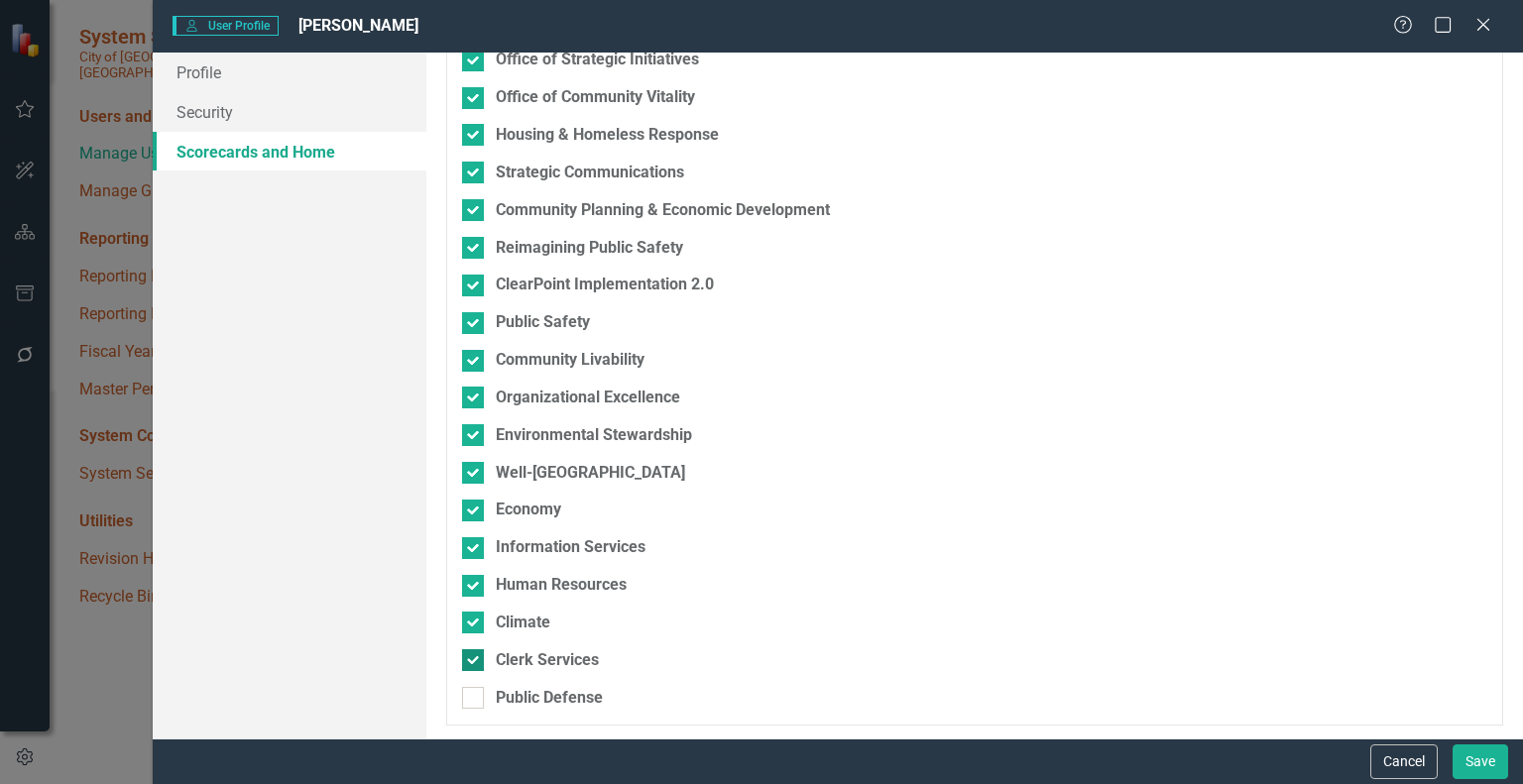 click on "Clerk Services" at bounding box center [468, 655] 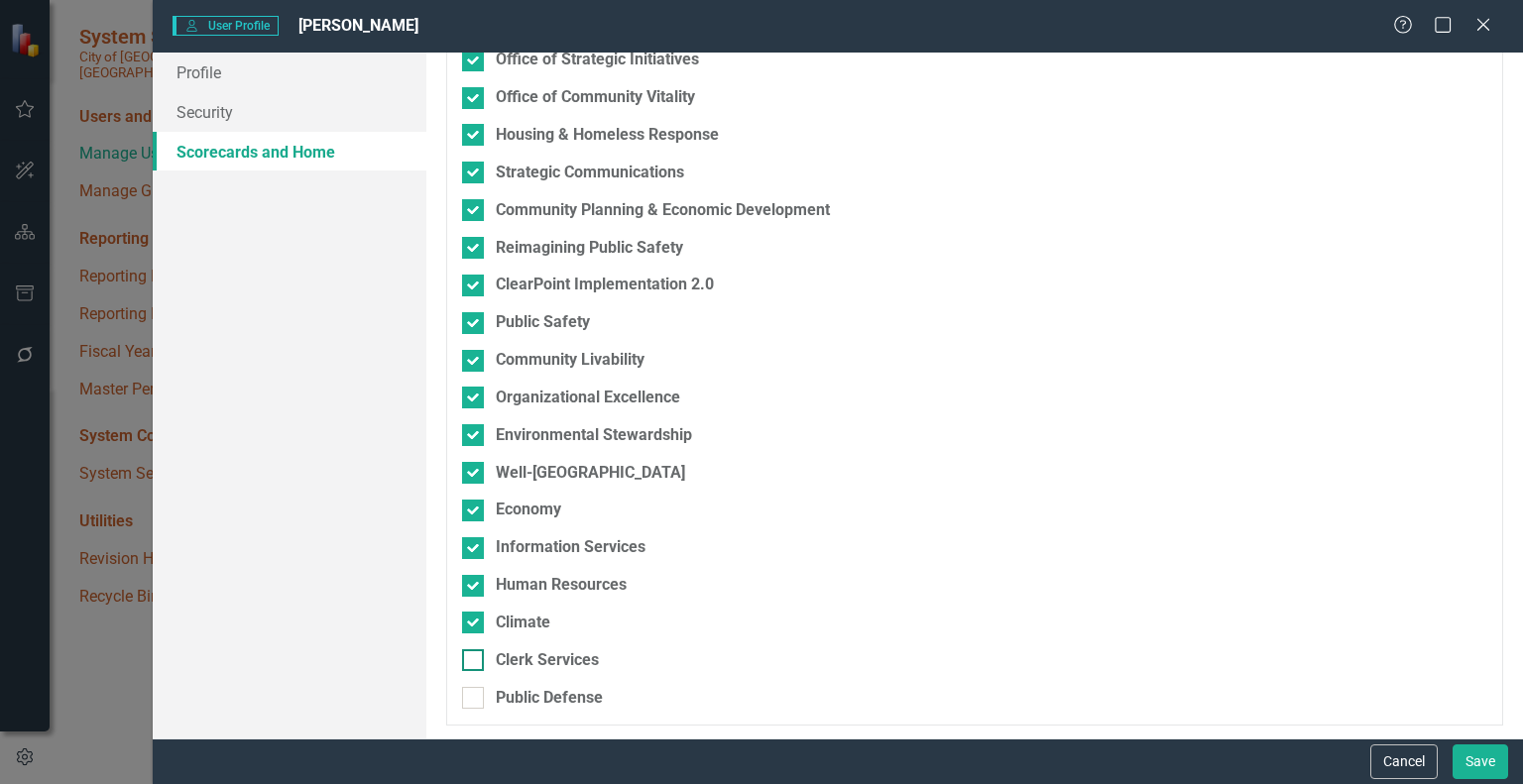 click on "Clerk Services" at bounding box center (468, 655) 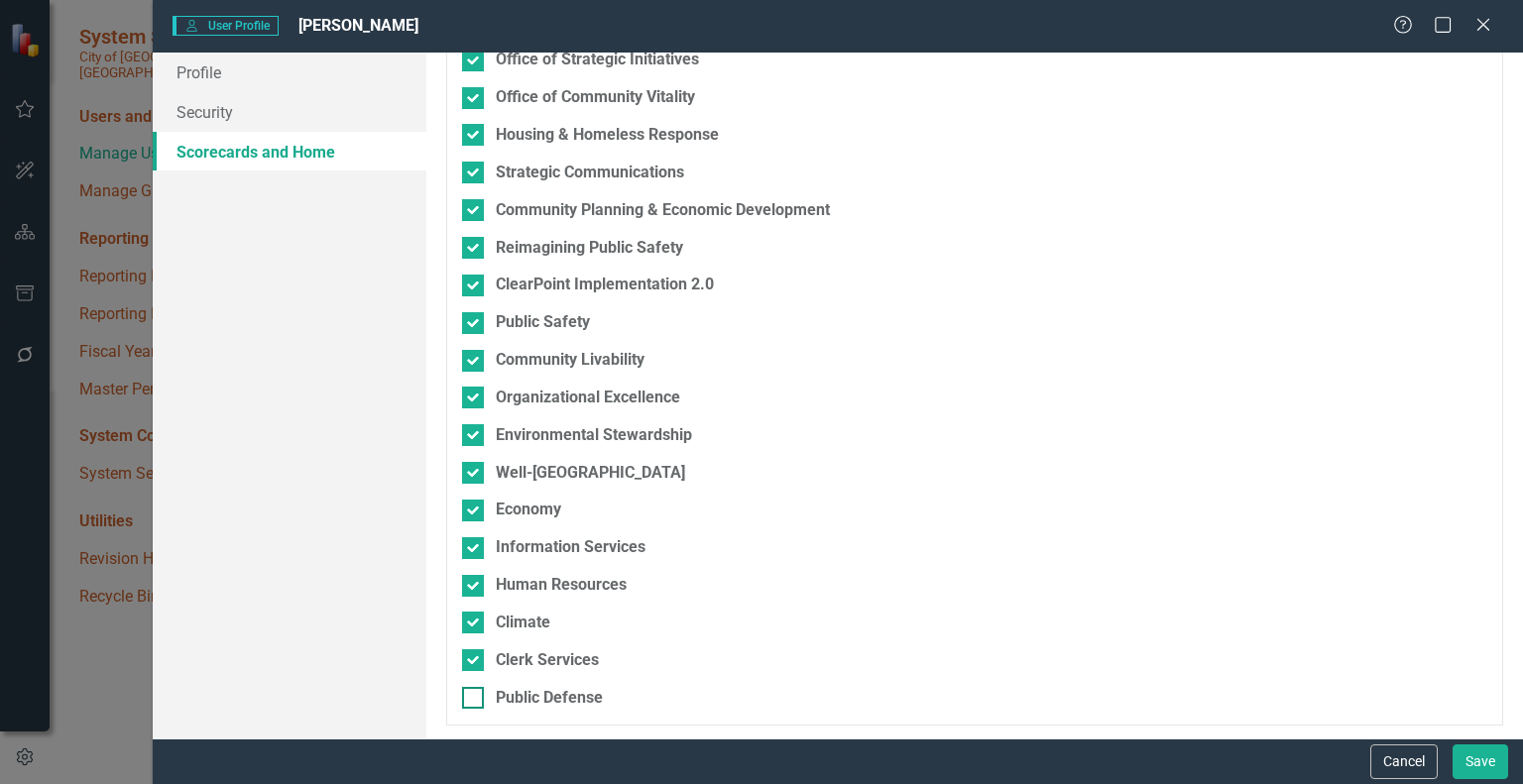 click on "Public Defense" at bounding box center [468, 693] 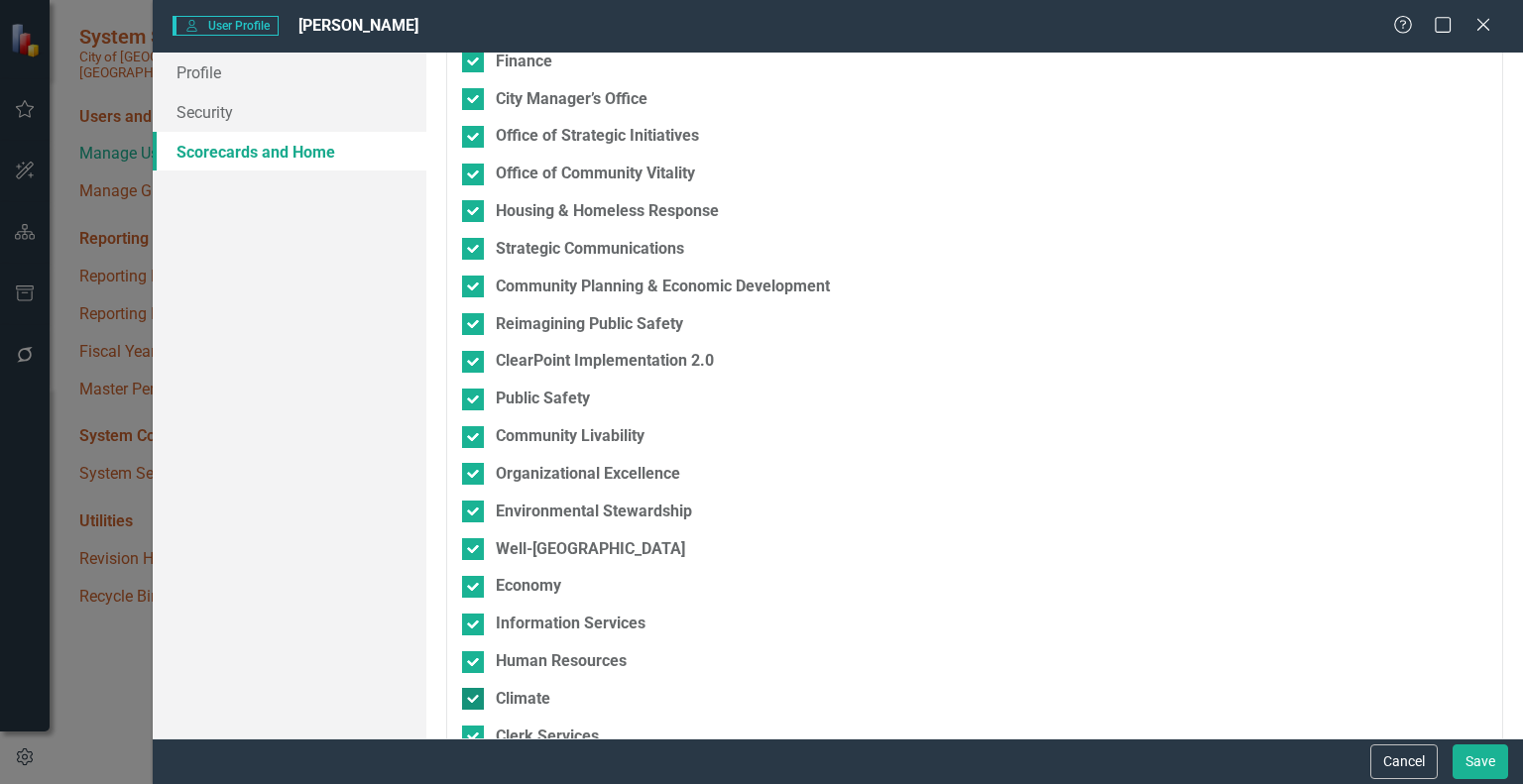 scroll, scrollTop: 743, scrollLeft: 0, axis: vertical 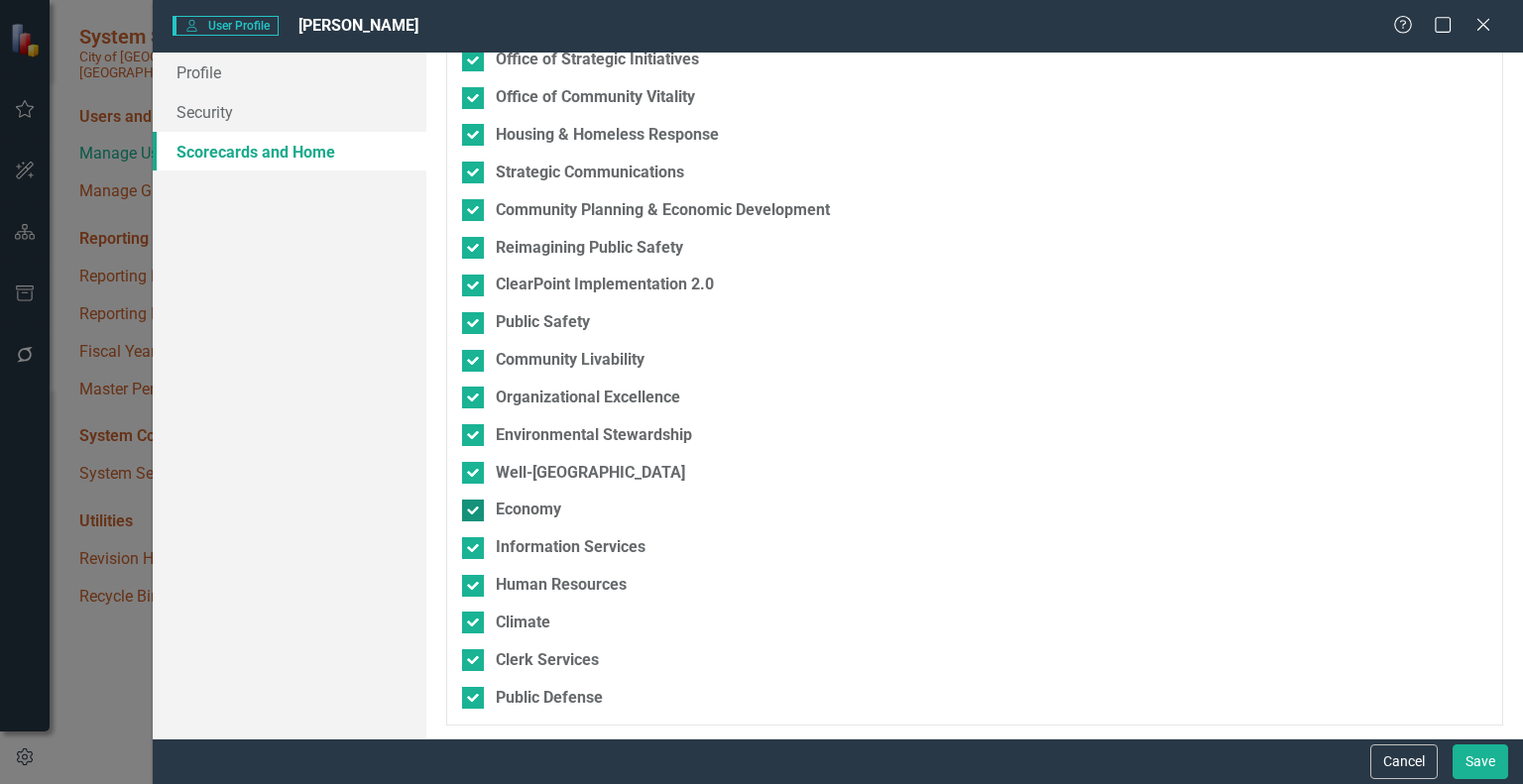 click on "Economy" at bounding box center (468, 505) 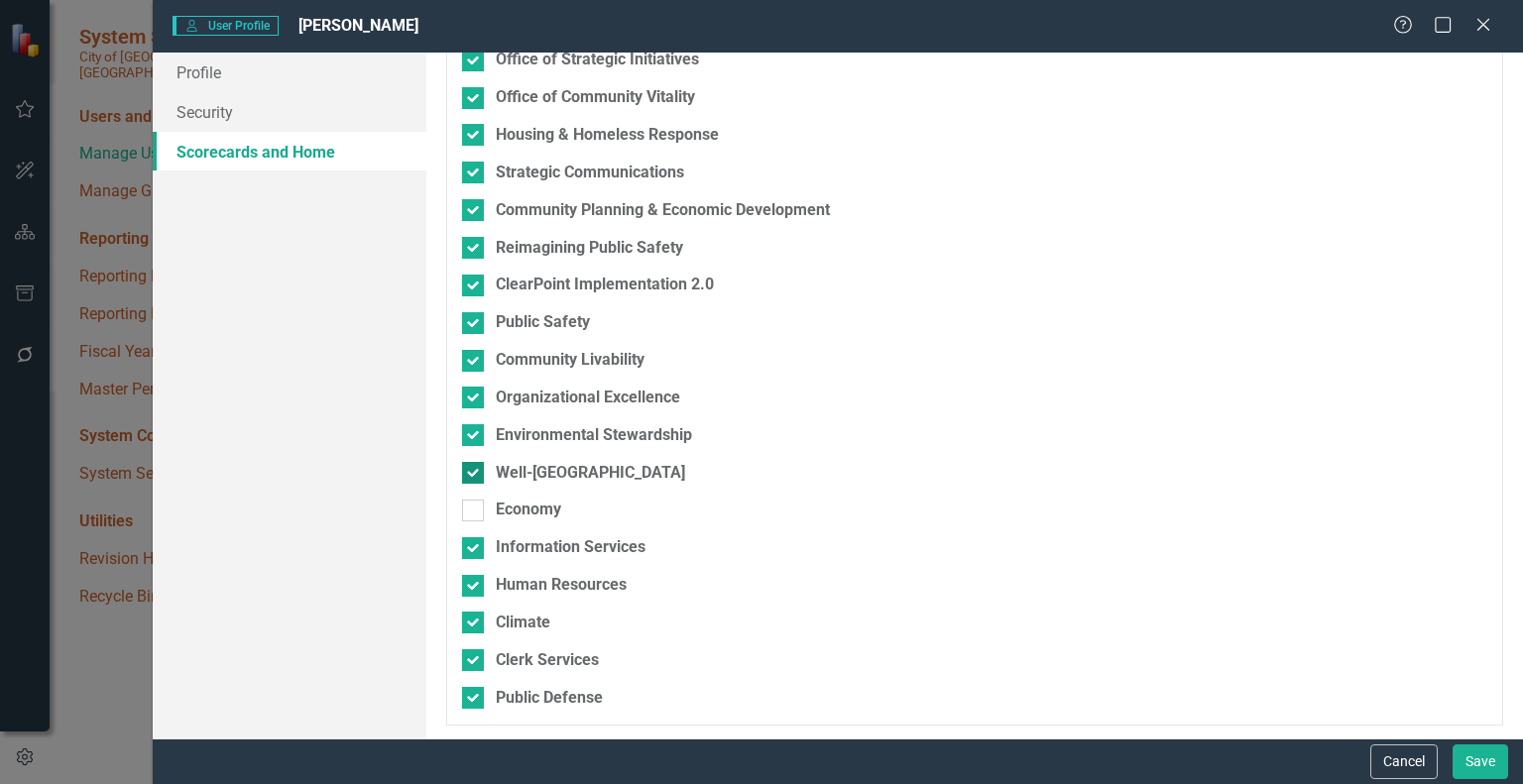 click on "Well-[GEOGRAPHIC_DATA]" at bounding box center (468, 468) 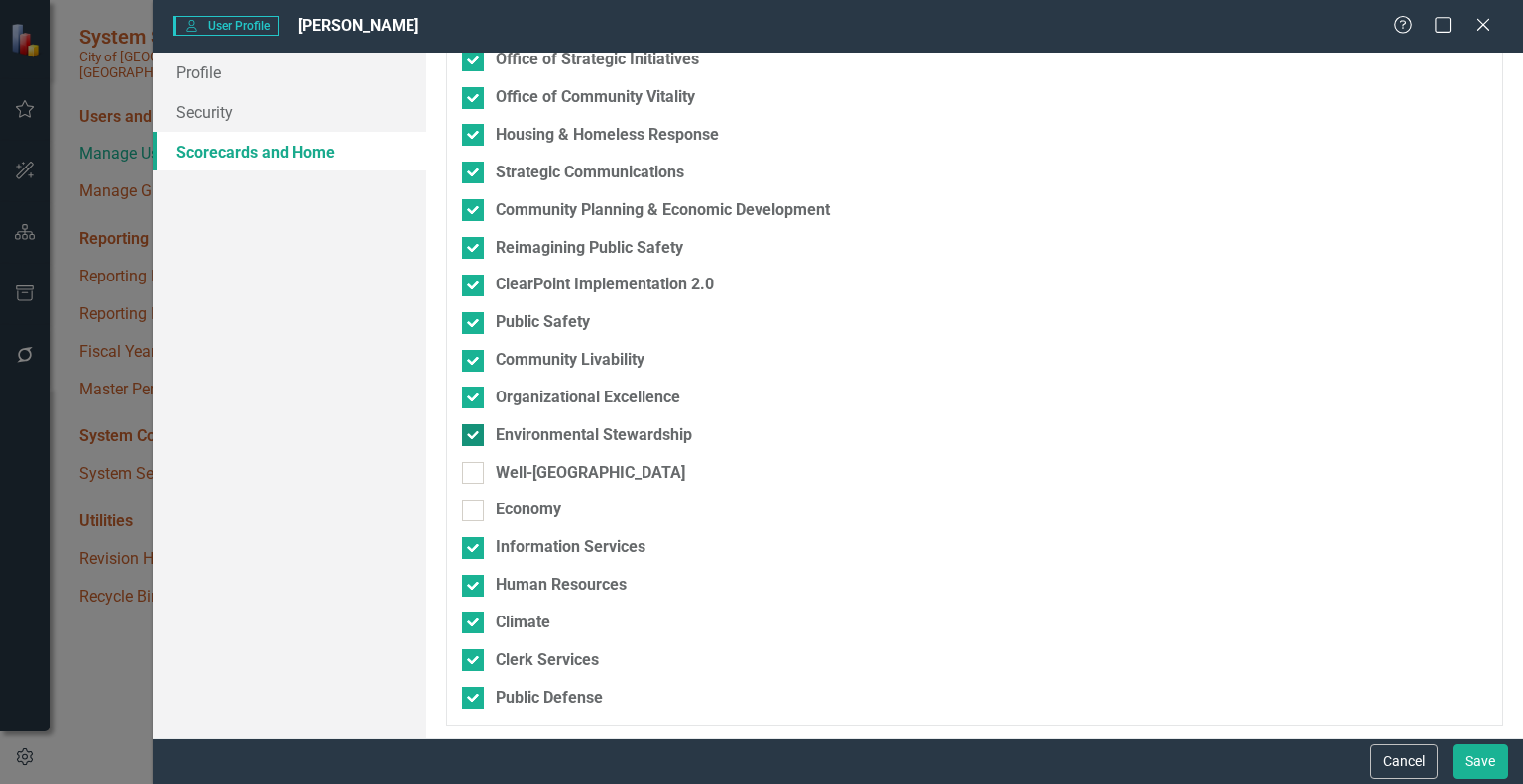 click at bounding box center [473, 435] 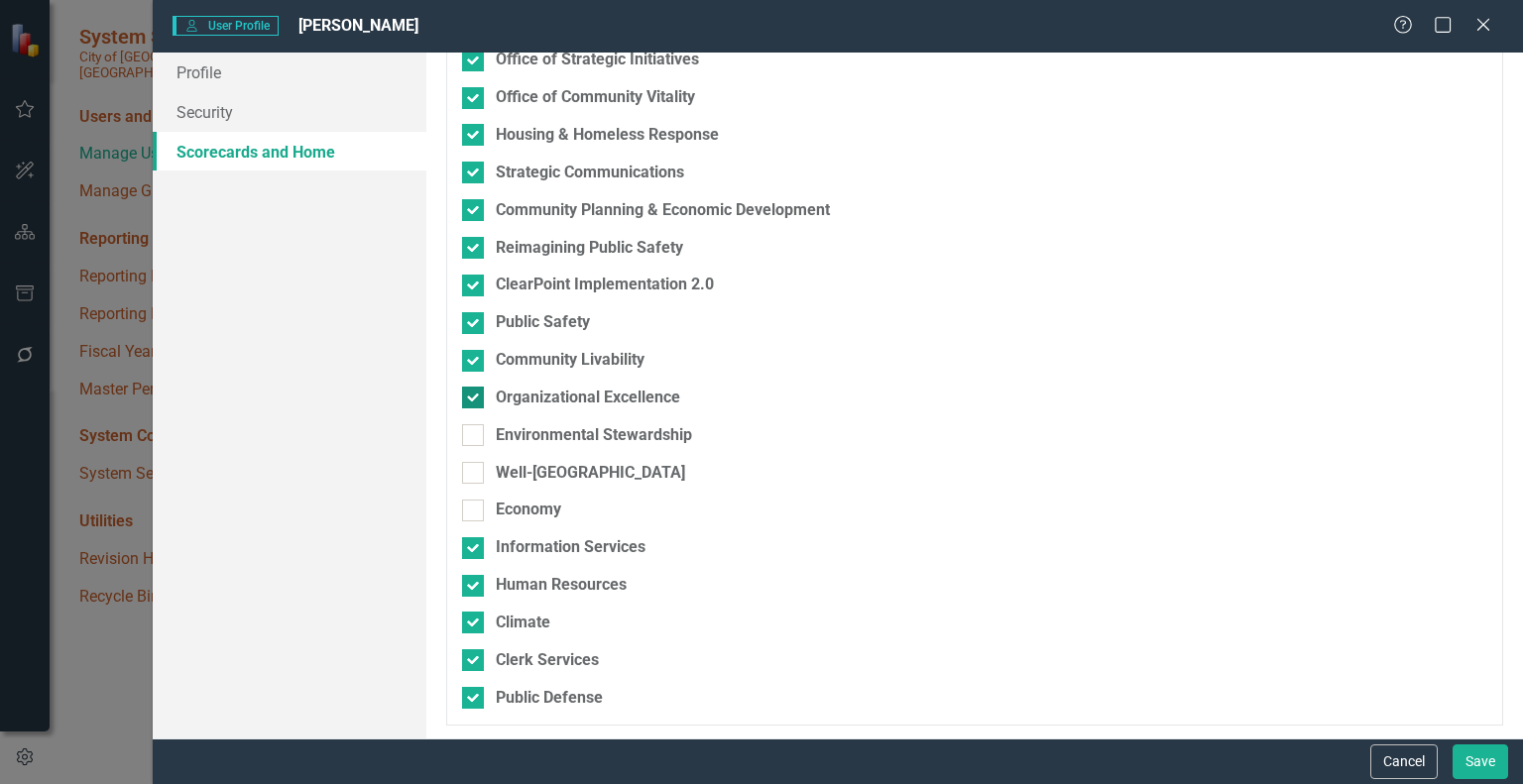 click at bounding box center (473, 397) 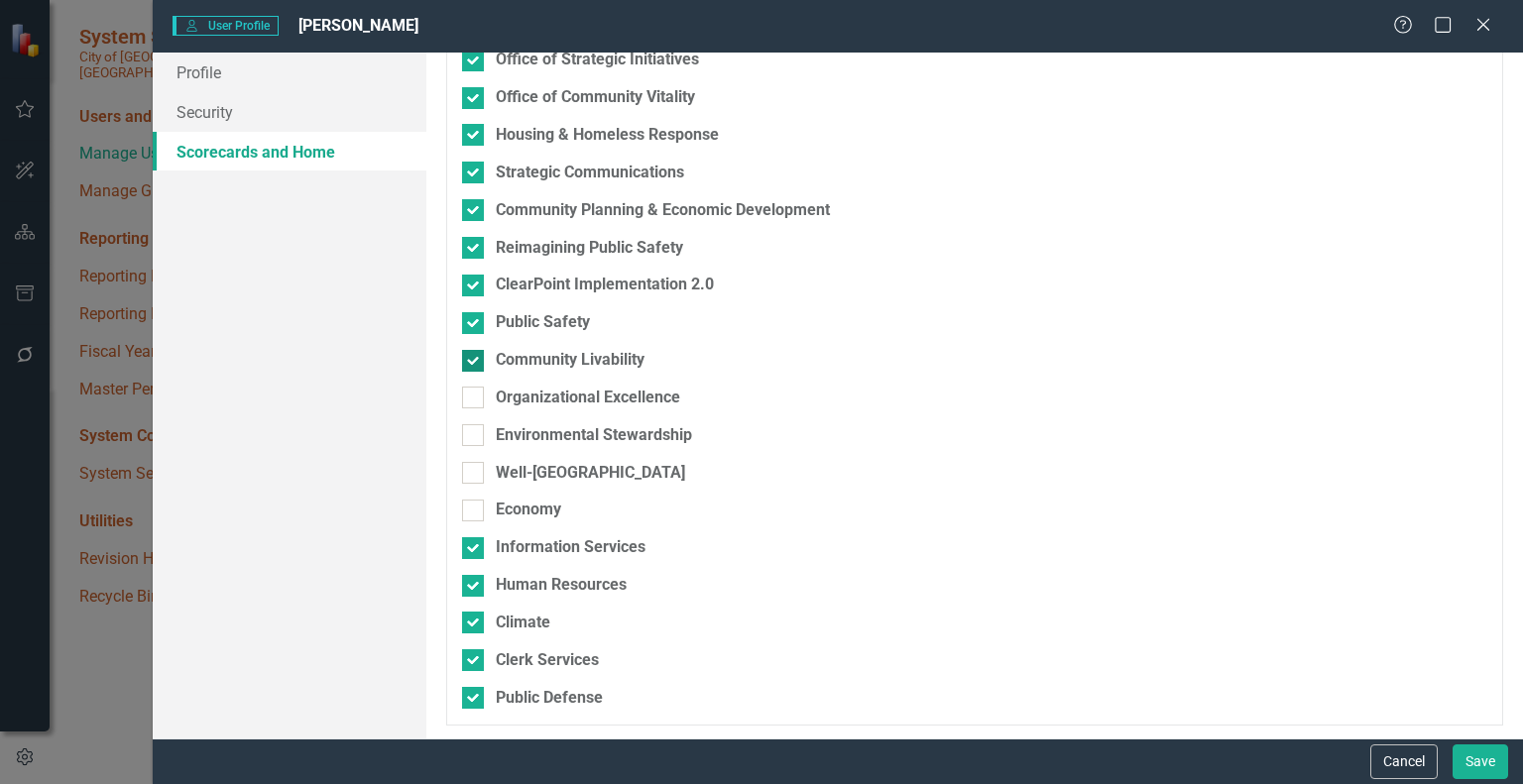 click at bounding box center (473, 361) 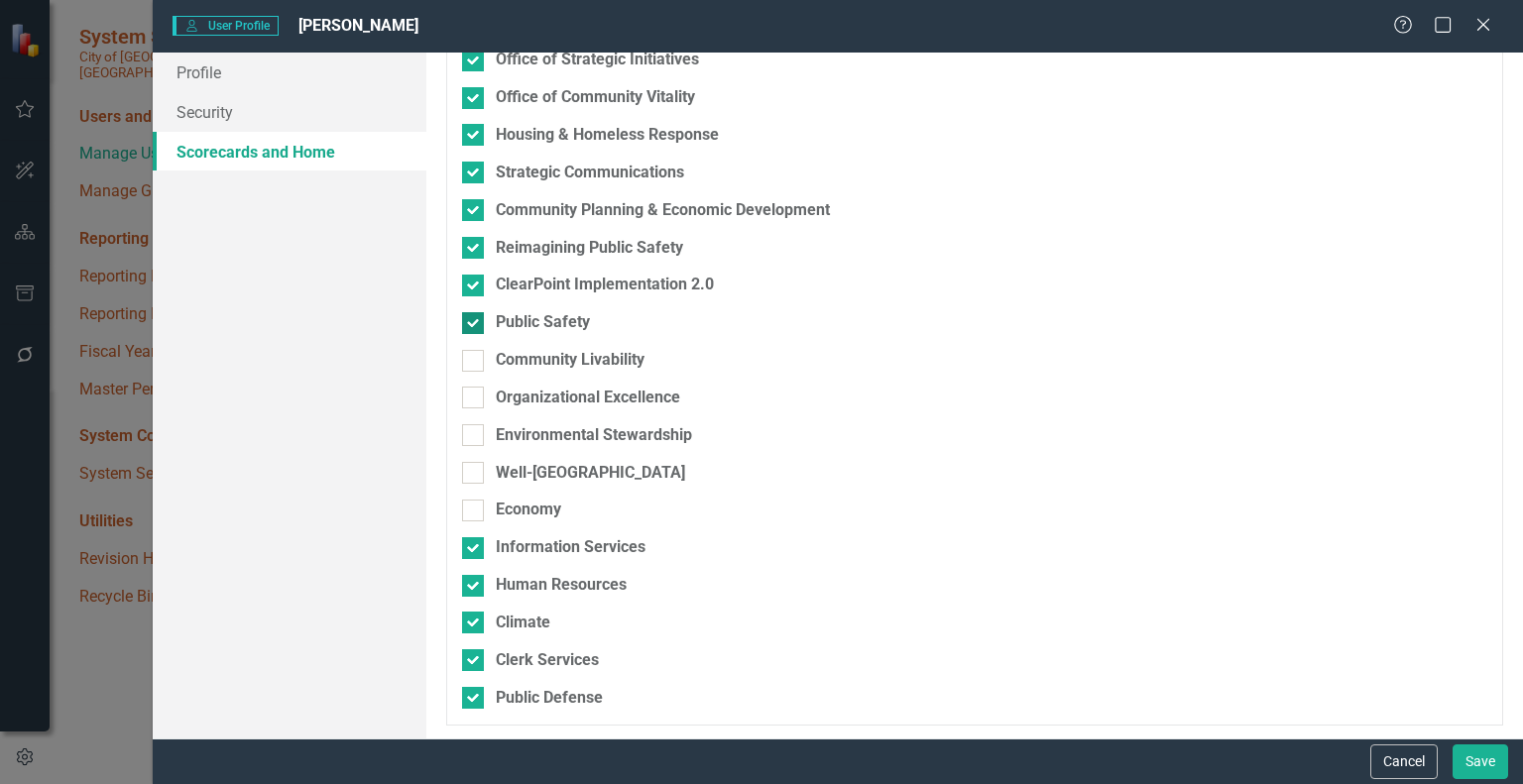 click on "Public Safety" at bounding box center [468, 318] 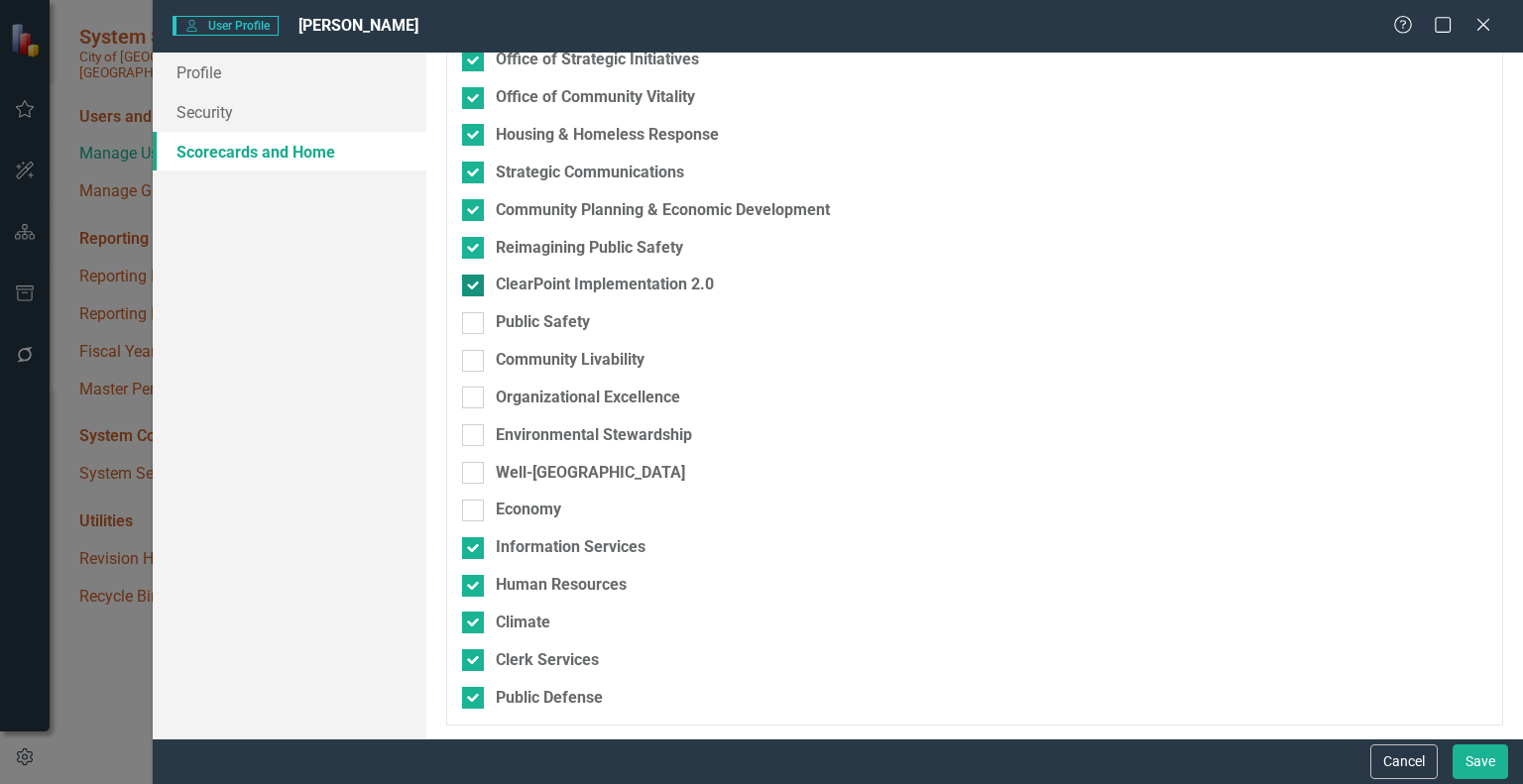 click on "ClearPoint Implementation 2.0" at bounding box center (468, 280) 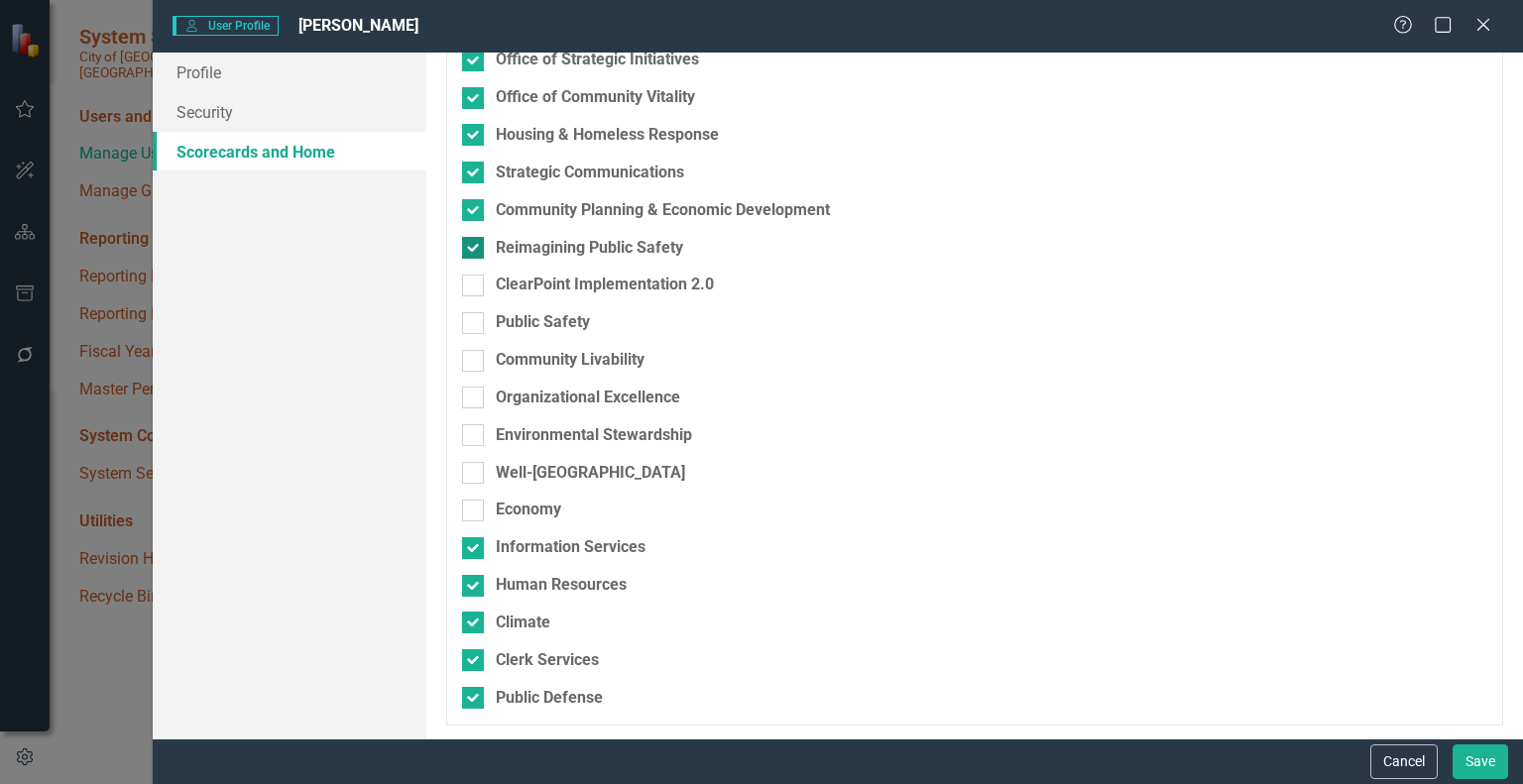 click on "Reimagining Public Safety" at bounding box center (468, 243) 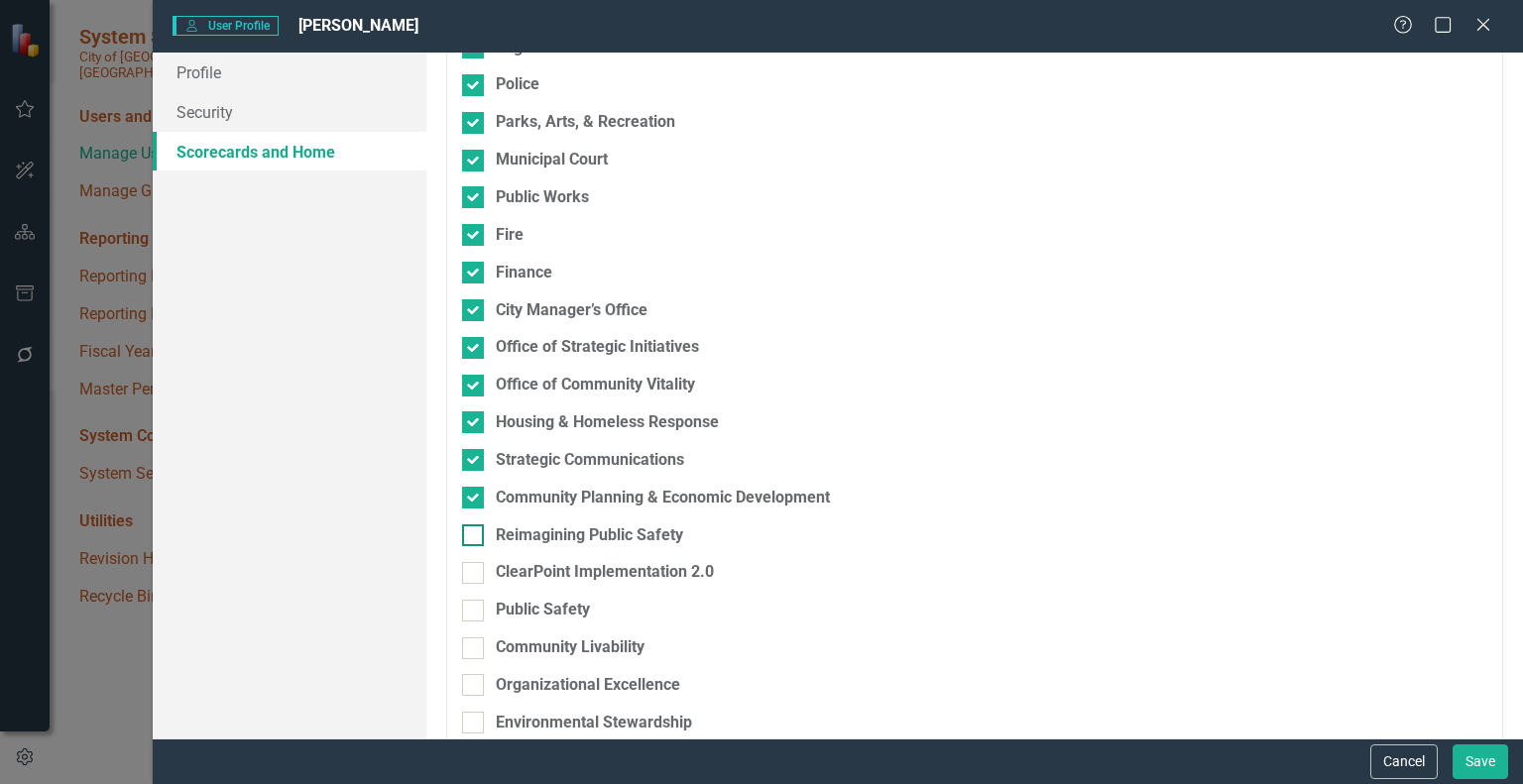 scroll, scrollTop: 0, scrollLeft: 0, axis: both 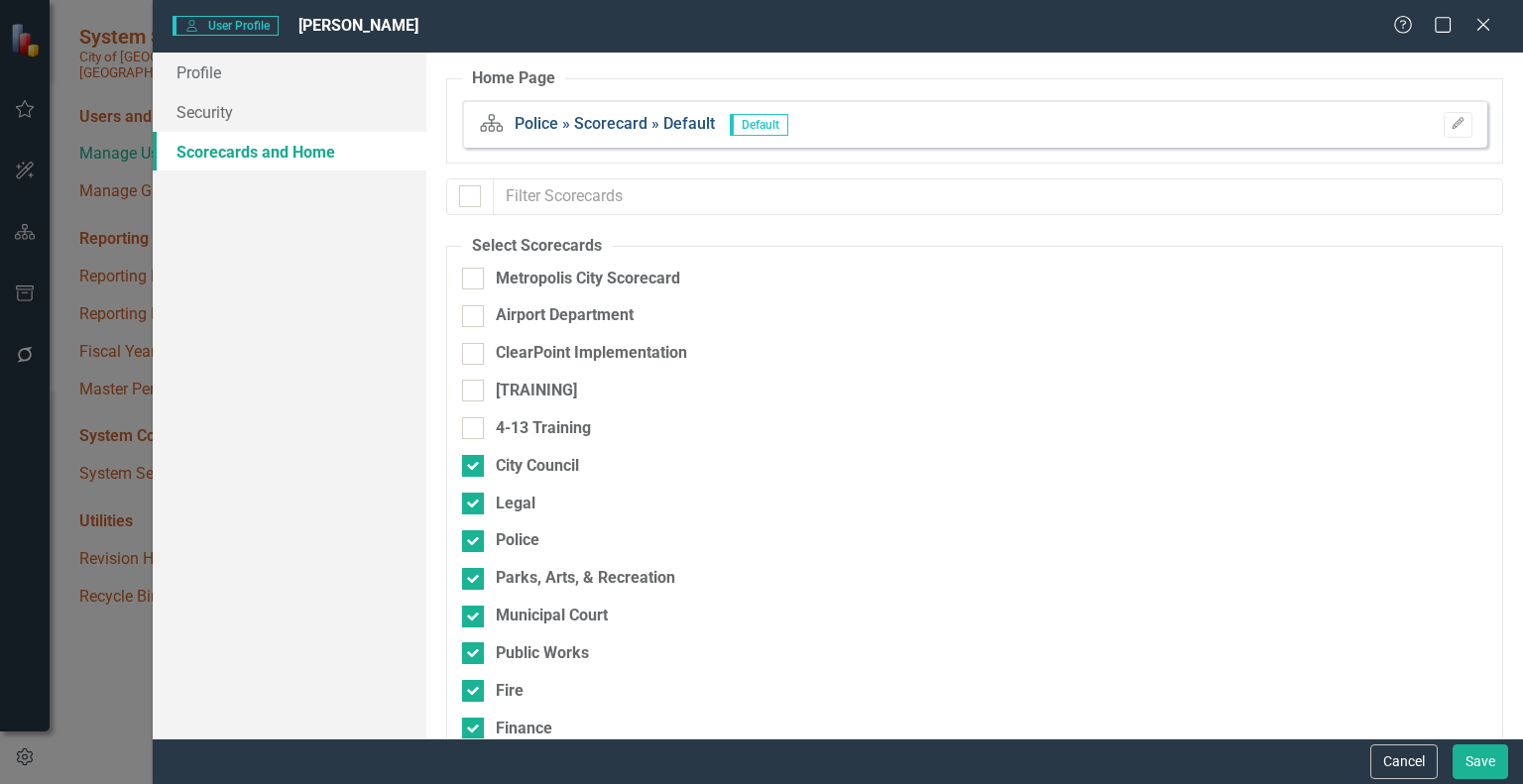 click on "Police » Scorecard » Default" at bounding box center (615, 123) 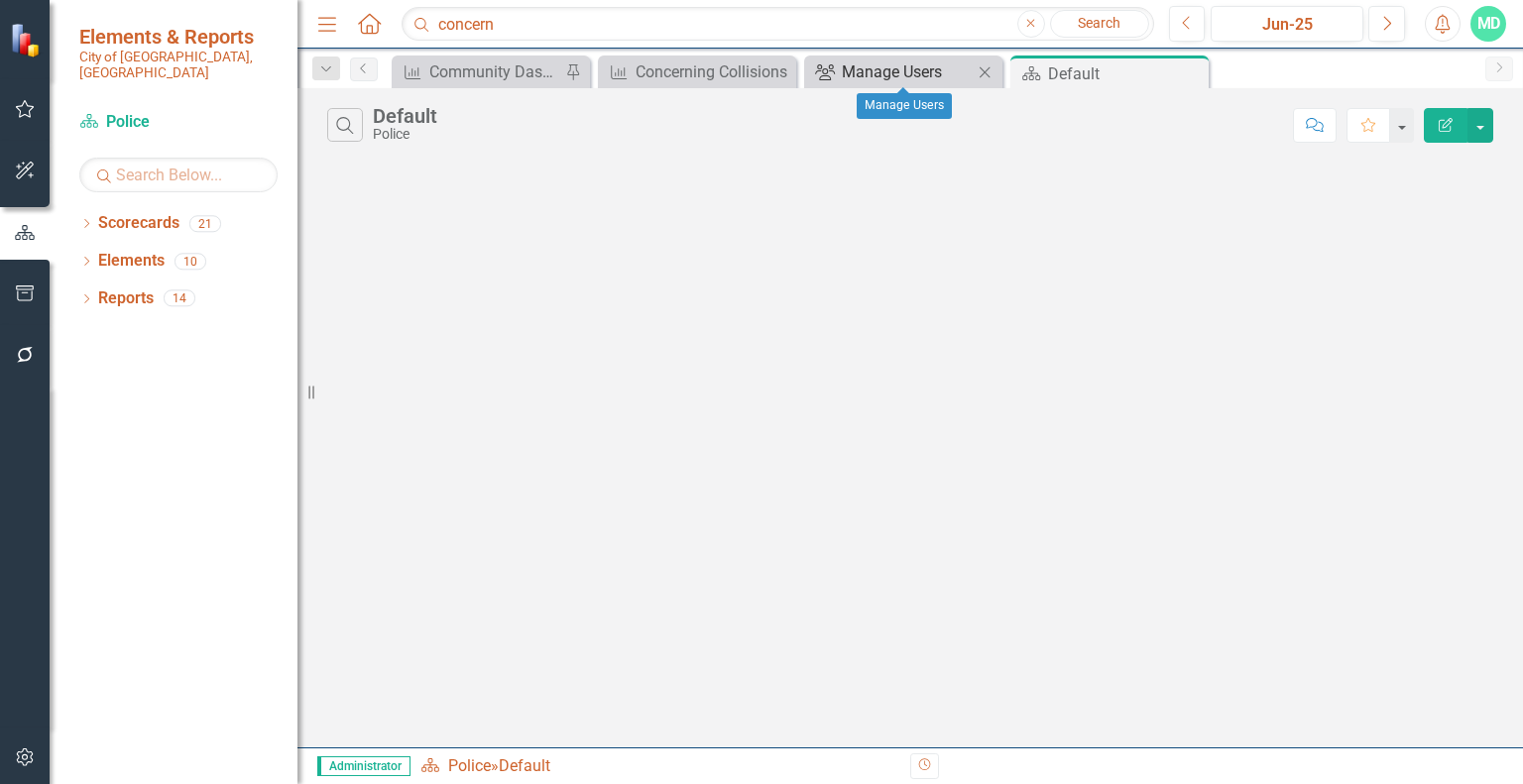 click on "Manage Users" at bounding box center [907, 71] 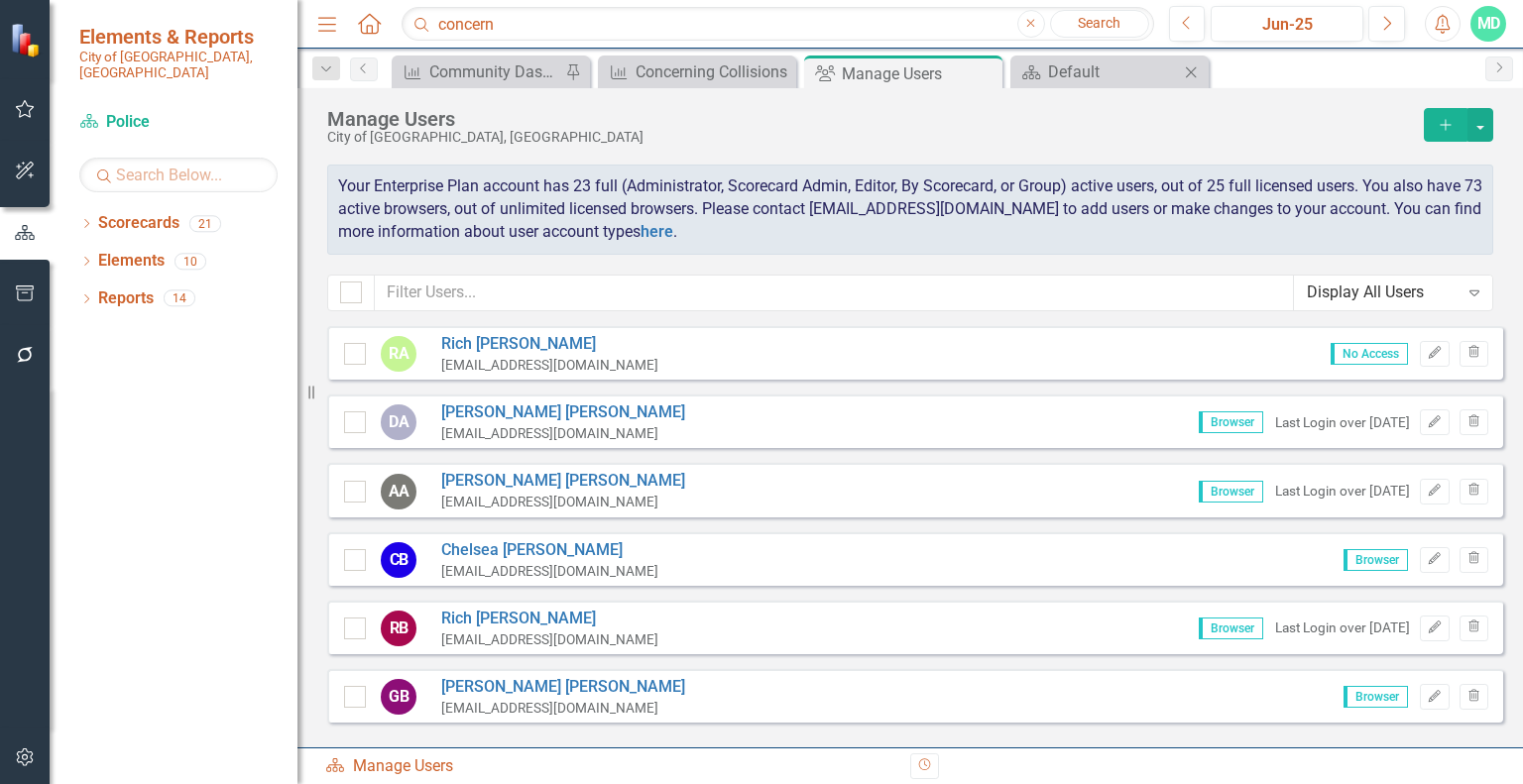 checkbox on "false" 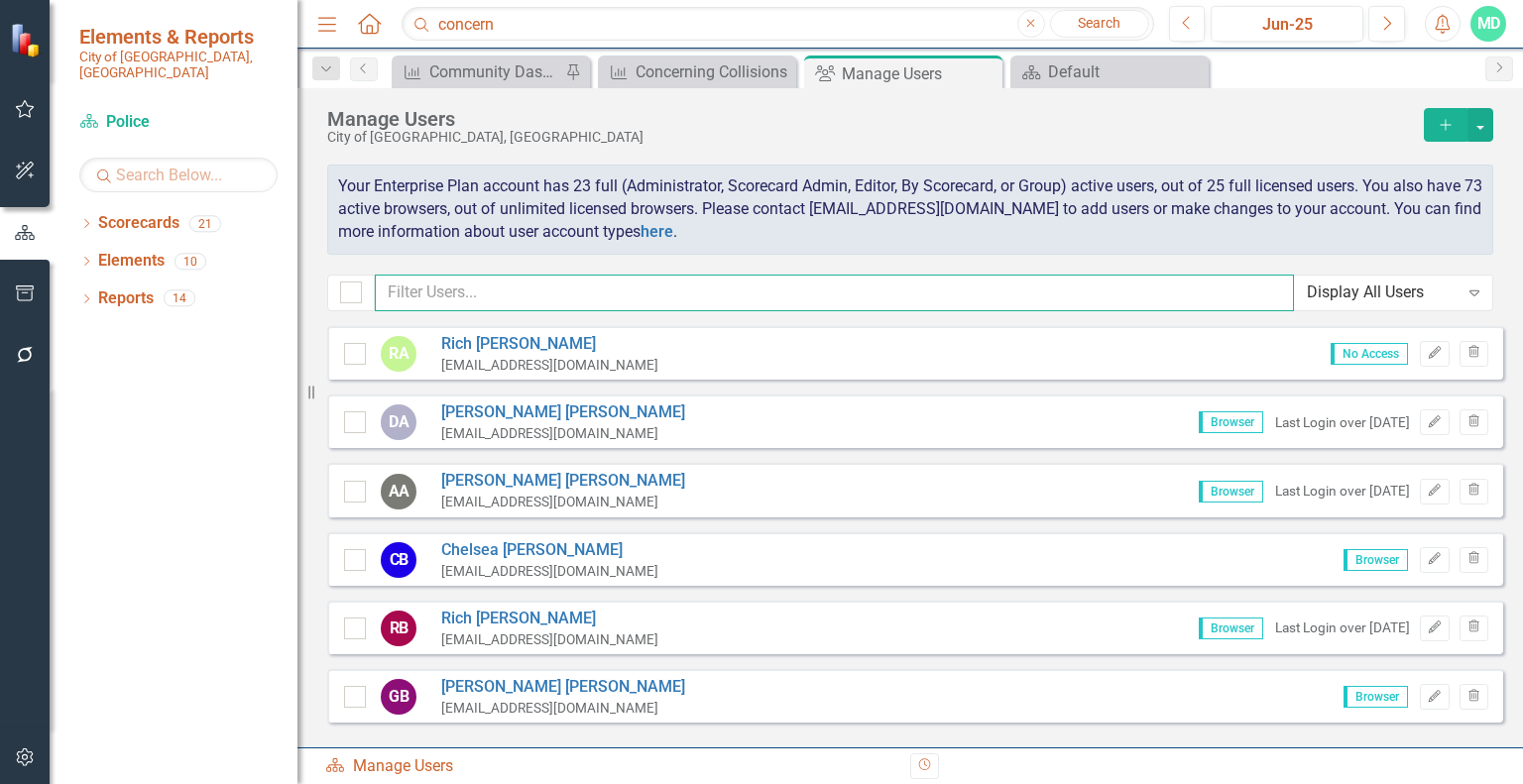 click at bounding box center (834, 292) 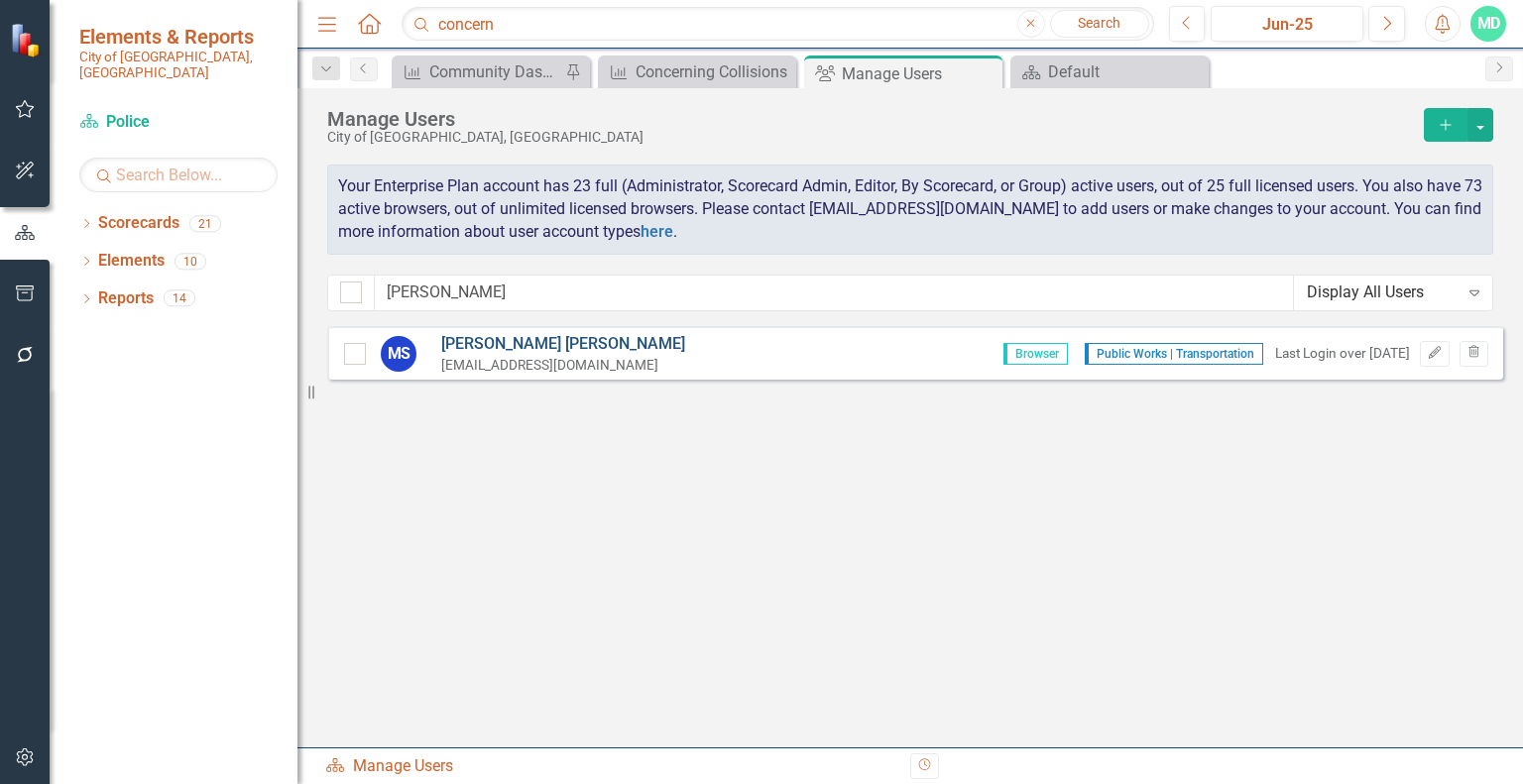 click on "[PERSON_NAME]" at bounding box center [563, 344] 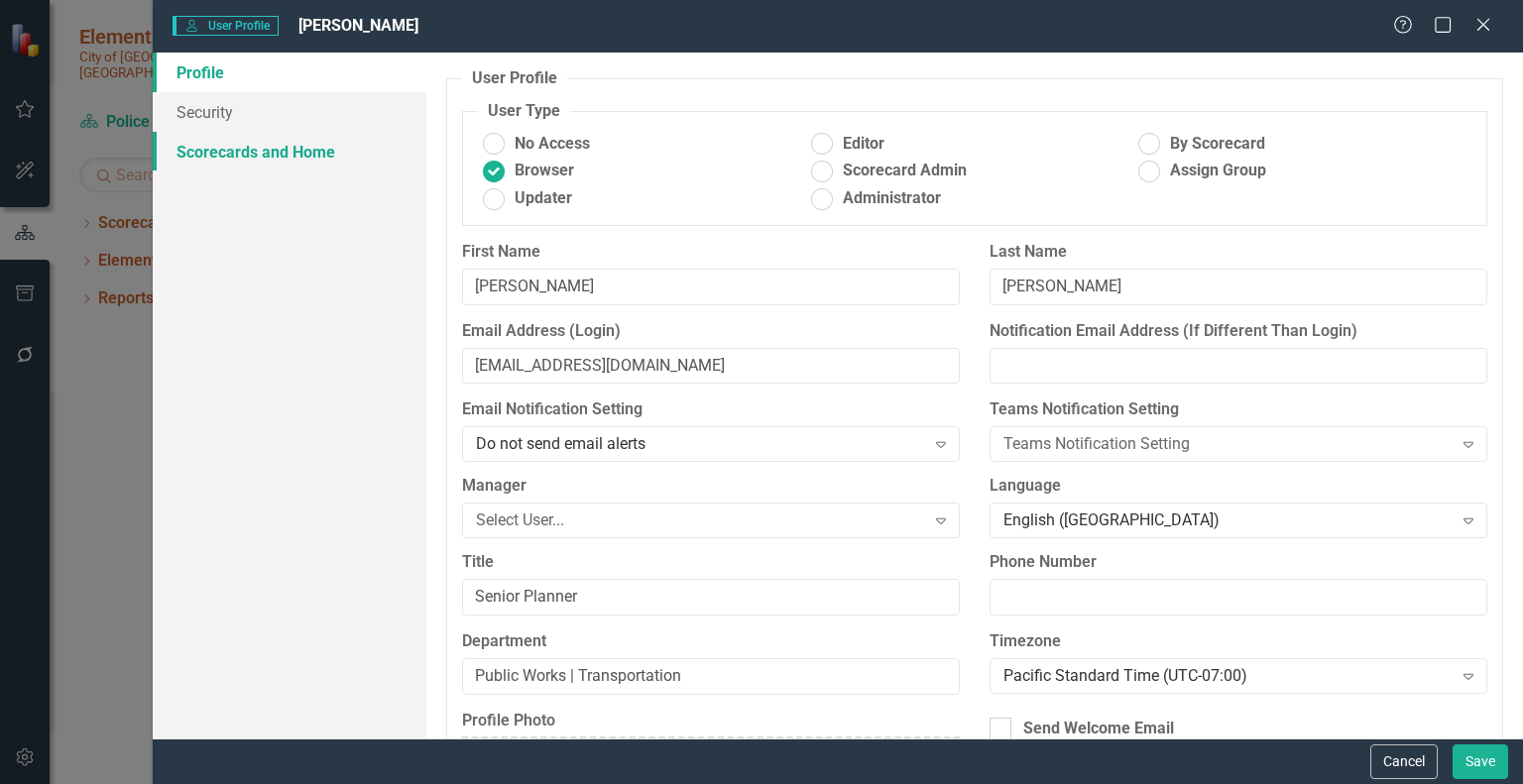 click on "Scorecards and Home" at bounding box center [290, 152] 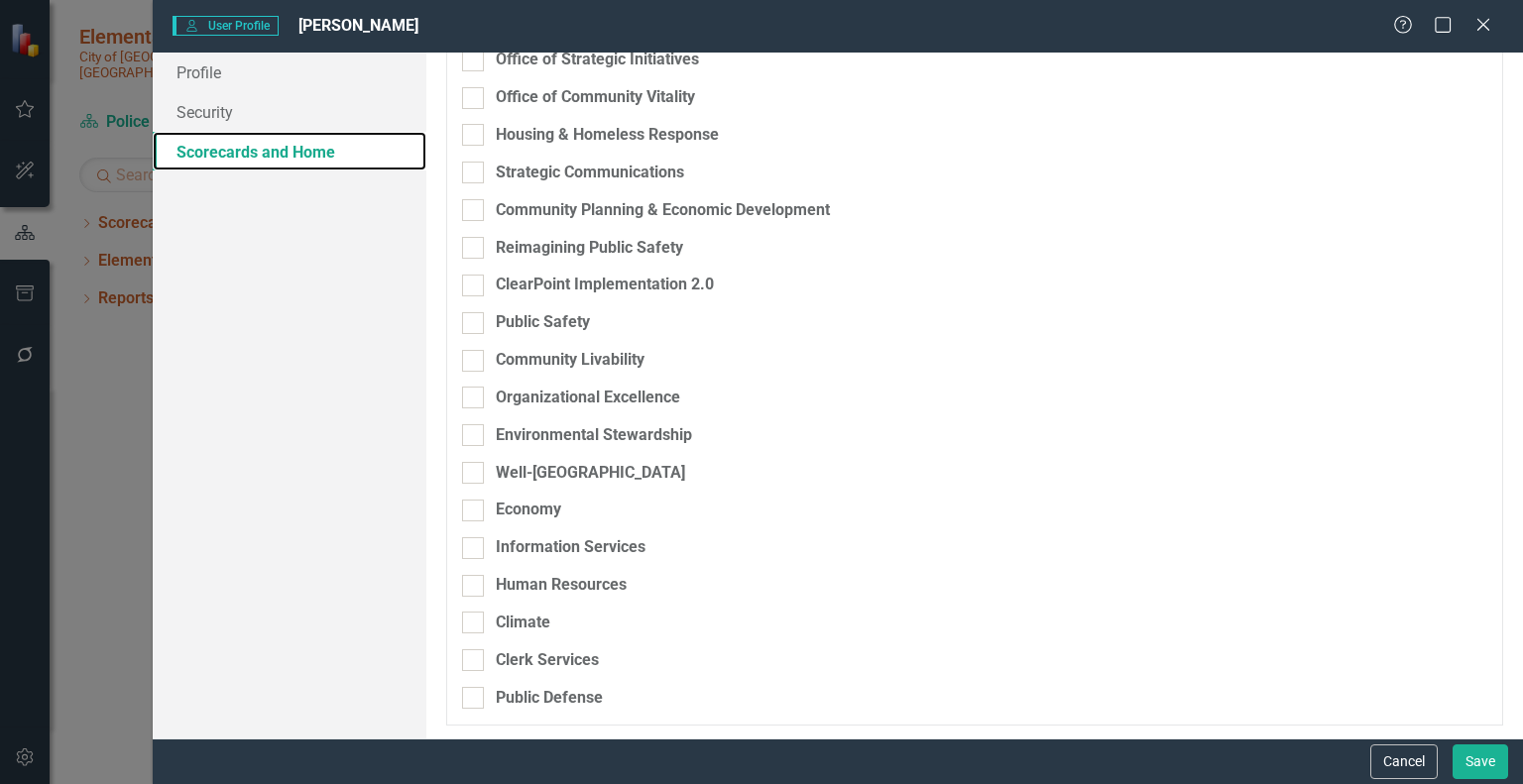 scroll, scrollTop: 0, scrollLeft: 0, axis: both 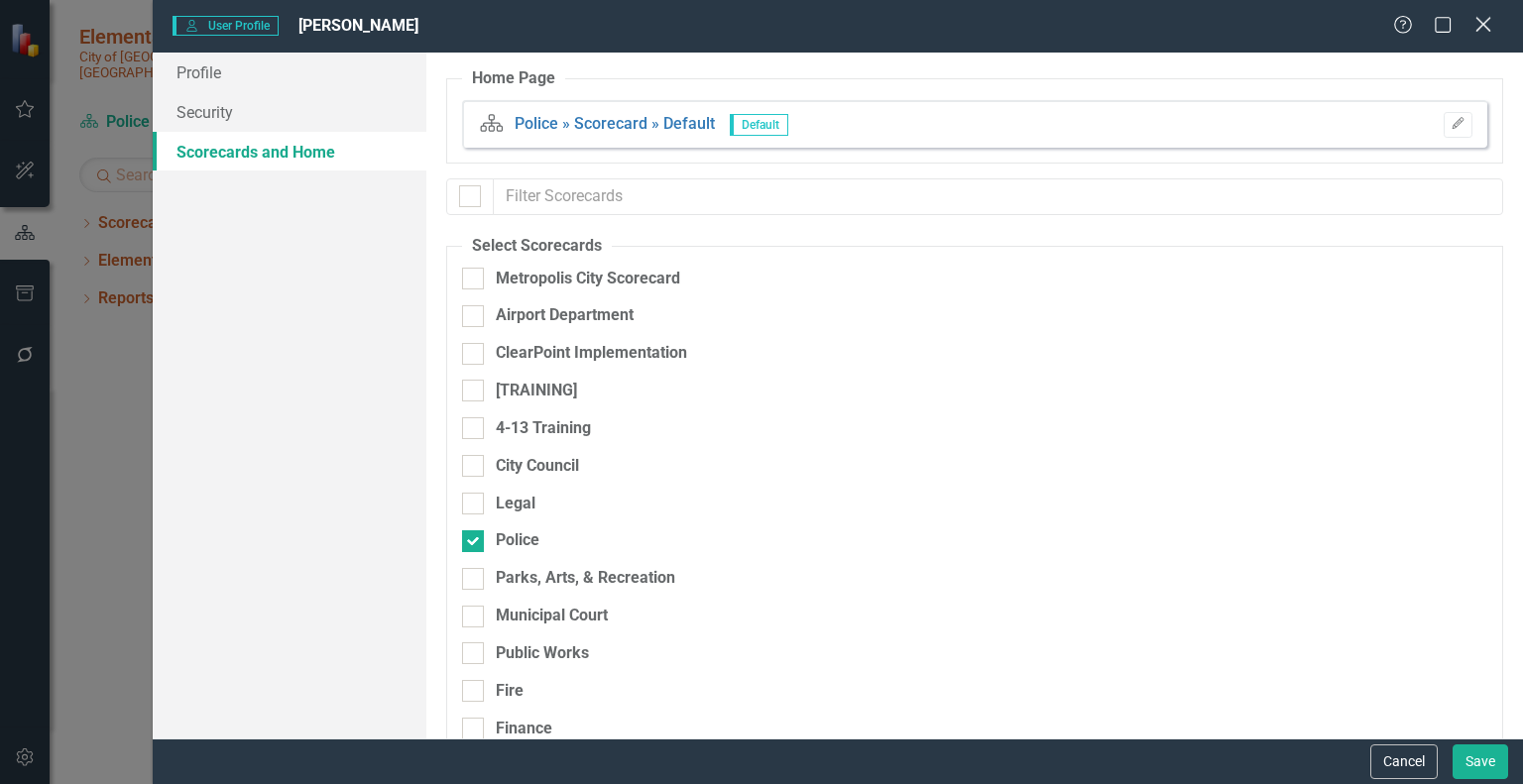 click on "Close" 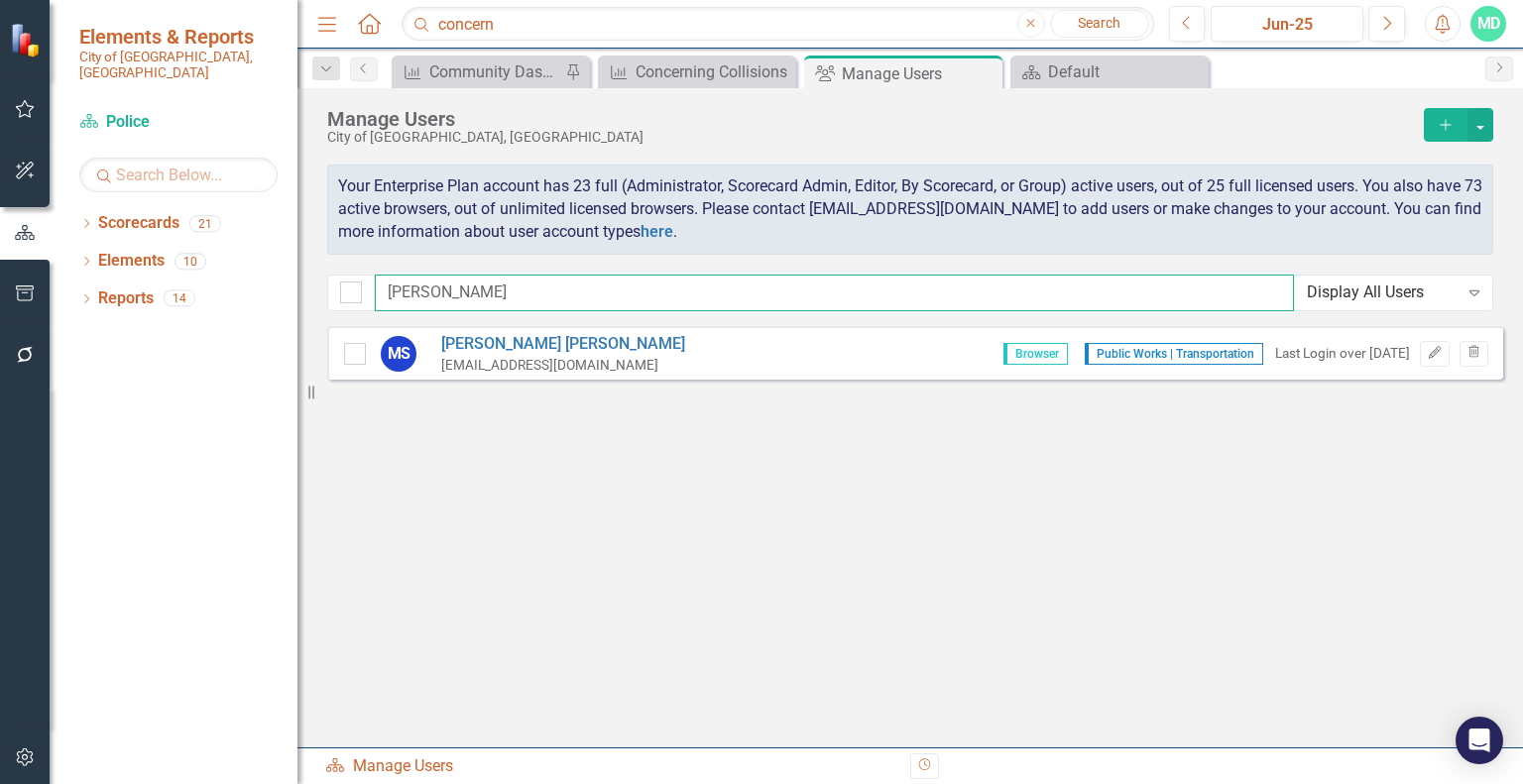 drag, startPoint x: 456, startPoint y: 287, endPoint x: 339, endPoint y: 284, distance: 117.03846 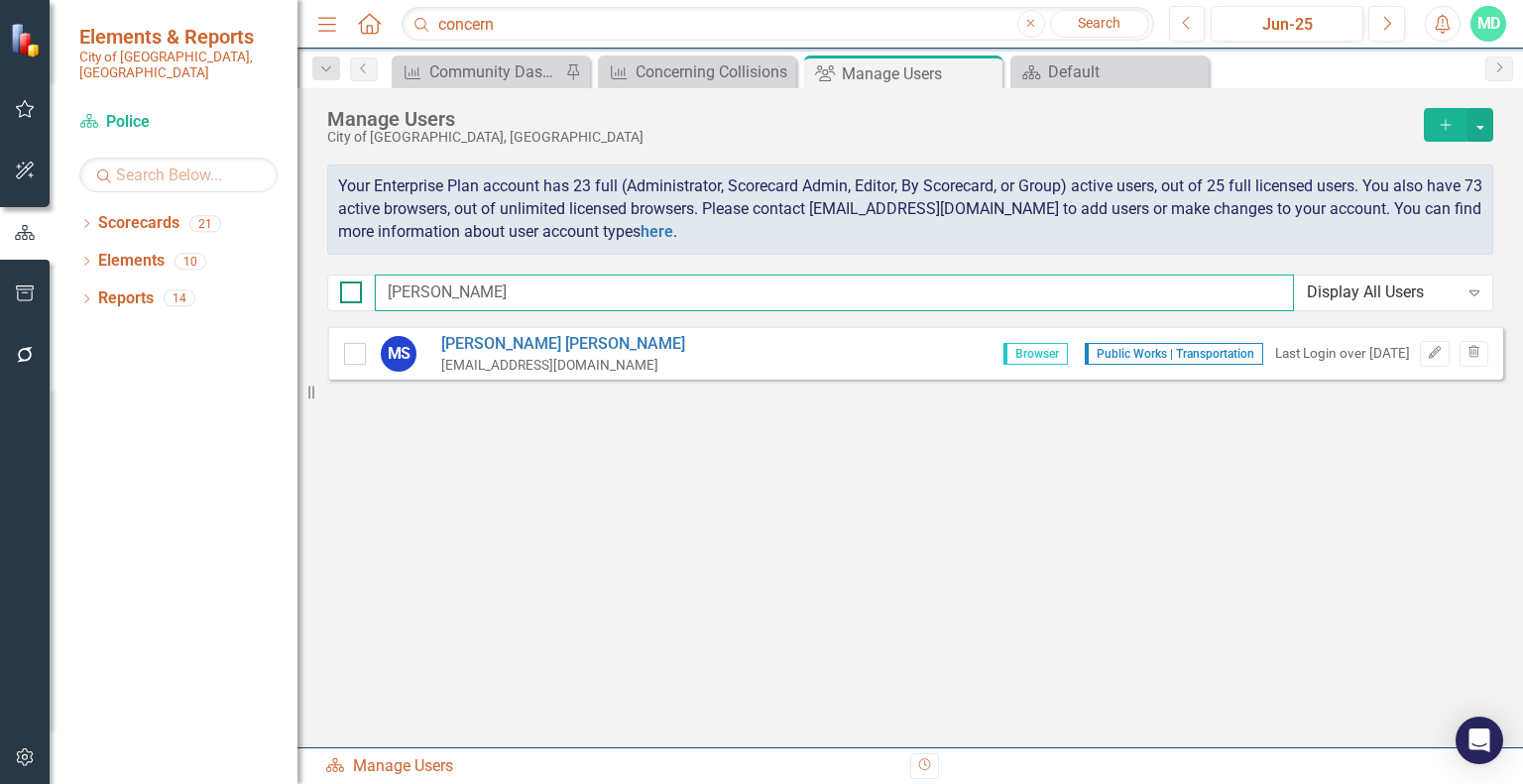 click on "[PERSON_NAME] Display All Users Expand" at bounding box center [910, 292] 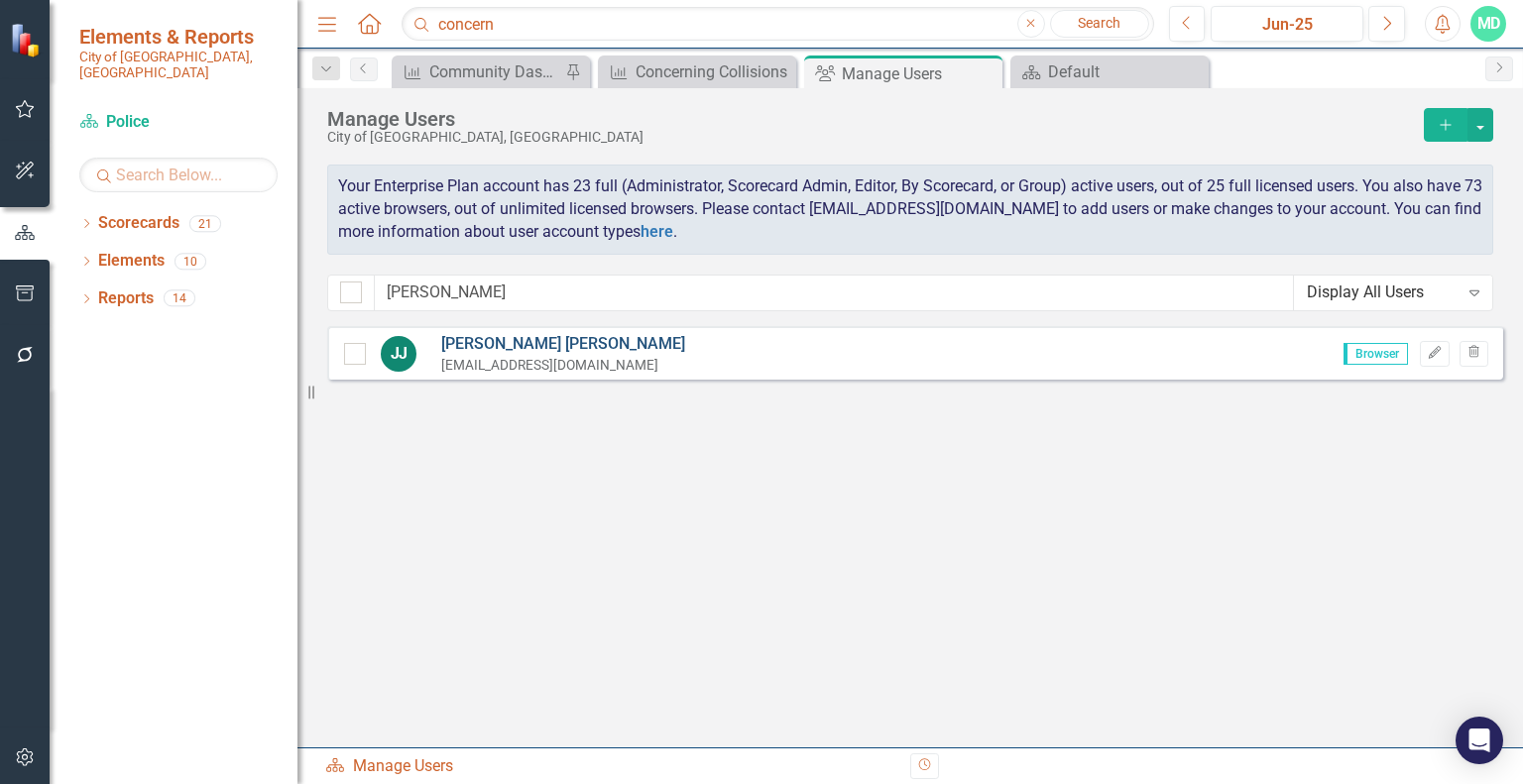 click on "[PERSON_NAME]" at bounding box center (563, 344) 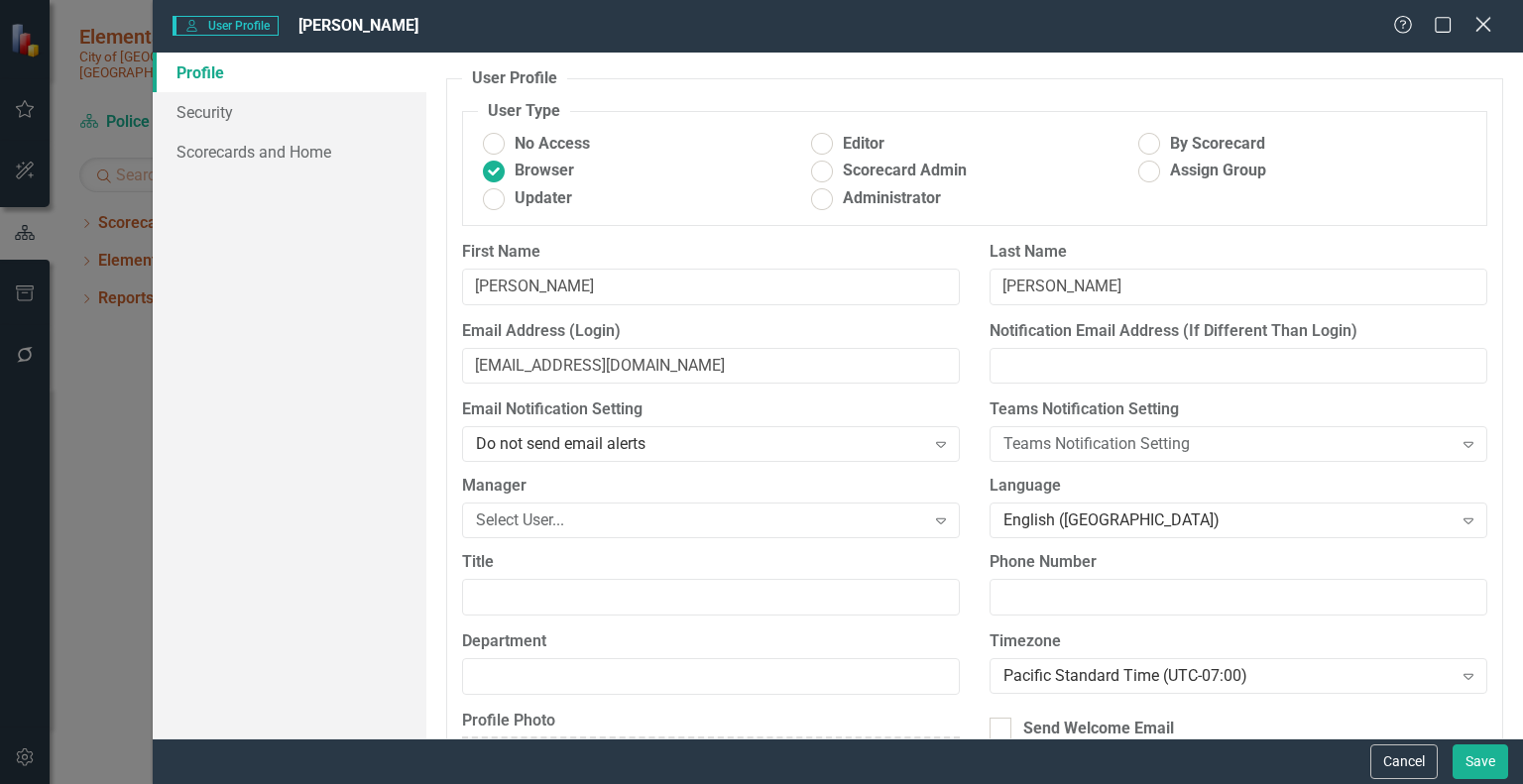 click on "Close" 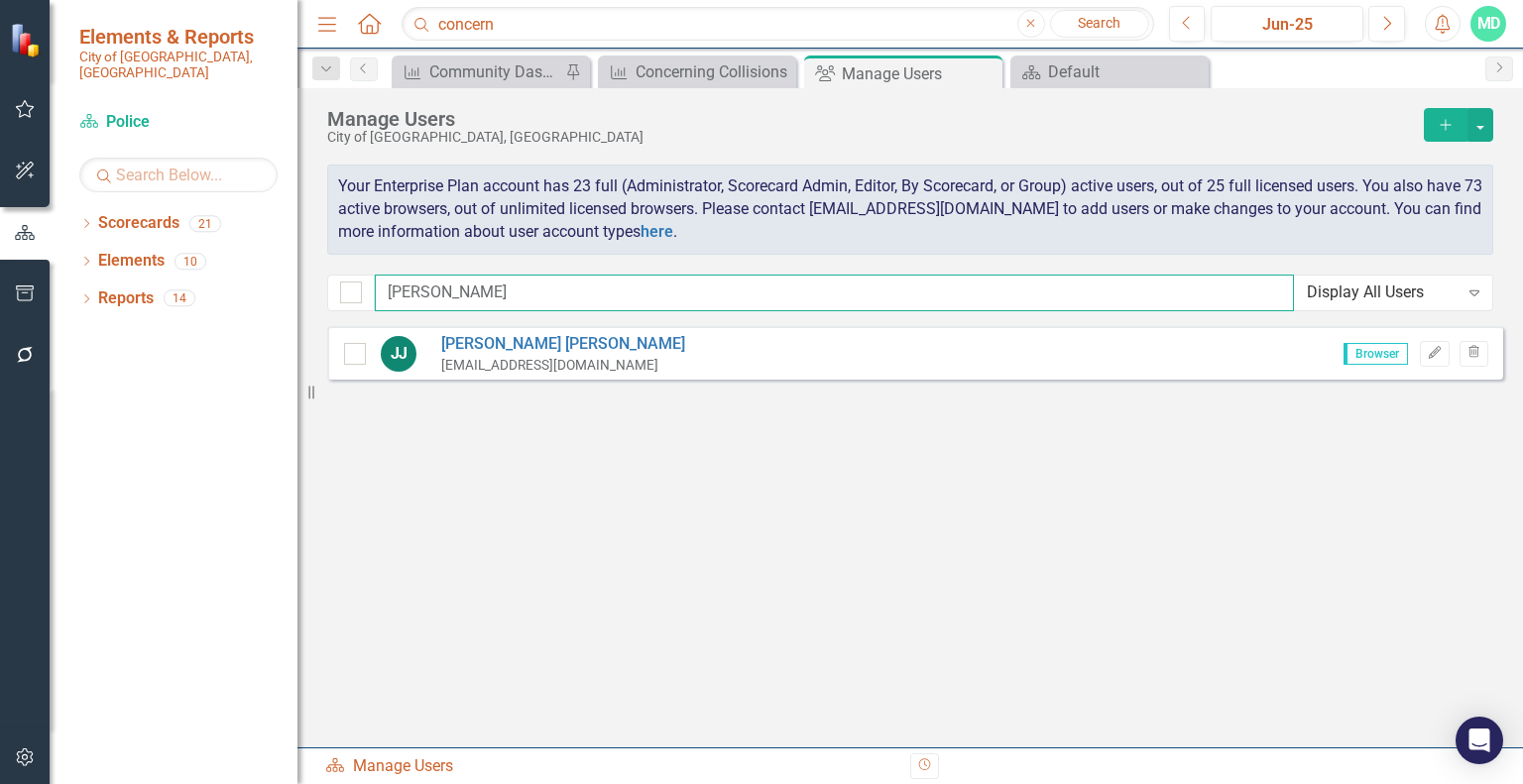 drag, startPoint x: 438, startPoint y: 294, endPoint x: 364, endPoint y: 294, distance: 74 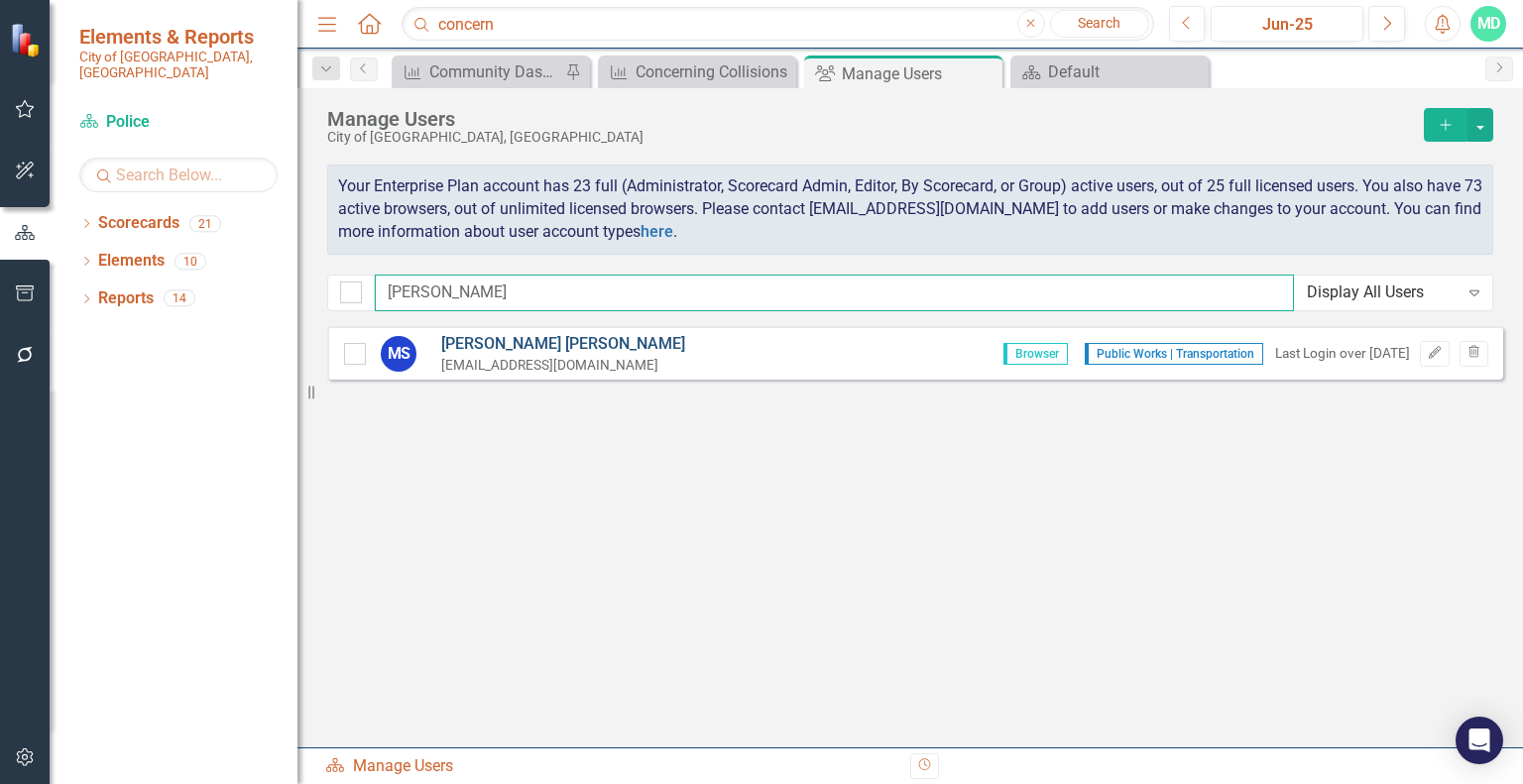 type on "[PERSON_NAME]" 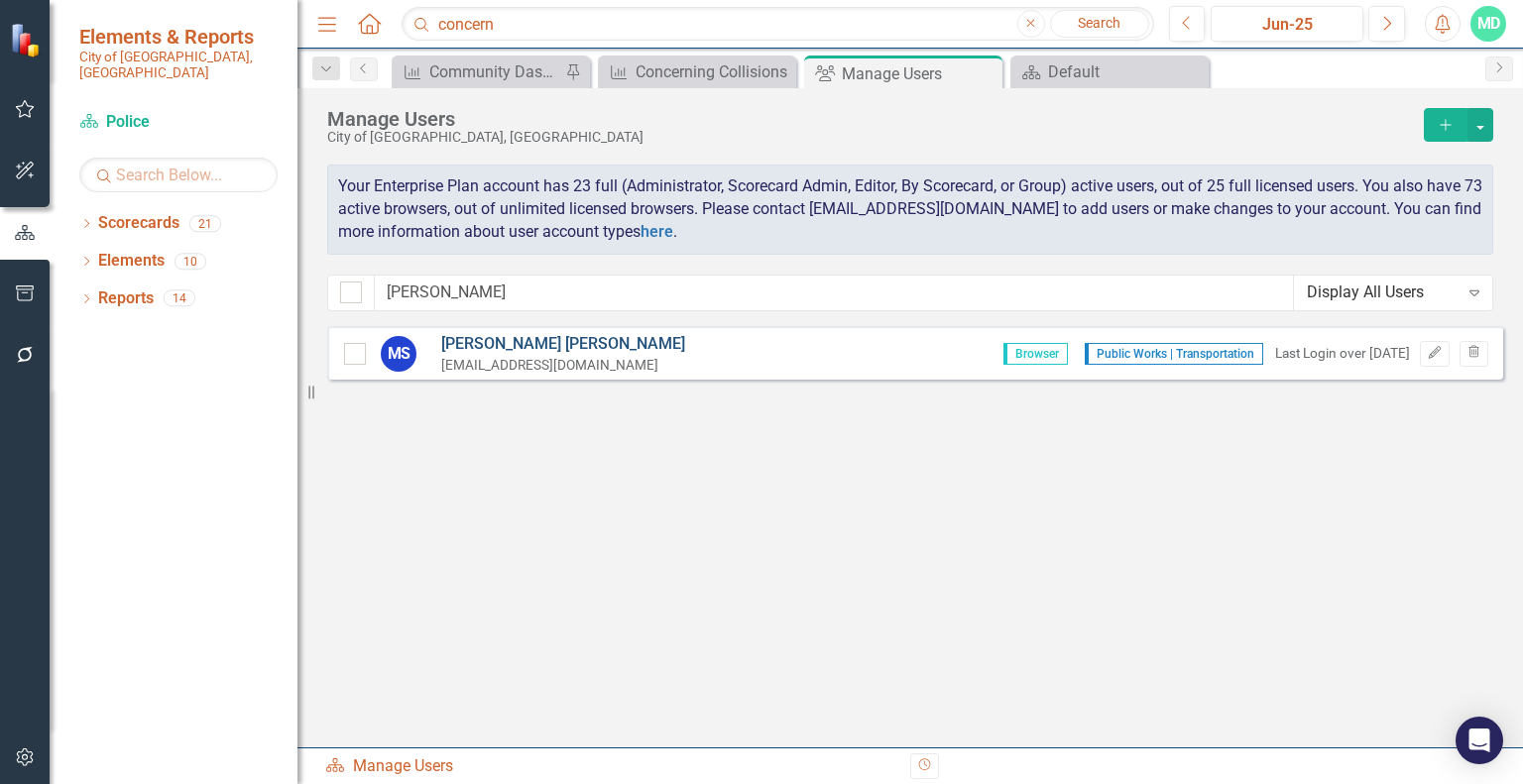 click on "[PERSON_NAME]" at bounding box center [563, 344] 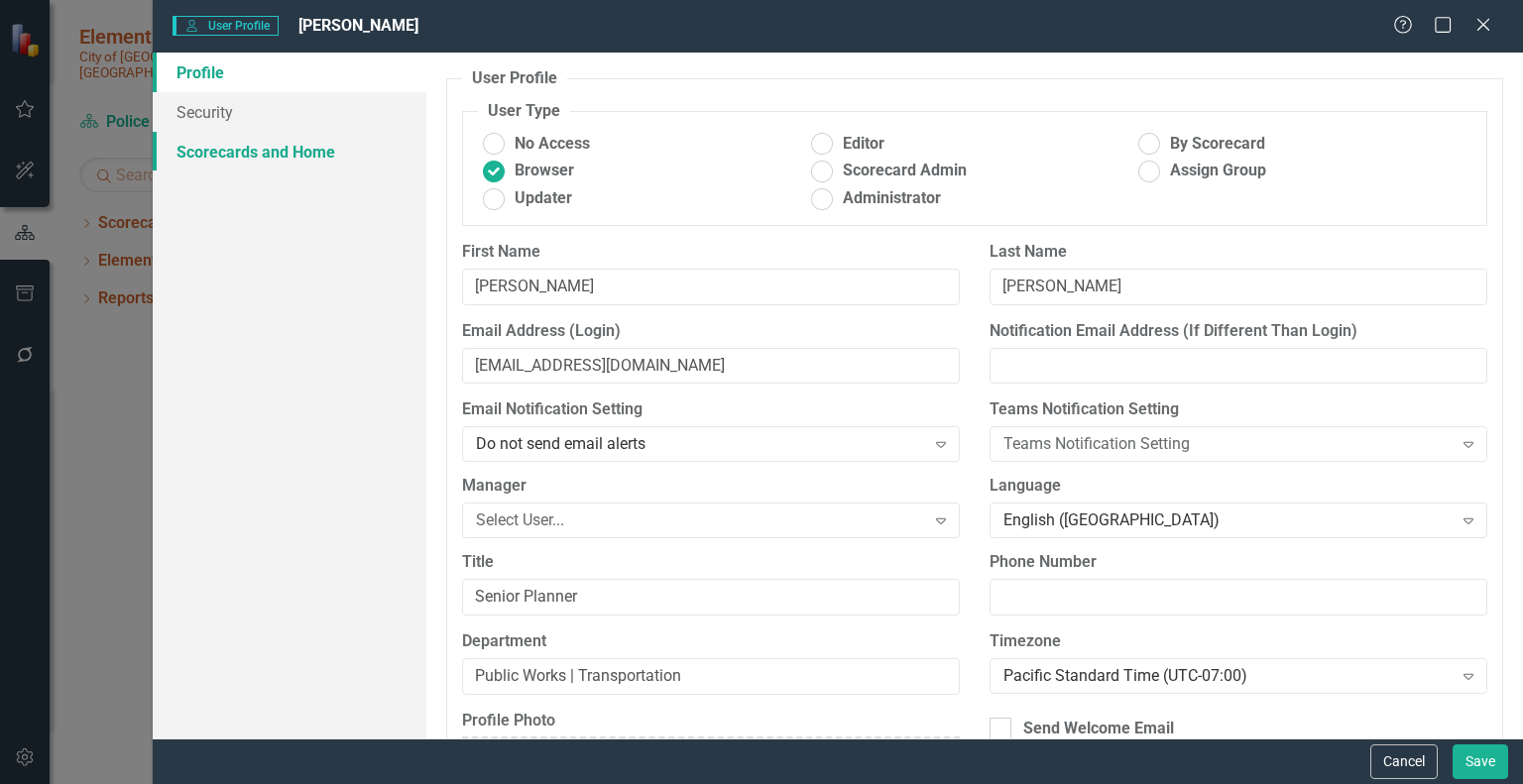 click on "Scorecards and Home" at bounding box center (290, 152) 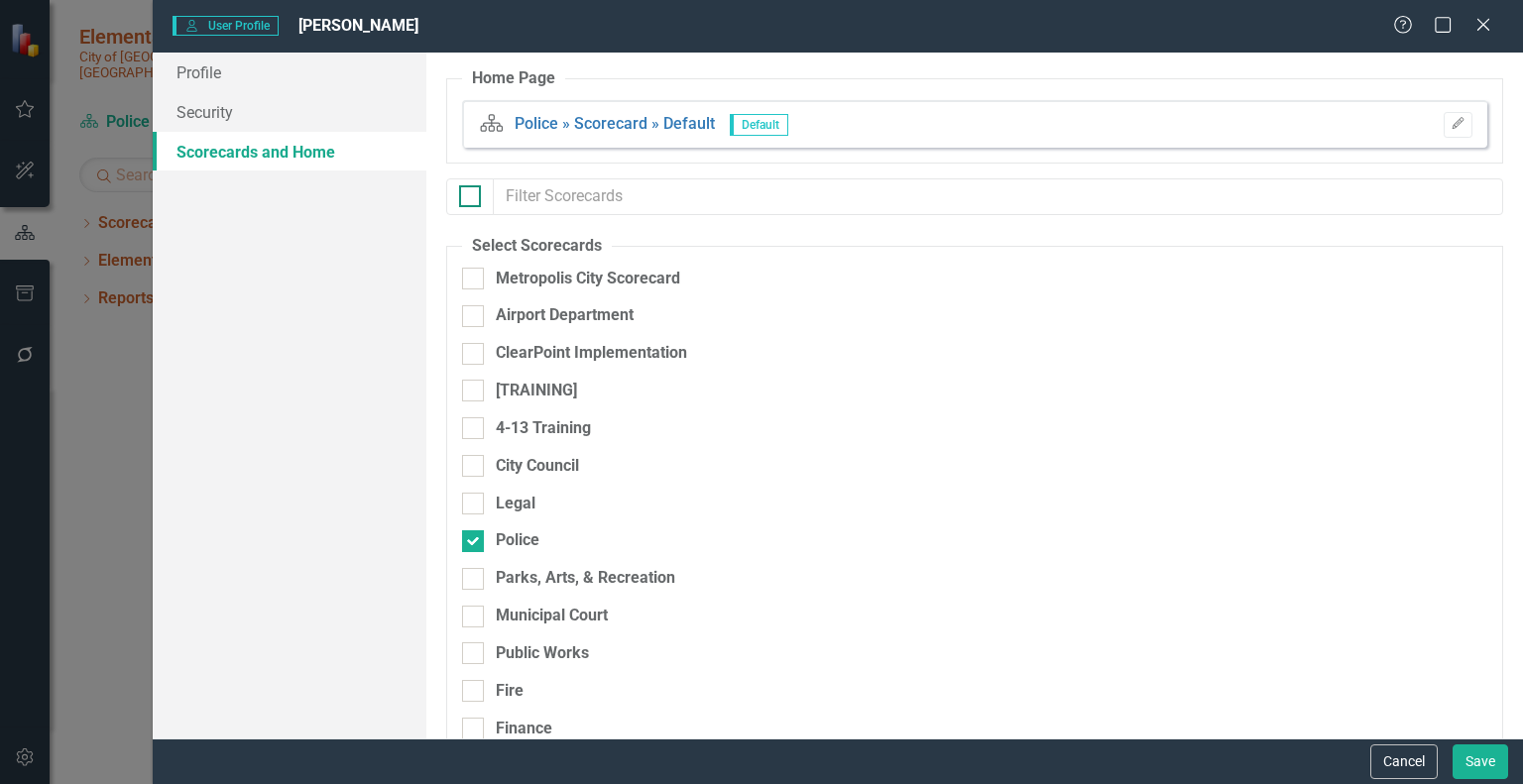 click at bounding box center [465, 191] 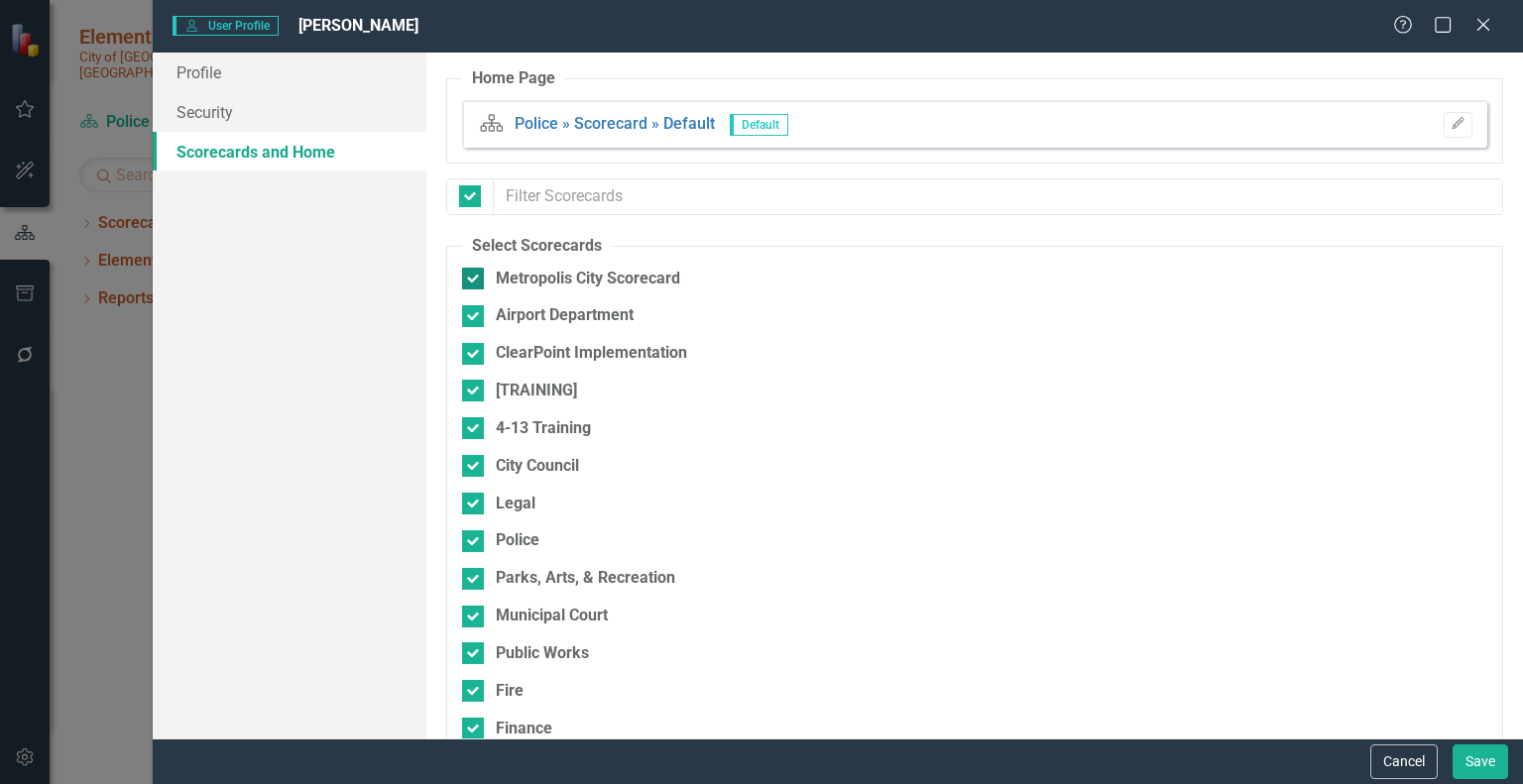 drag, startPoint x: 478, startPoint y: 272, endPoint x: 472, endPoint y: 288, distance: 17.088007 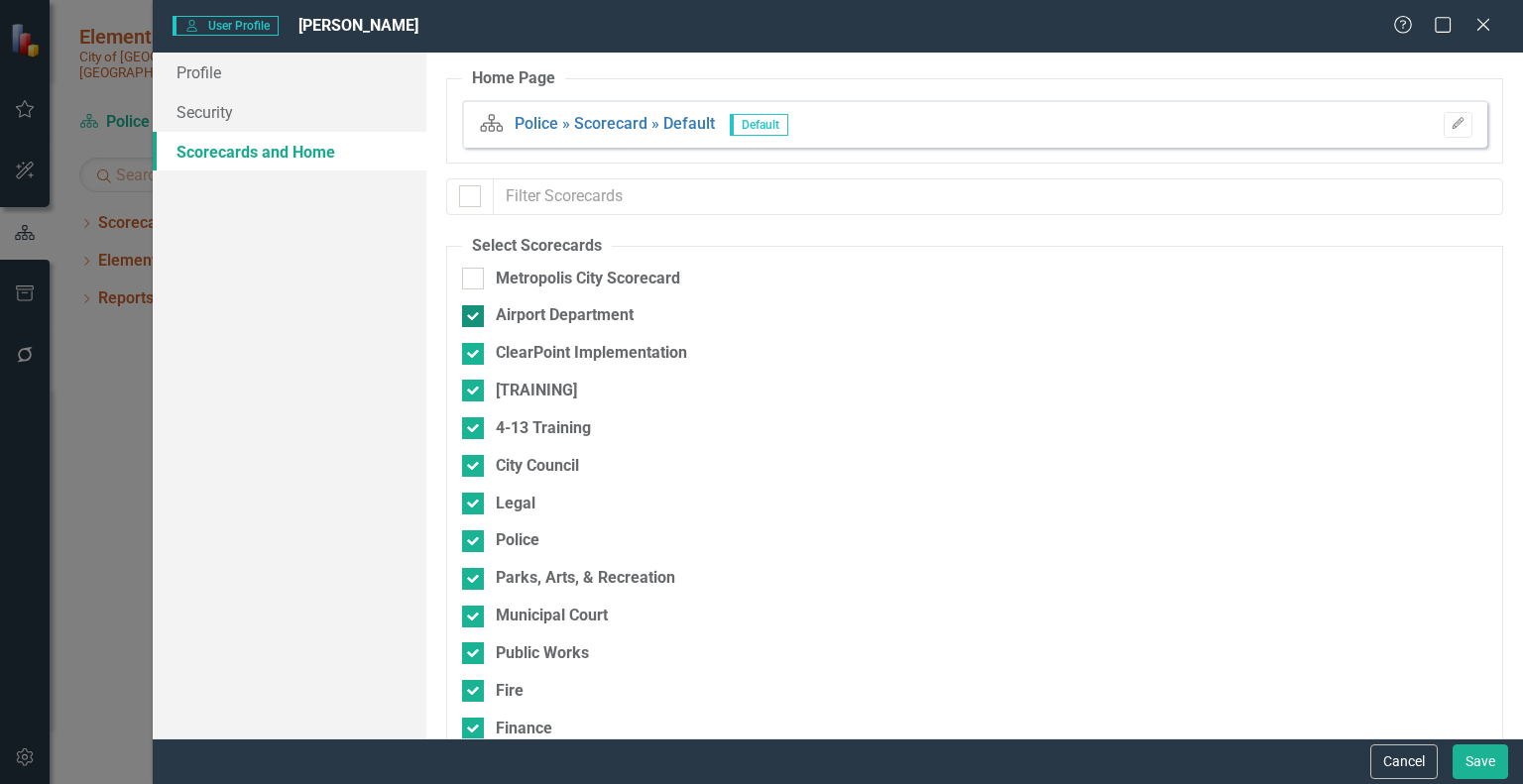 click on "Airport Department" at bounding box center (468, 311) 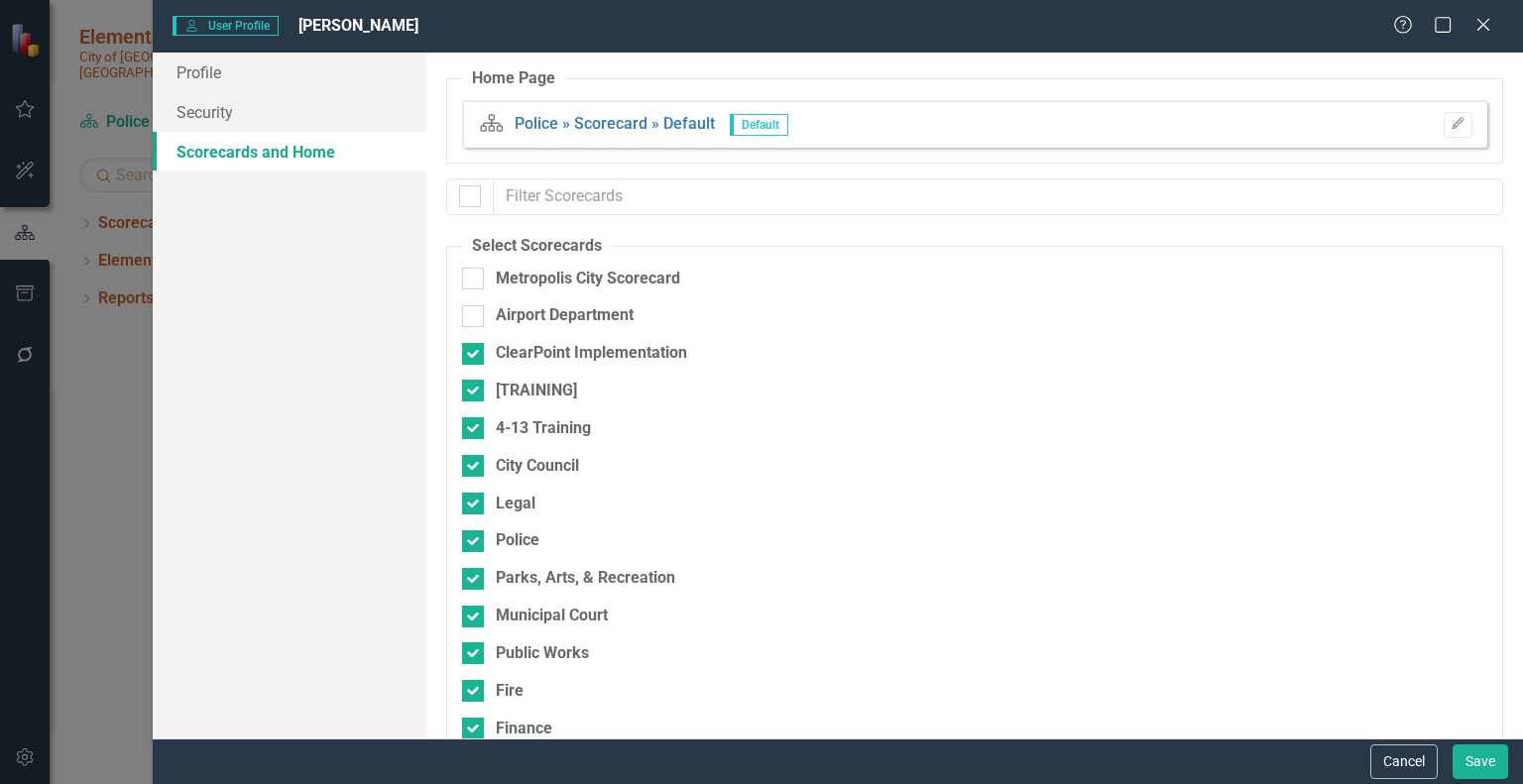 click on "Airport Department" at bounding box center (871, 323) 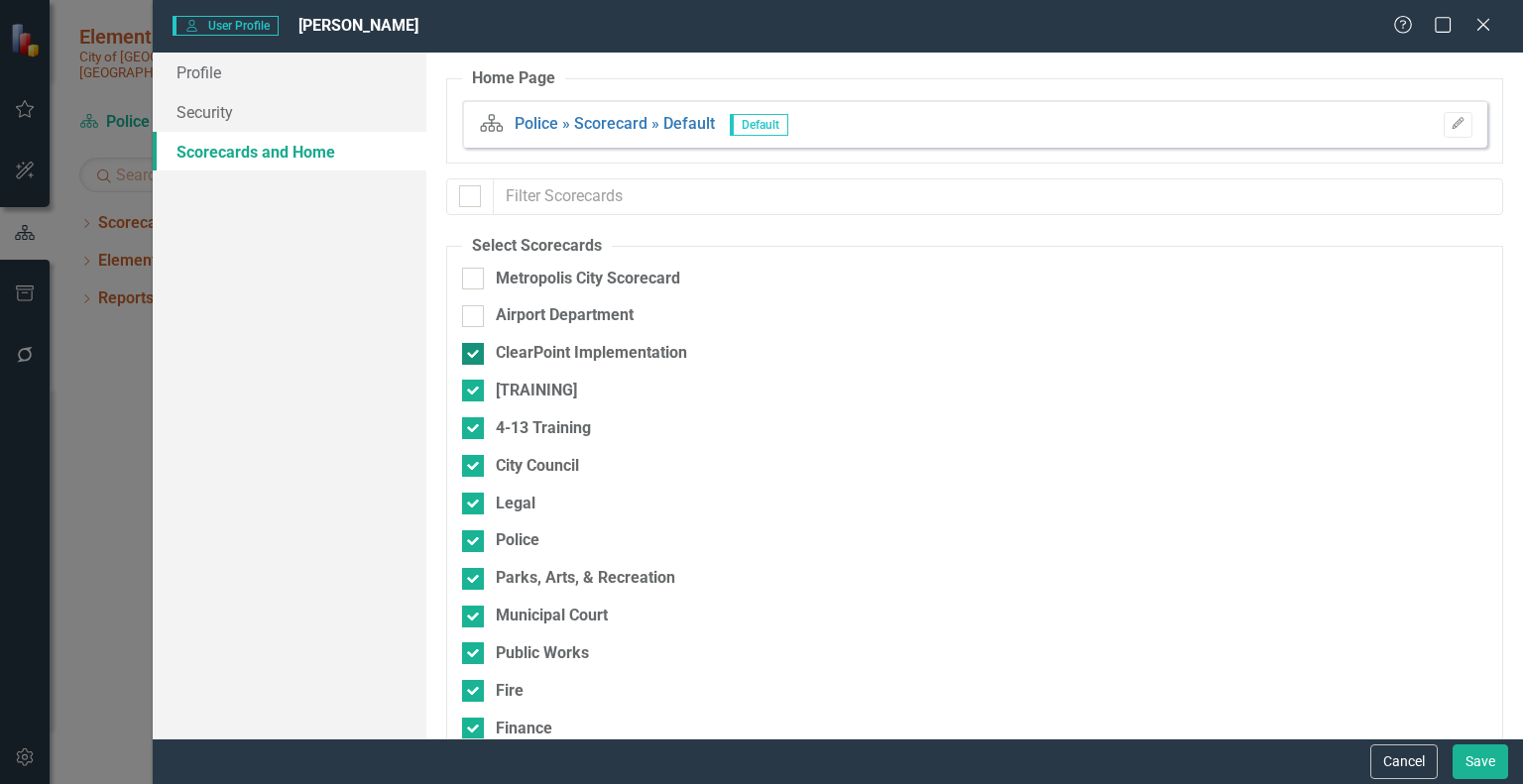 click on "ClearPoint Implementation" at bounding box center (468, 349) 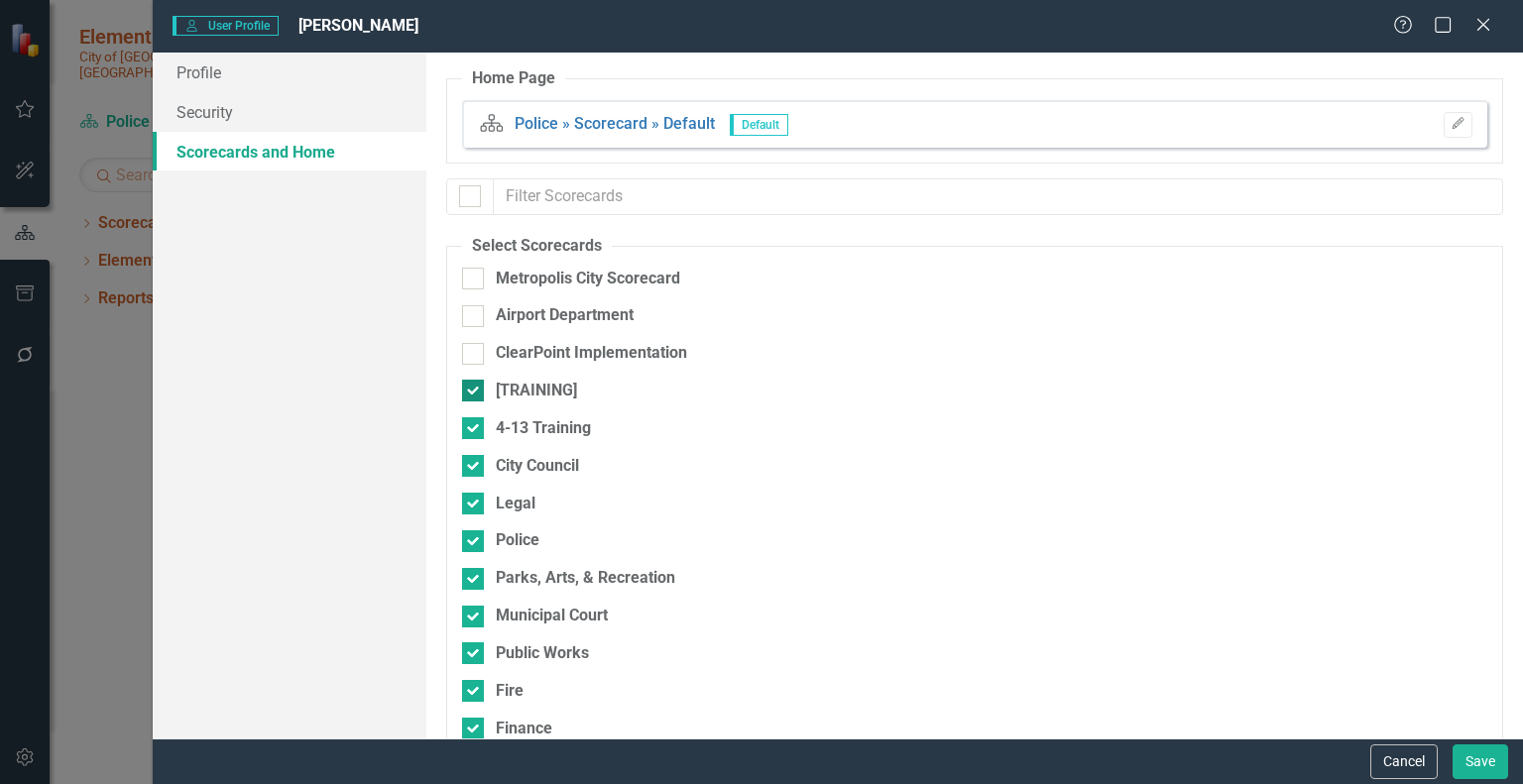 click on "[TRAINING]" at bounding box center (468, 386) 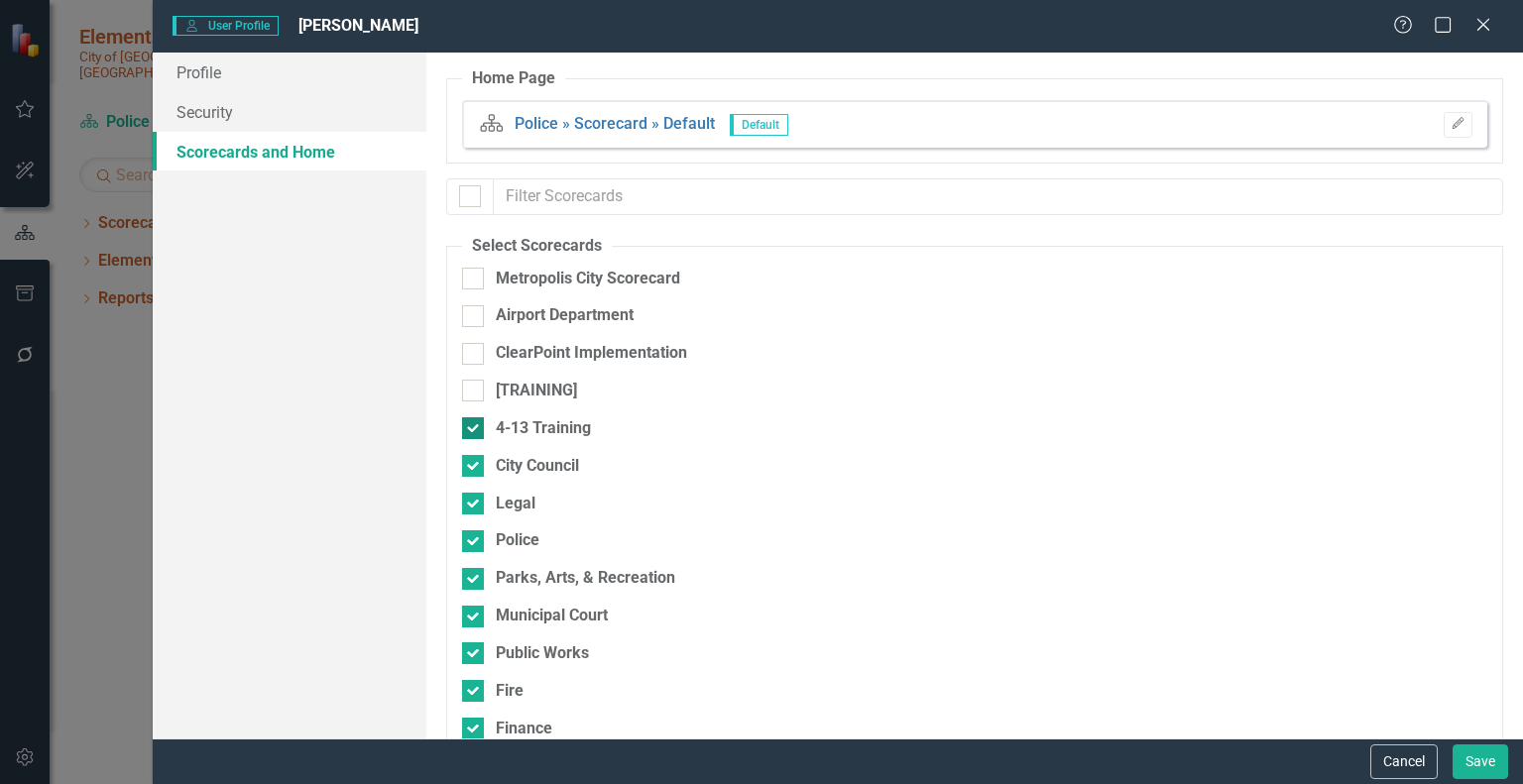 click on "Select Scorecards [GEOGRAPHIC_DATA] Scorecard Airport Department ClearPoint Implementation [TRAINING] 4-13 Training City Council Legal Police Parks, Arts, & Recreation Municipal Court  Public Works Fire Finance City Manager’s Office Office of Strategic Initiatives Office of Community Vitality Housing & Homeless Response Strategic Communications Community Planning & Economic Development Reimagining Public Safety ClearPoint Implementation 2.0 Public Safety Community Livability Organizational Excellence Environmental Stewardship Well-Planned City Economy Information Services Human Resources Climate Clerk Services Public Defense" at bounding box center [975, 851] 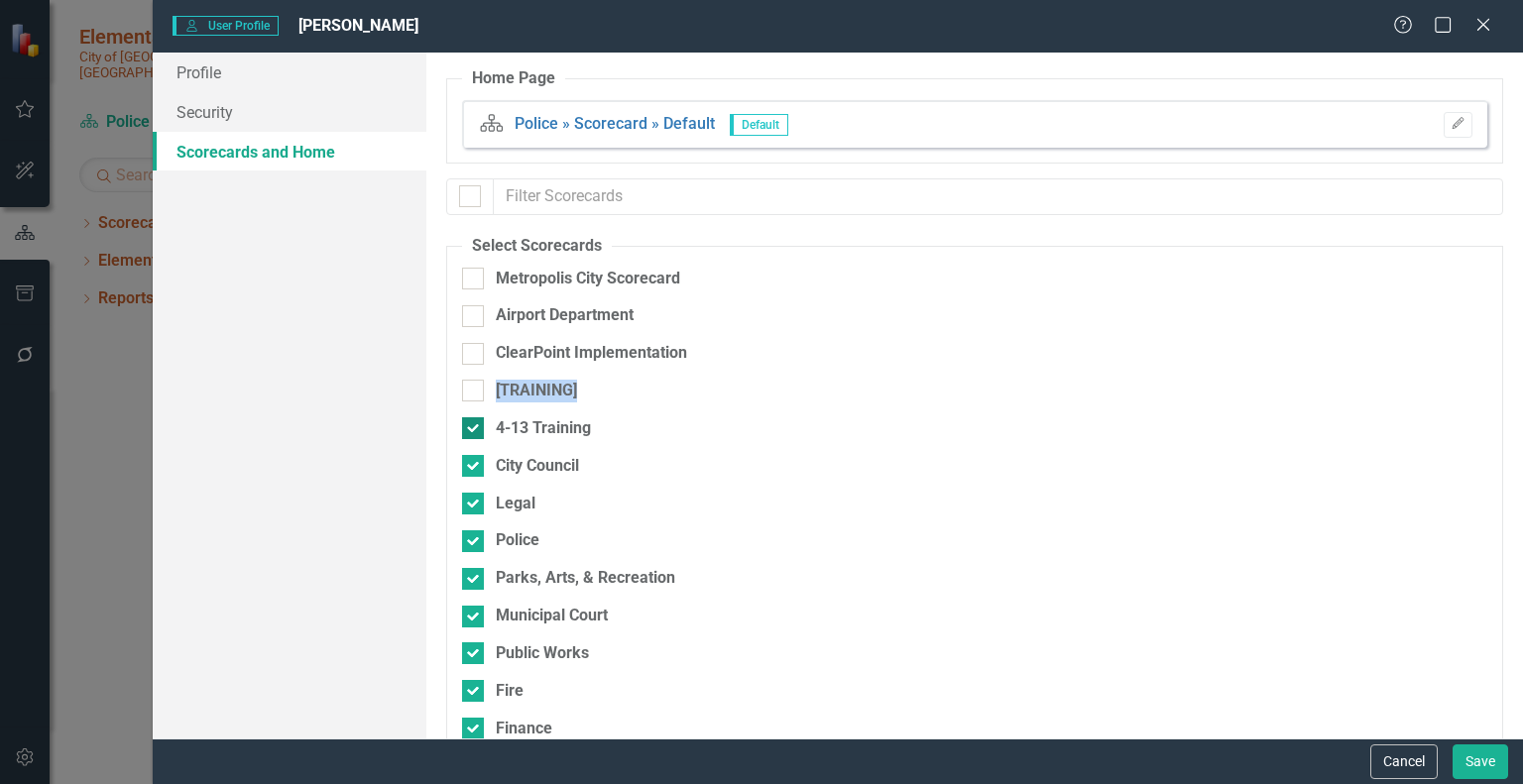 click on "4-13 Training" at bounding box center [468, 423] 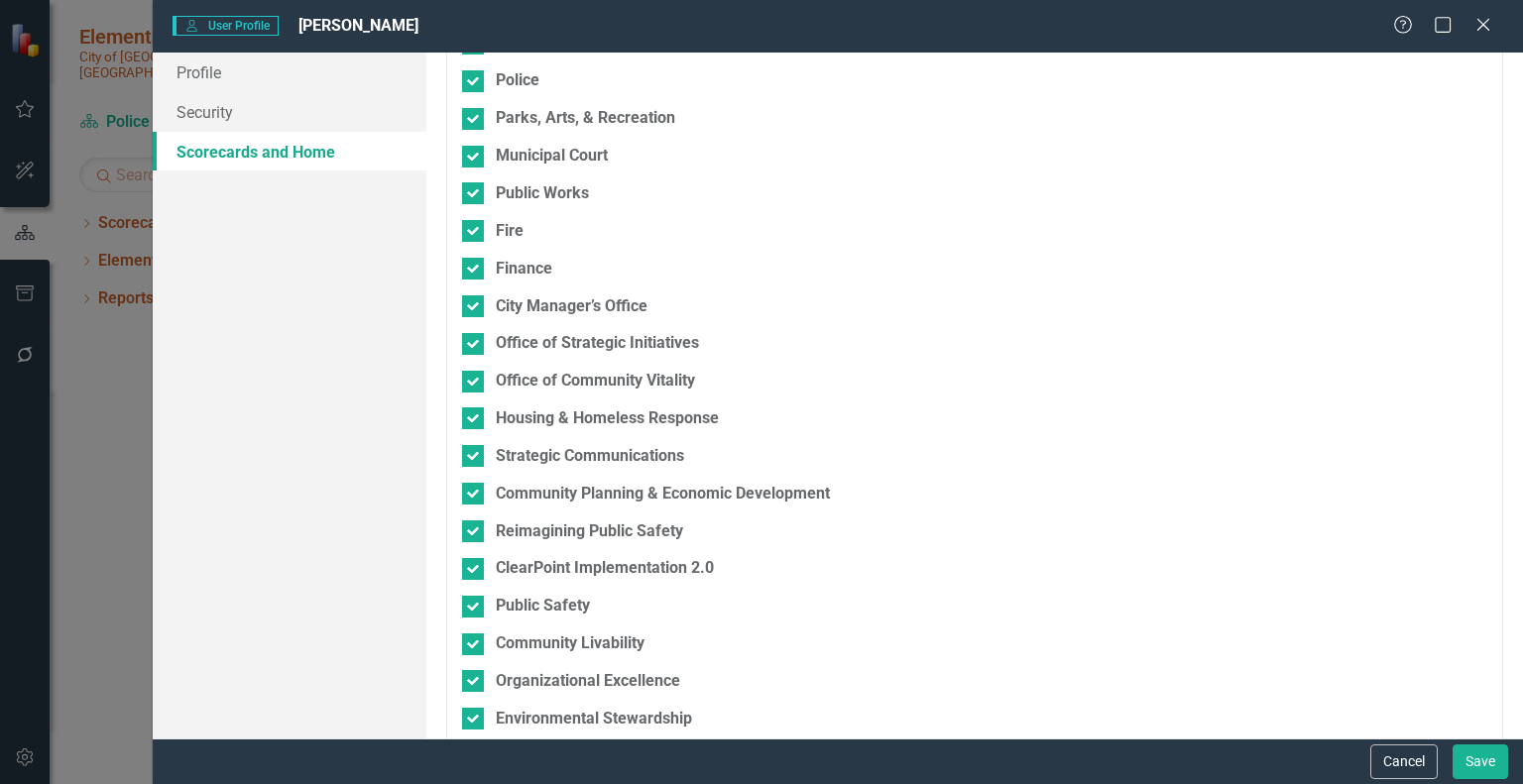 scroll, scrollTop: 496, scrollLeft: 0, axis: vertical 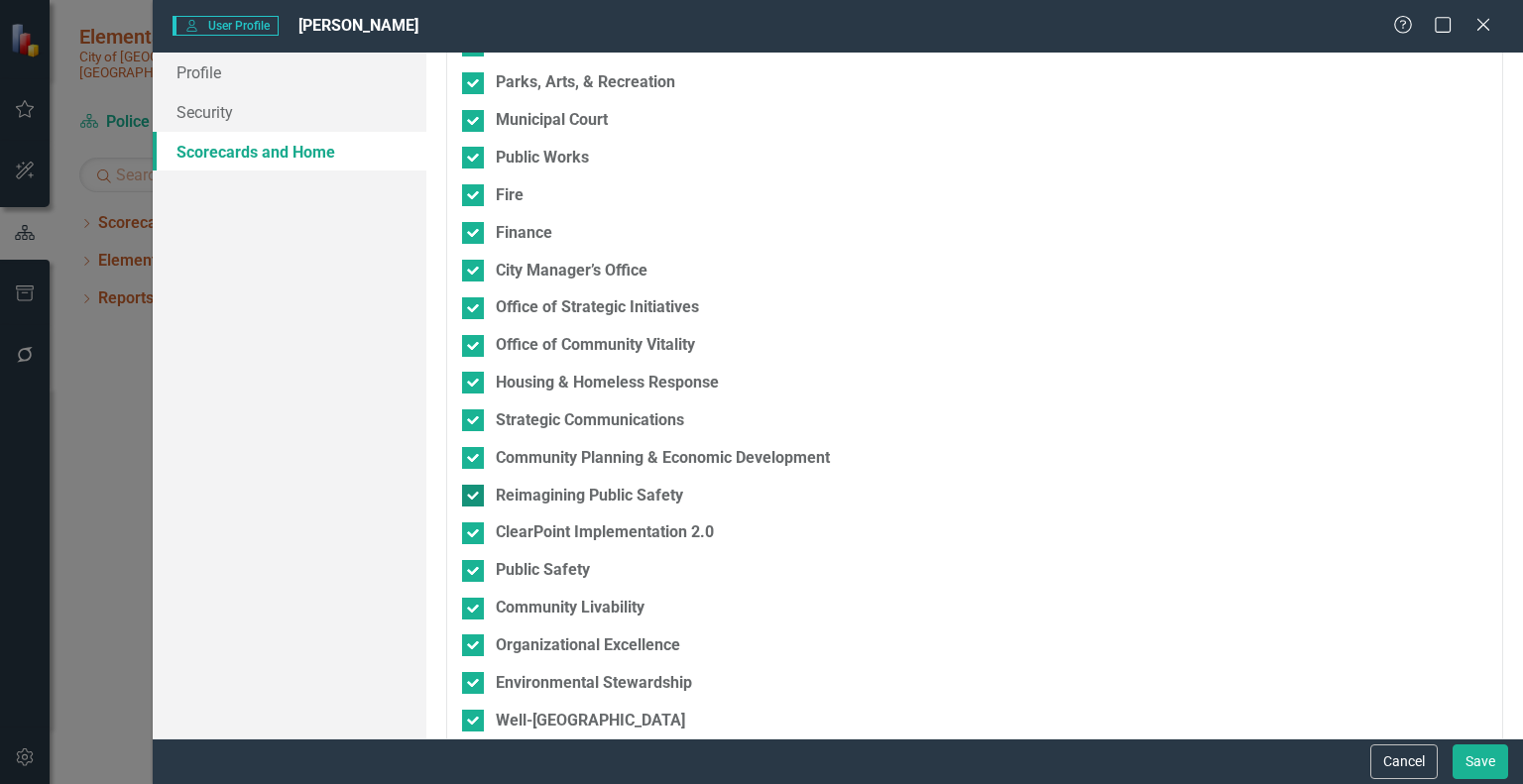 click at bounding box center [473, 496] 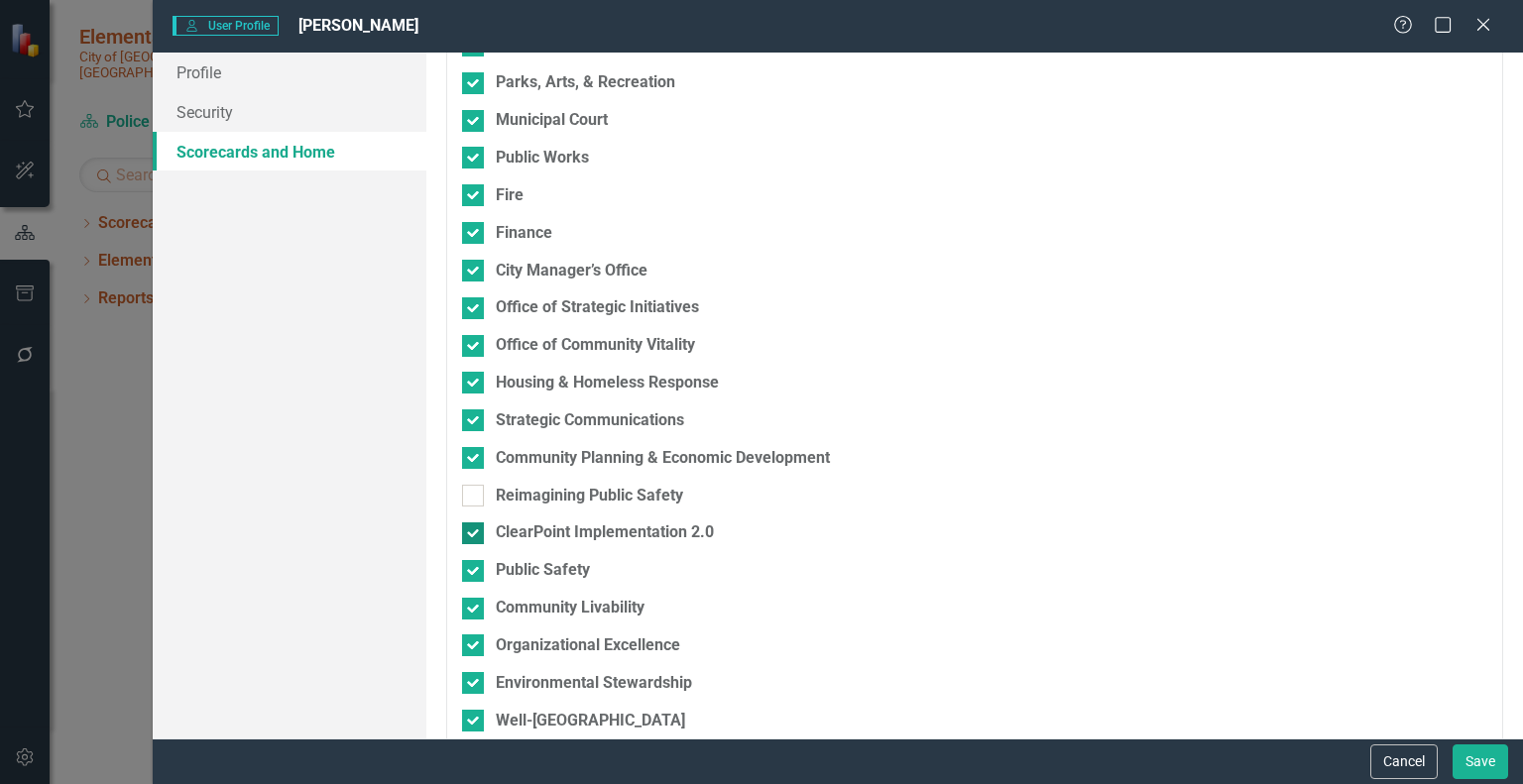click at bounding box center (473, 533) 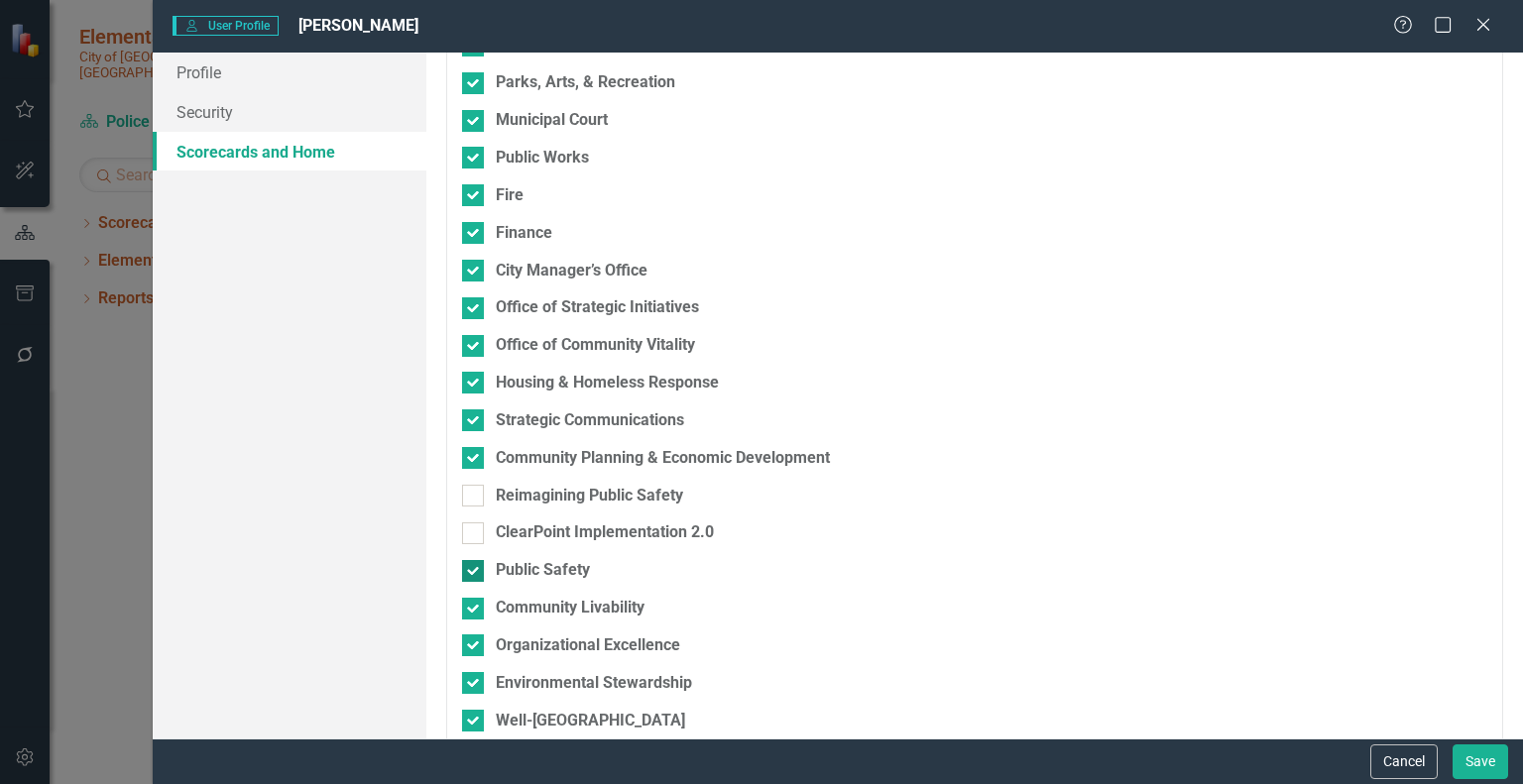 drag, startPoint x: 472, startPoint y: 565, endPoint x: 472, endPoint y: 576, distance: 11 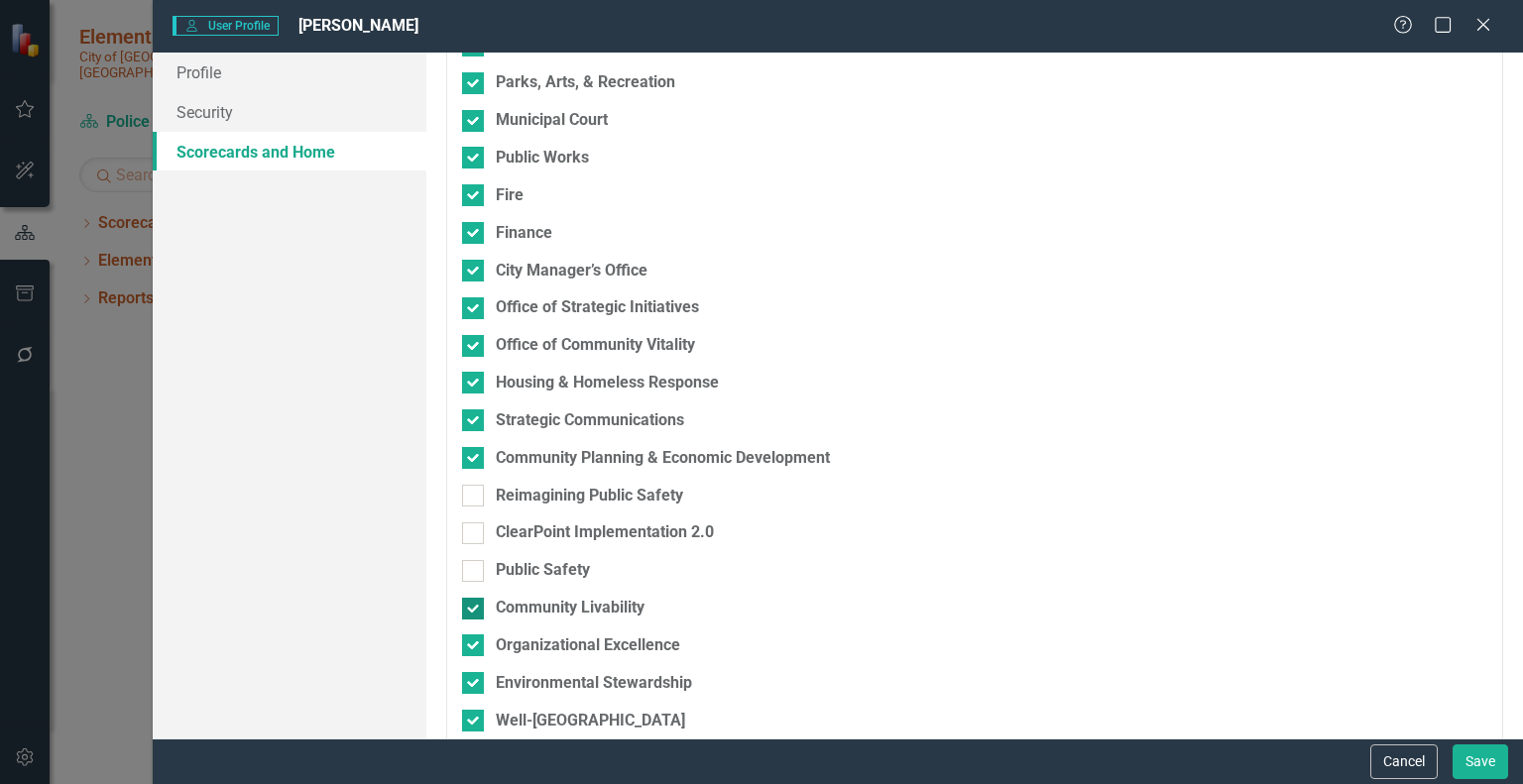click on "Community Livability" at bounding box center [468, 604] 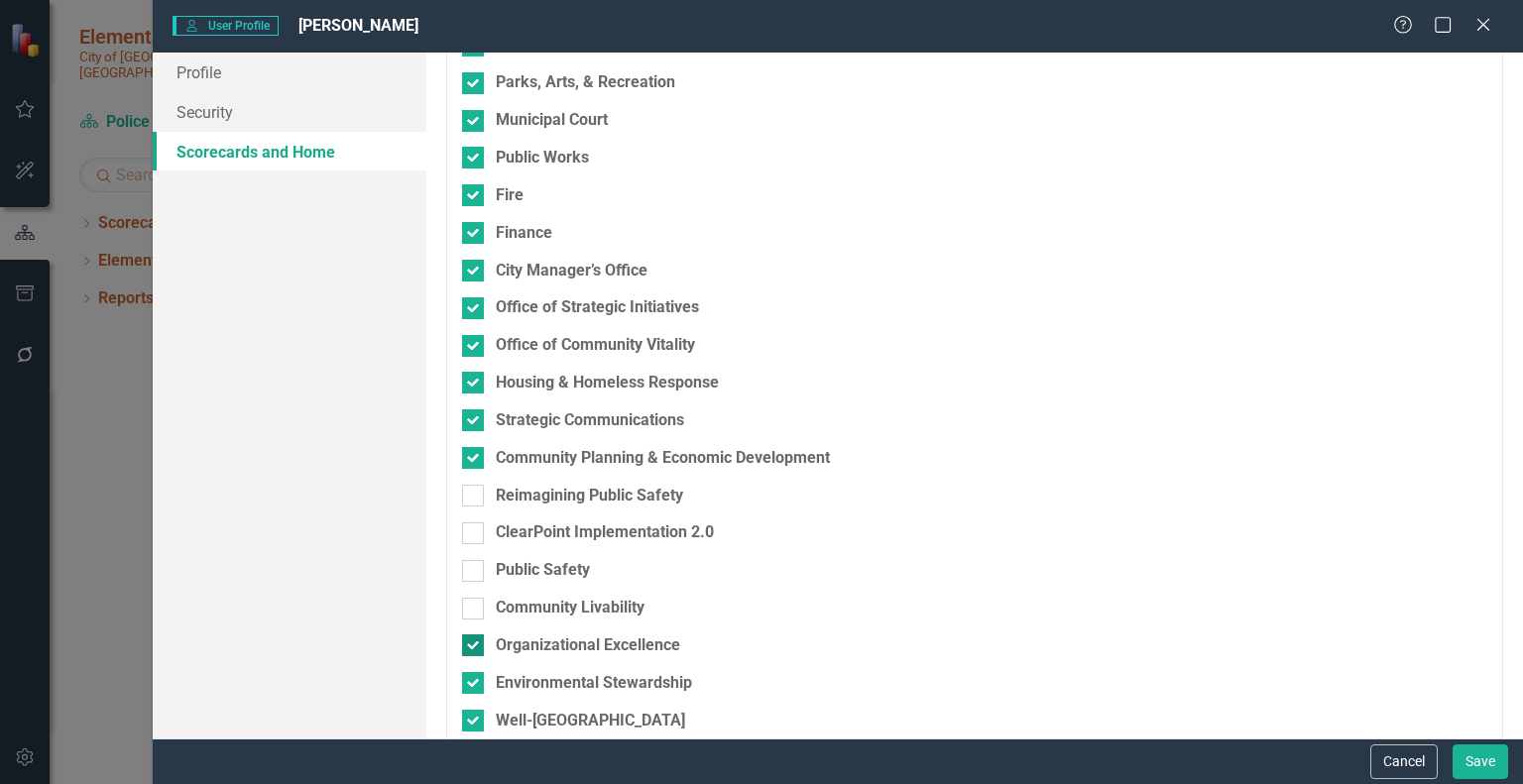 click at bounding box center (473, 645) 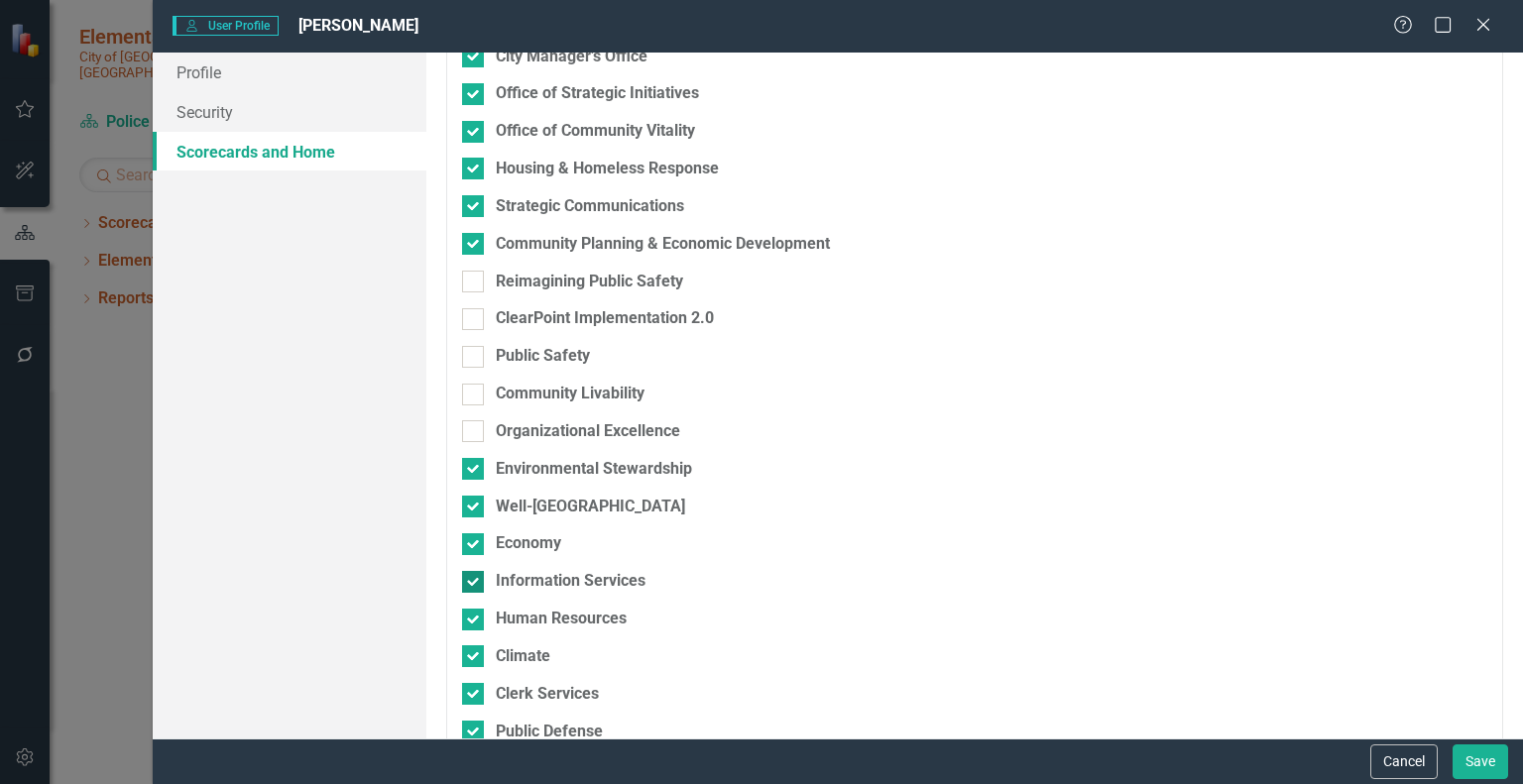 scroll, scrollTop: 743, scrollLeft: 0, axis: vertical 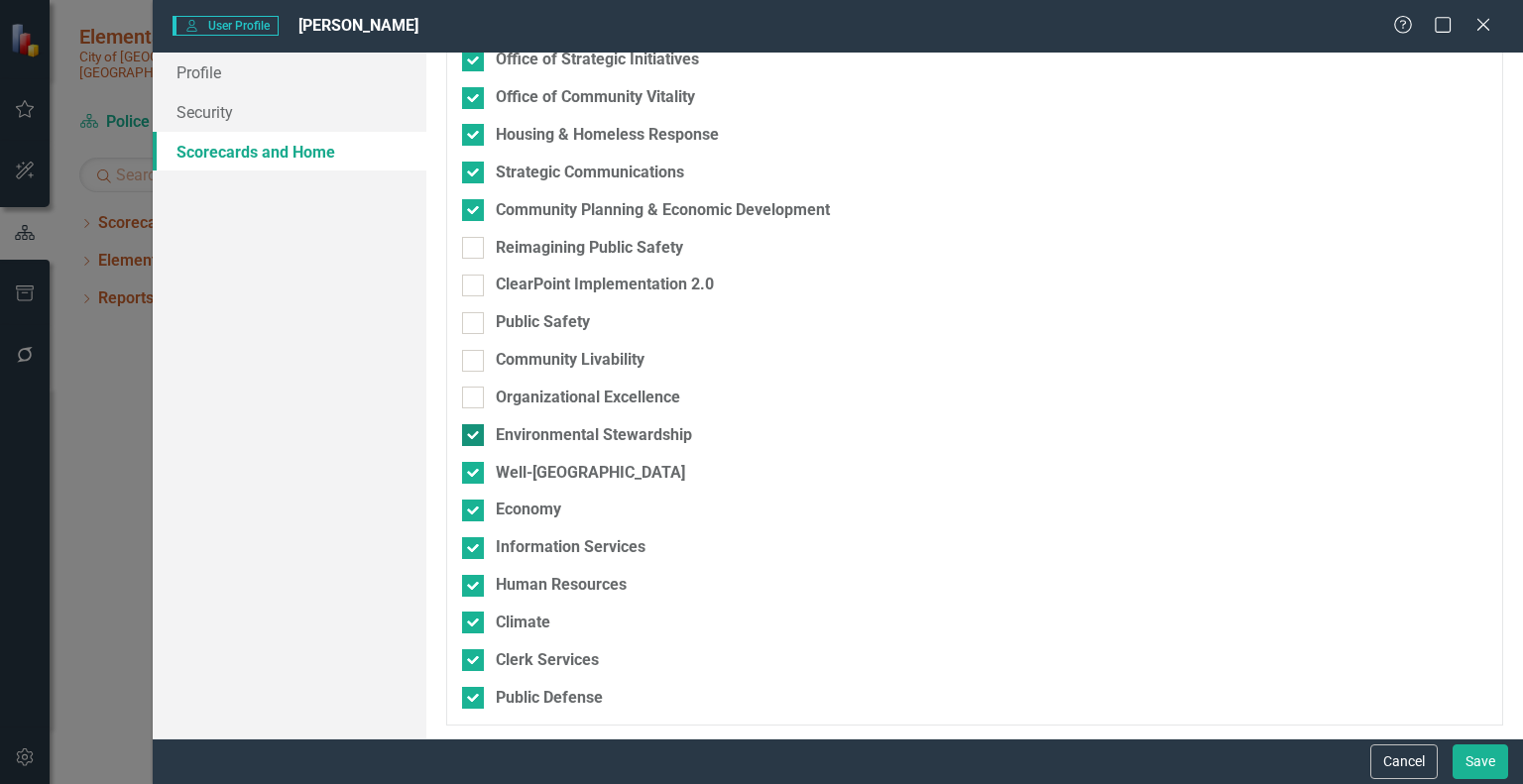 click at bounding box center (473, 435) 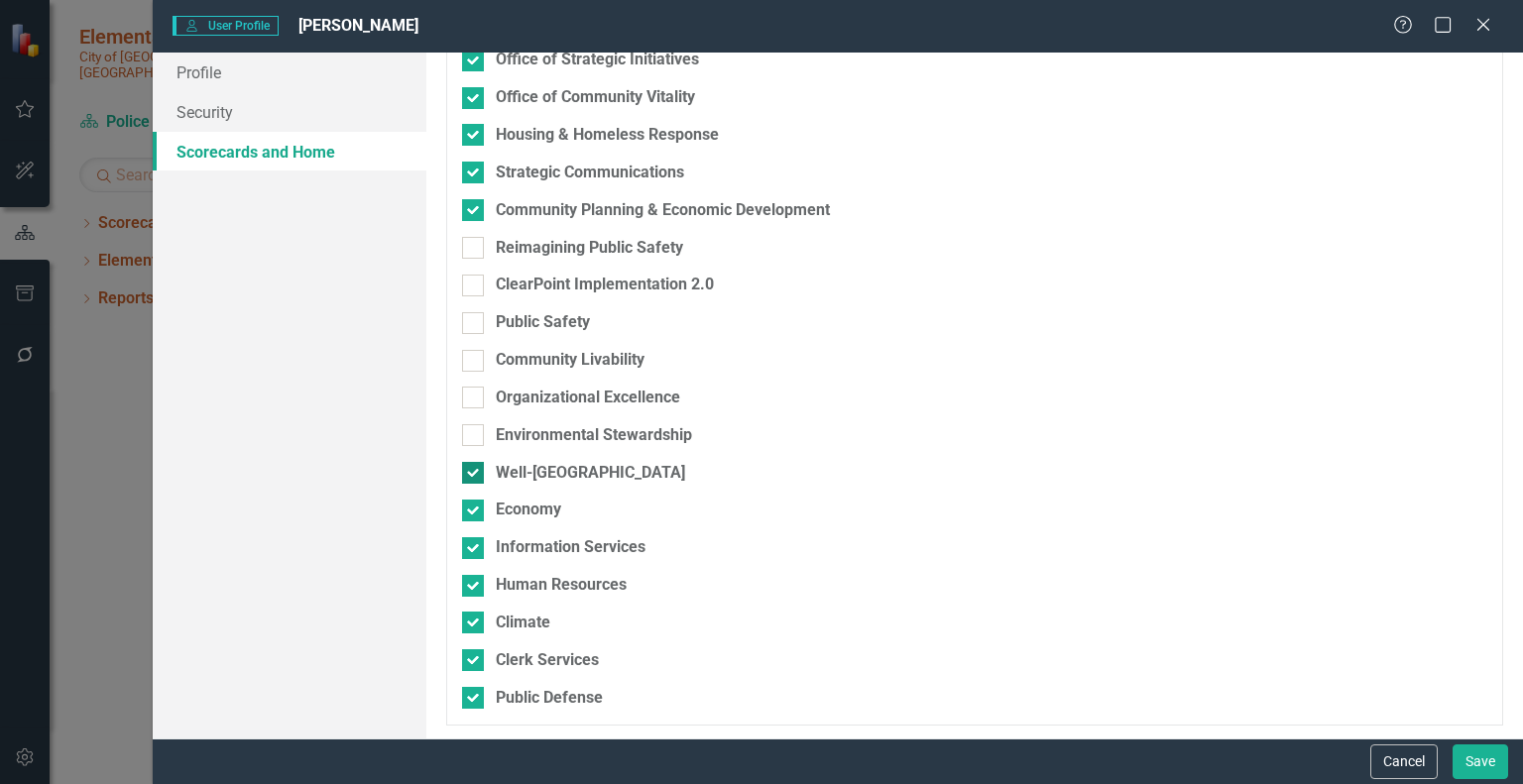 click at bounding box center (473, 473) 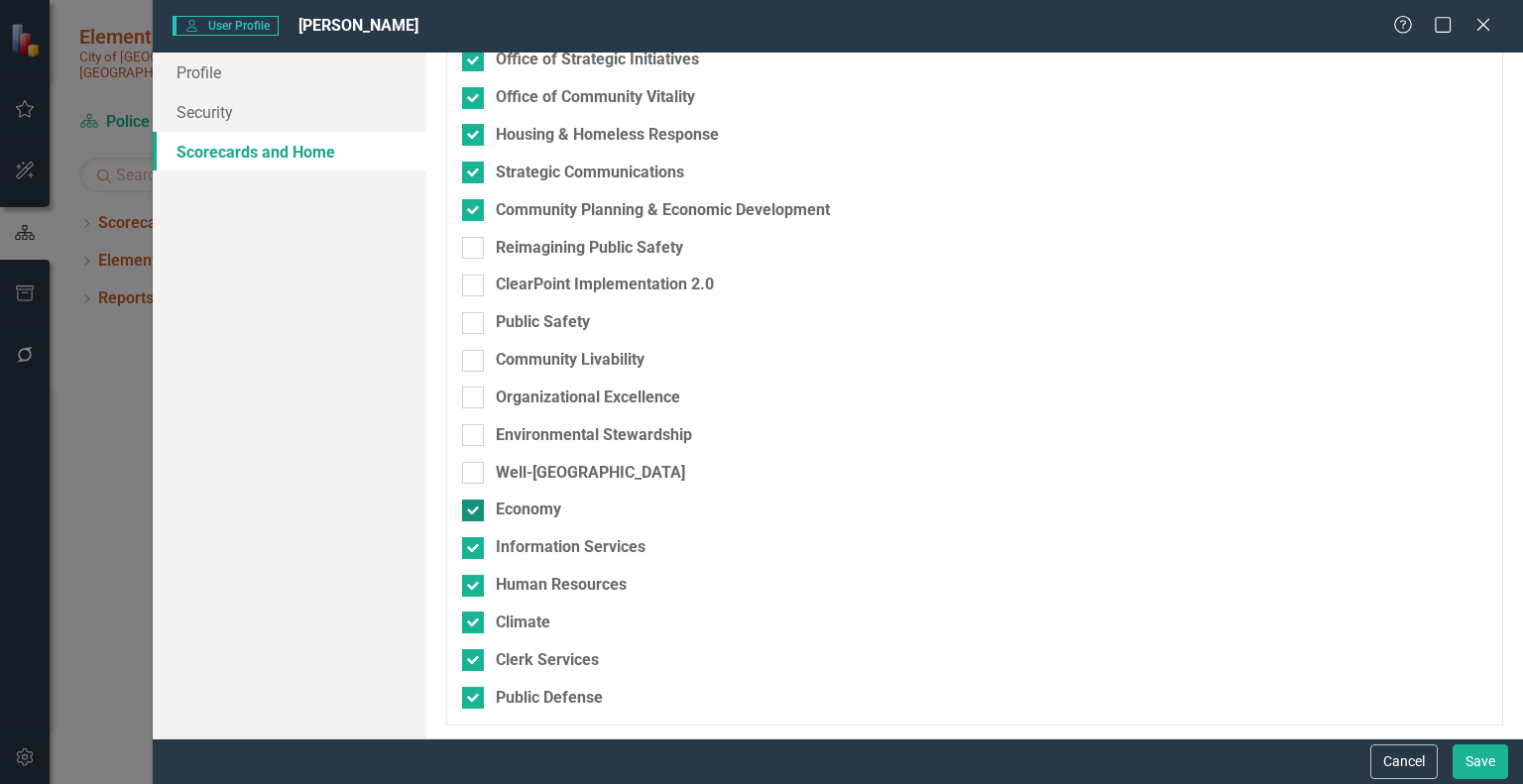 click on "Economy" at bounding box center [468, 505] 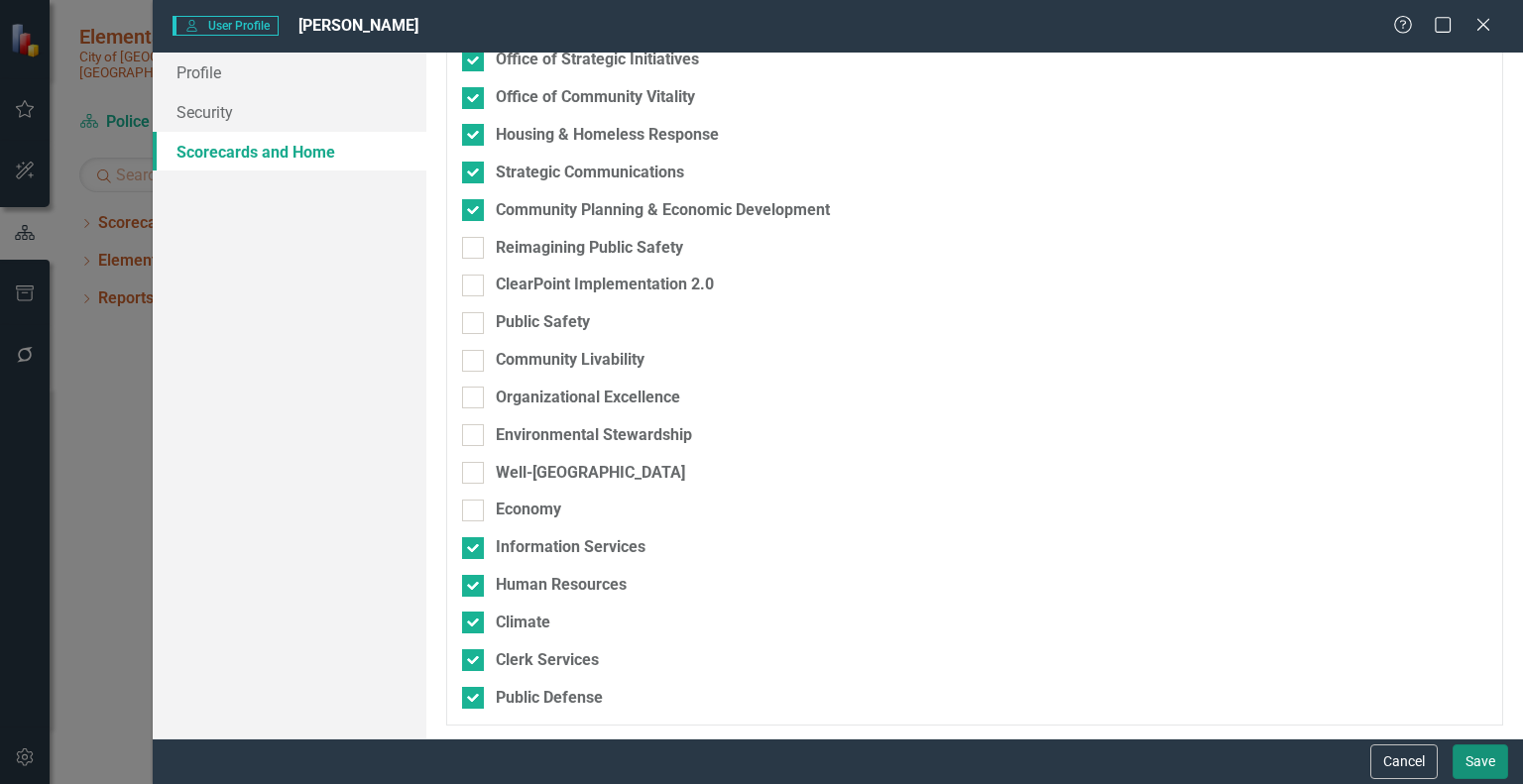 click on "Save" at bounding box center [1480, 761] 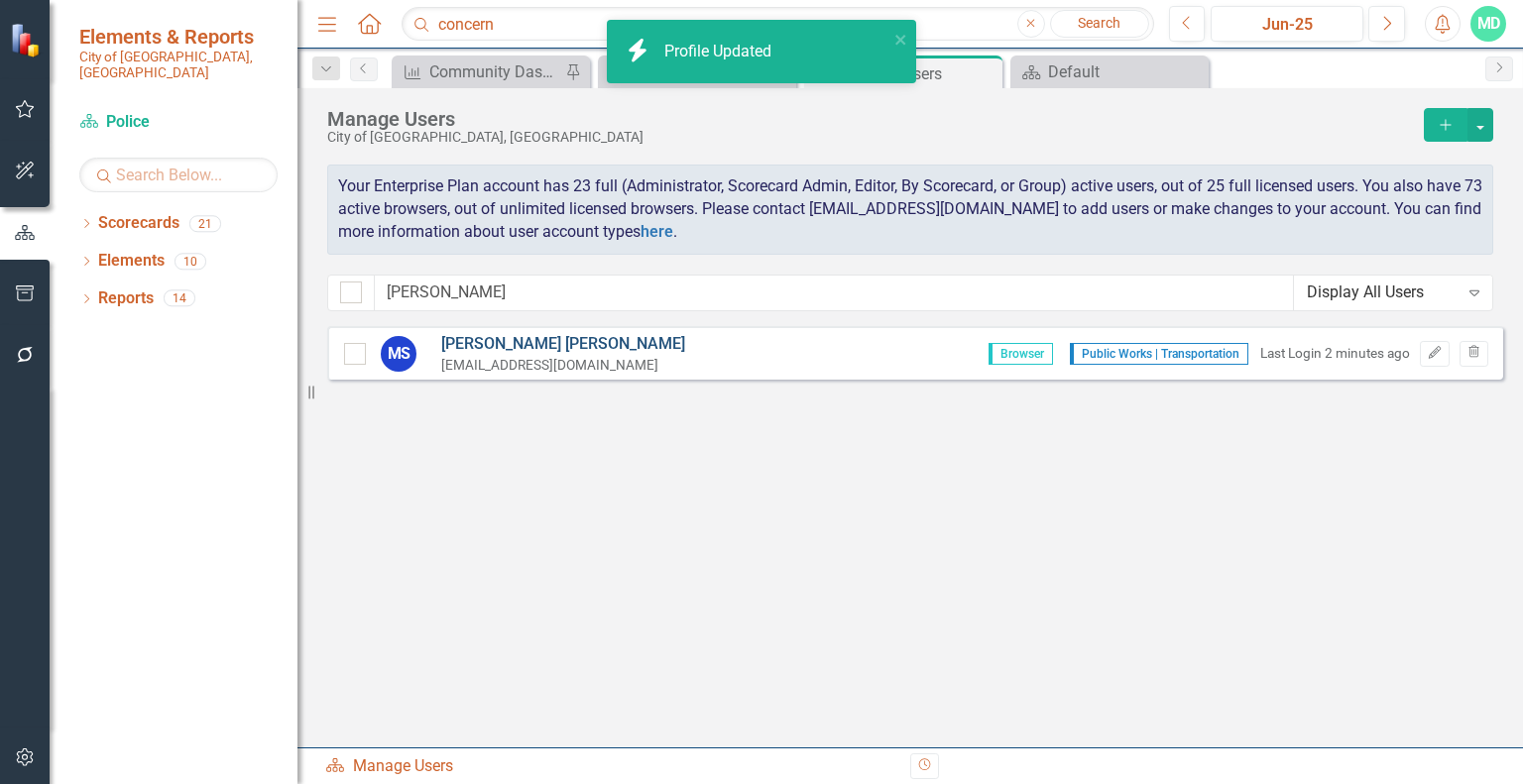 click on "[PERSON_NAME]" at bounding box center (563, 344) 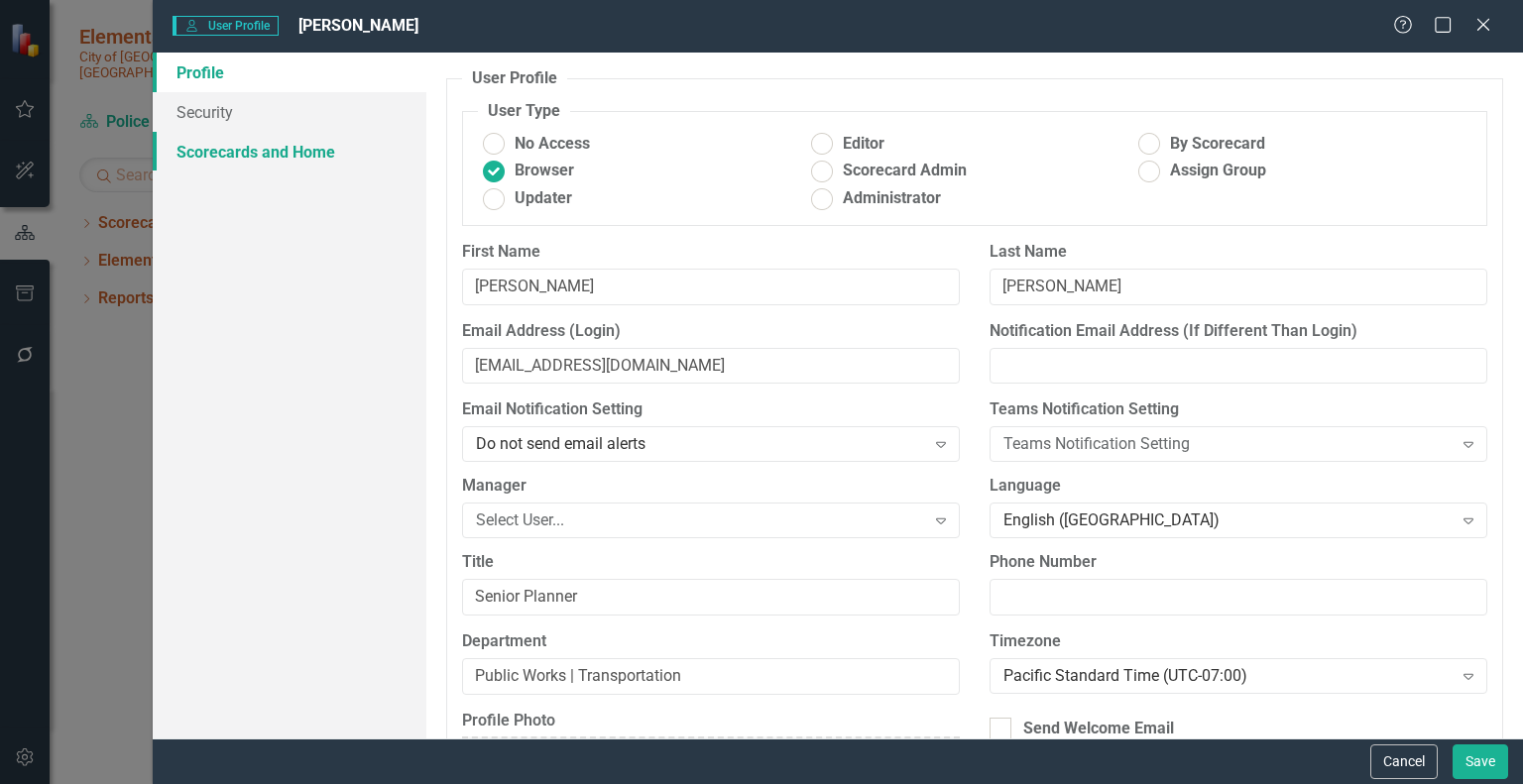 click on "Scorecards and Home" at bounding box center [290, 152] 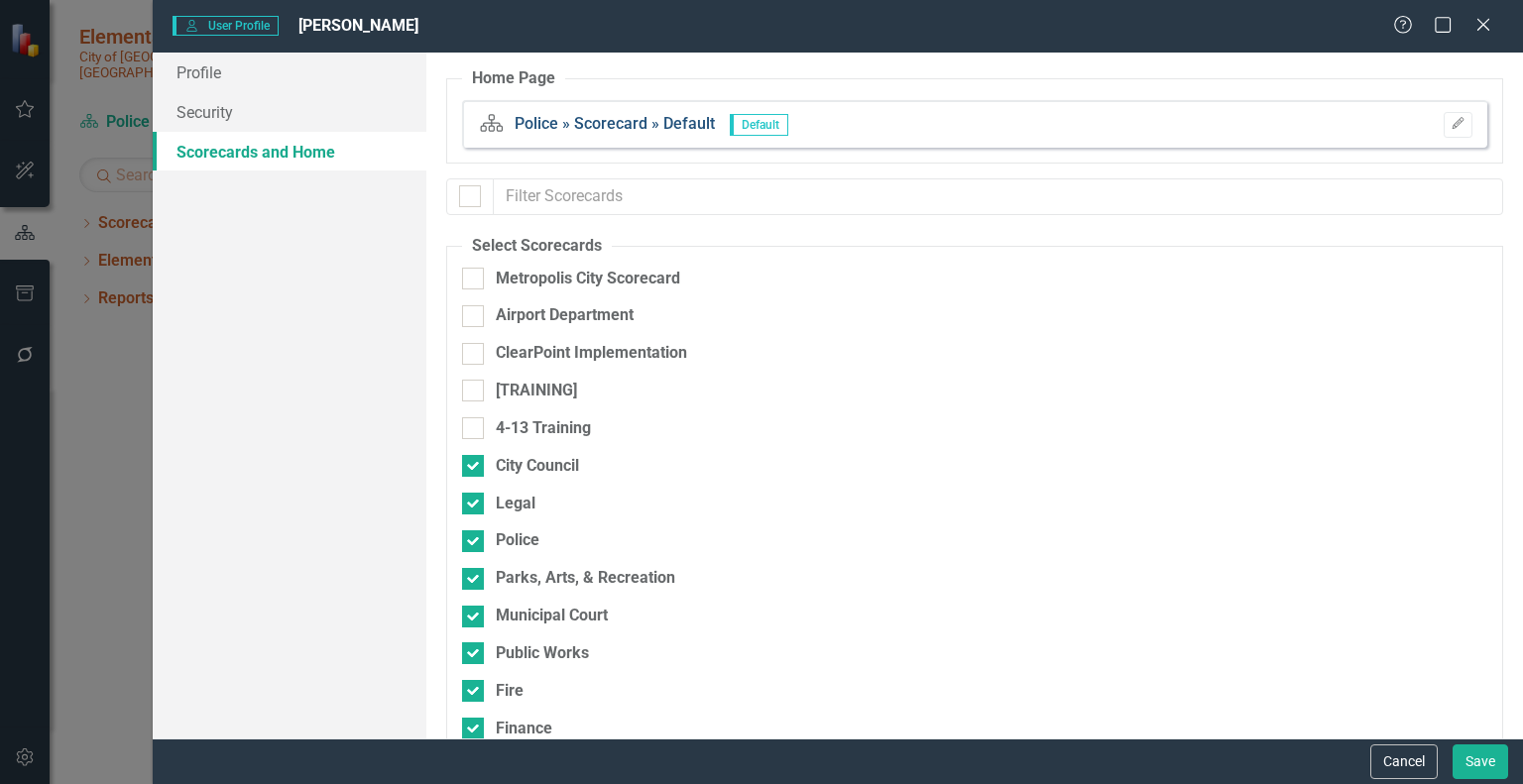 click on "Police » Scorecard » Default" at bounding box center (615, 123) 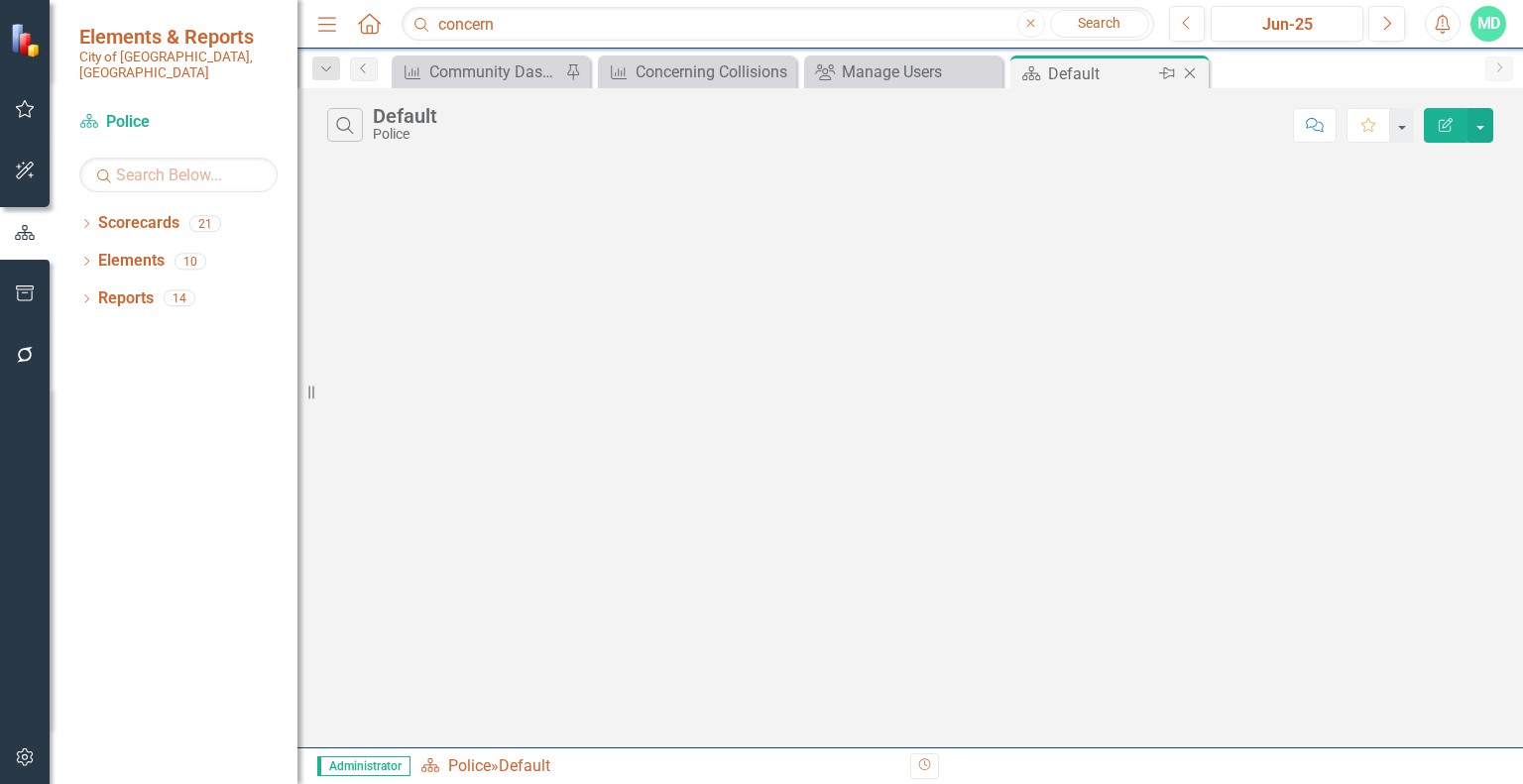 click on "Close" 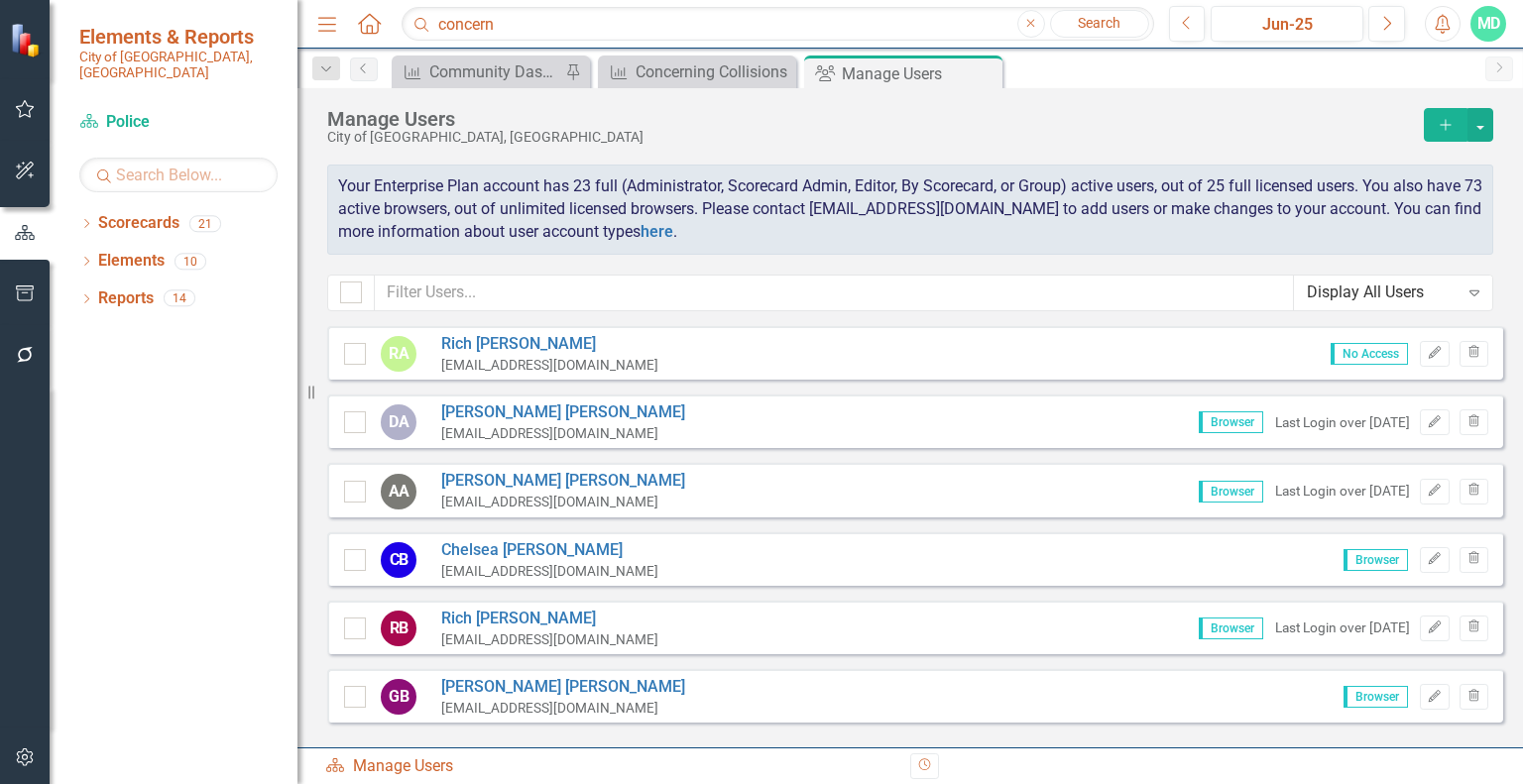 checkbox on "false" 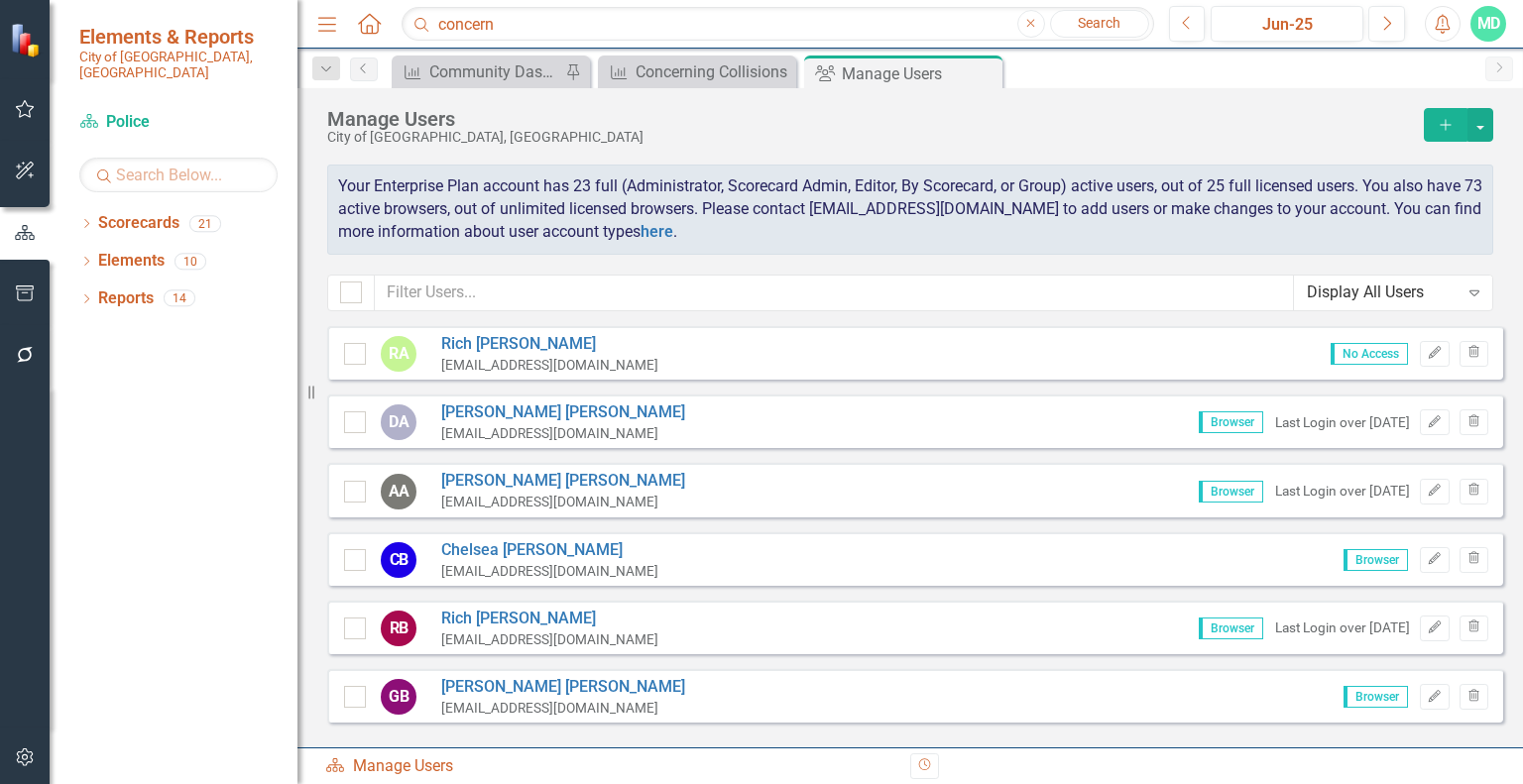 click on "Manage Users" at bounding box center (919, 73) 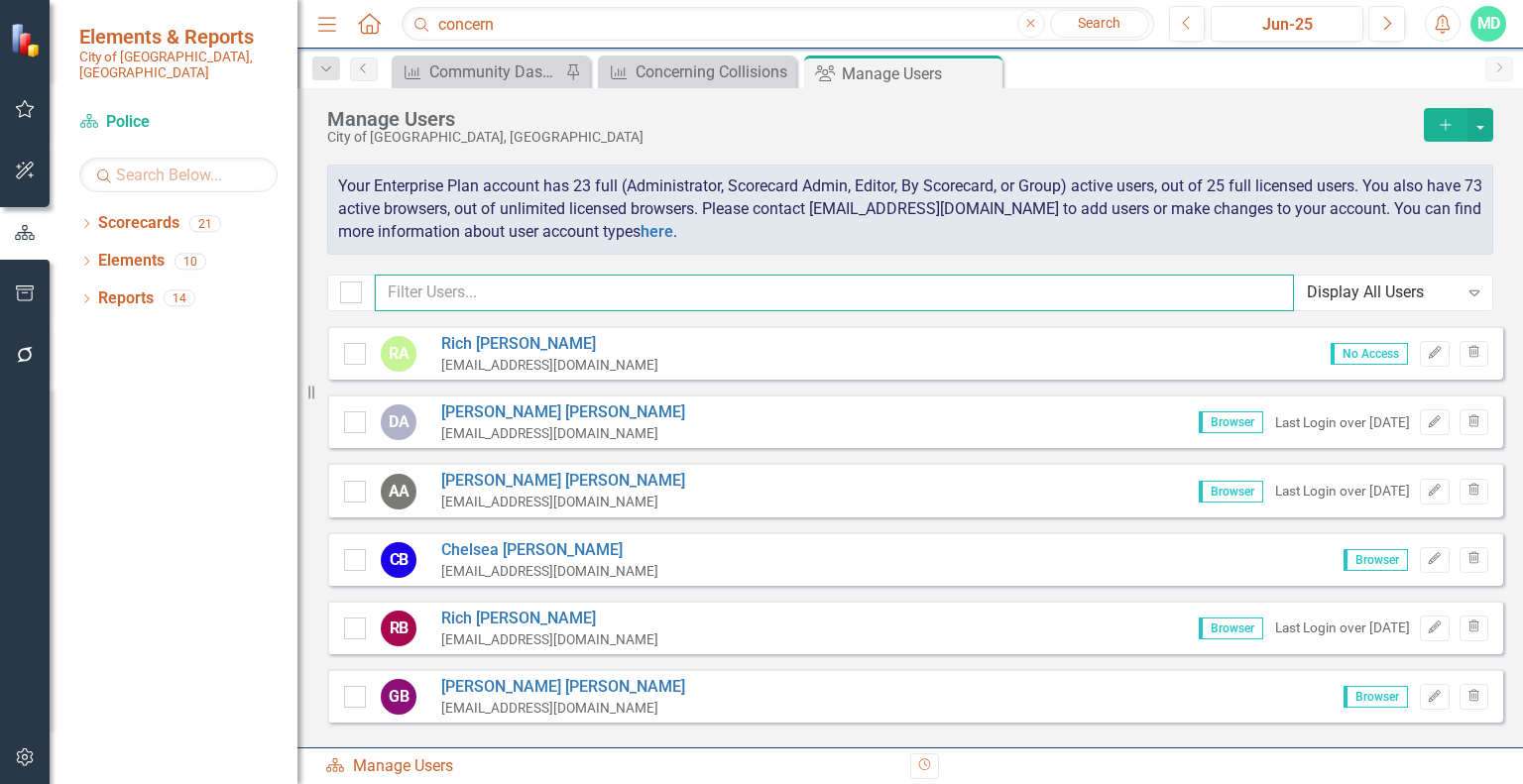 click at bounding box center (834, 292) 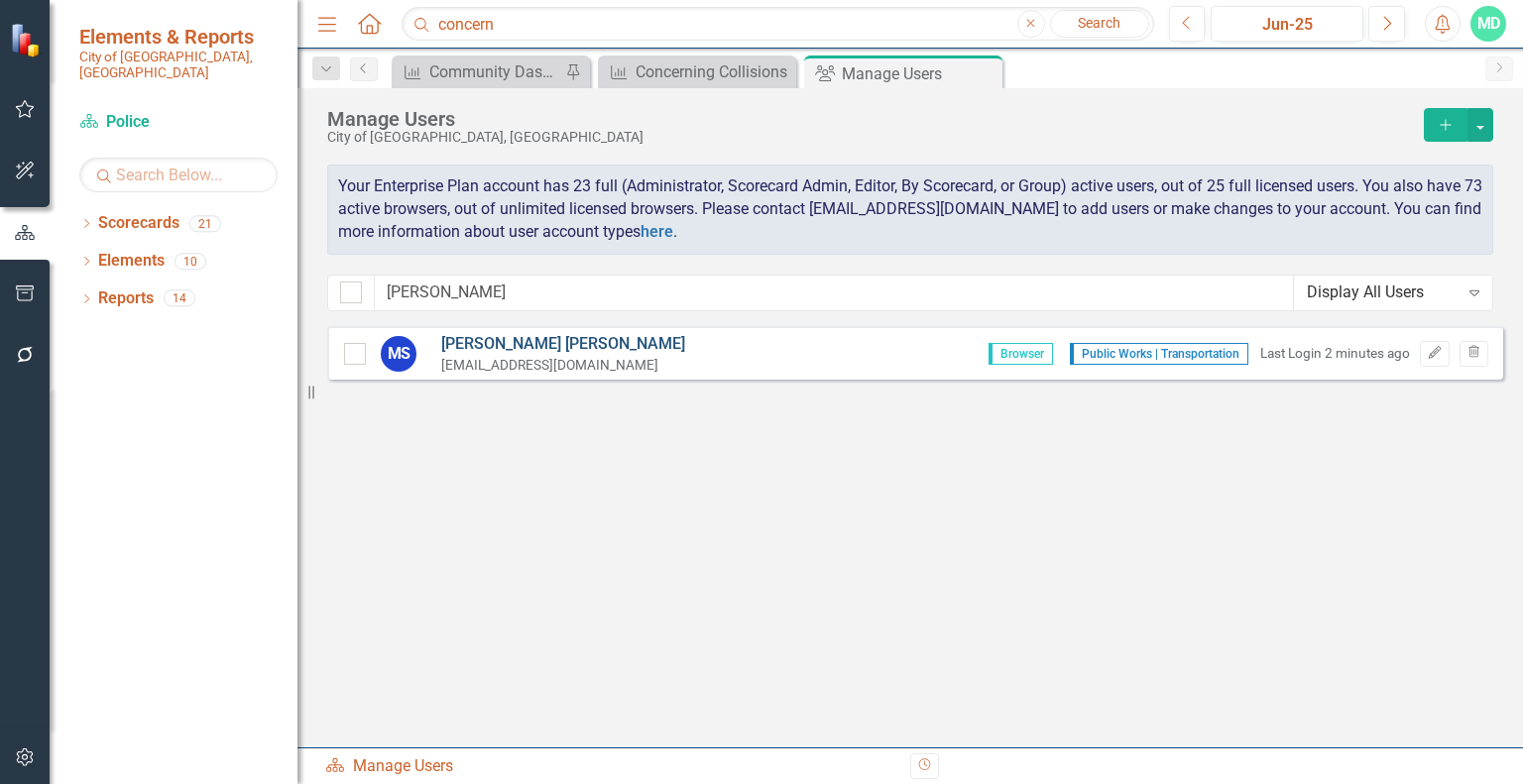 click on "[PERSON_NAME]" at bounding box center (563, 344) 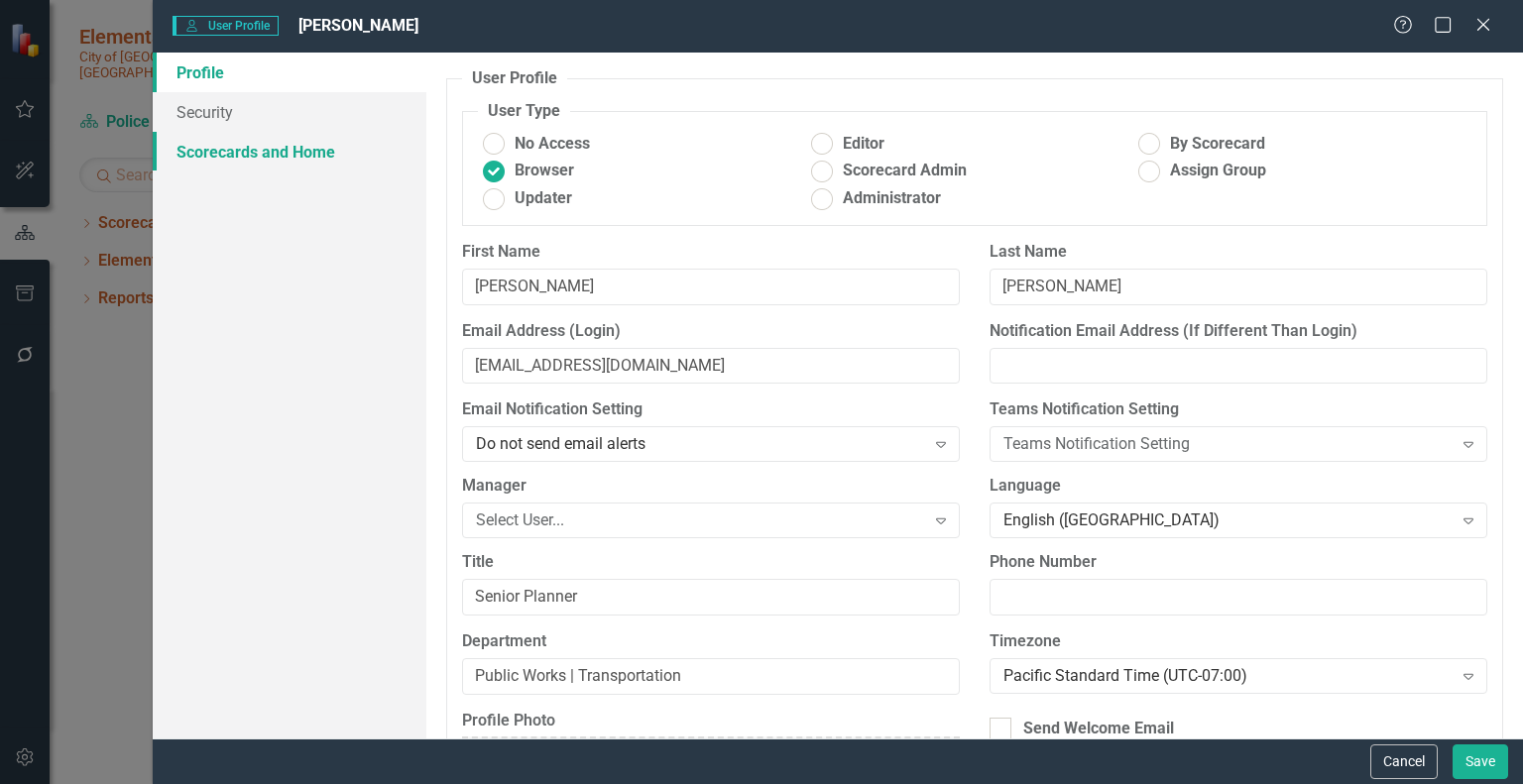 click on "Scorecards and Home" at bounding box center (290, 152) 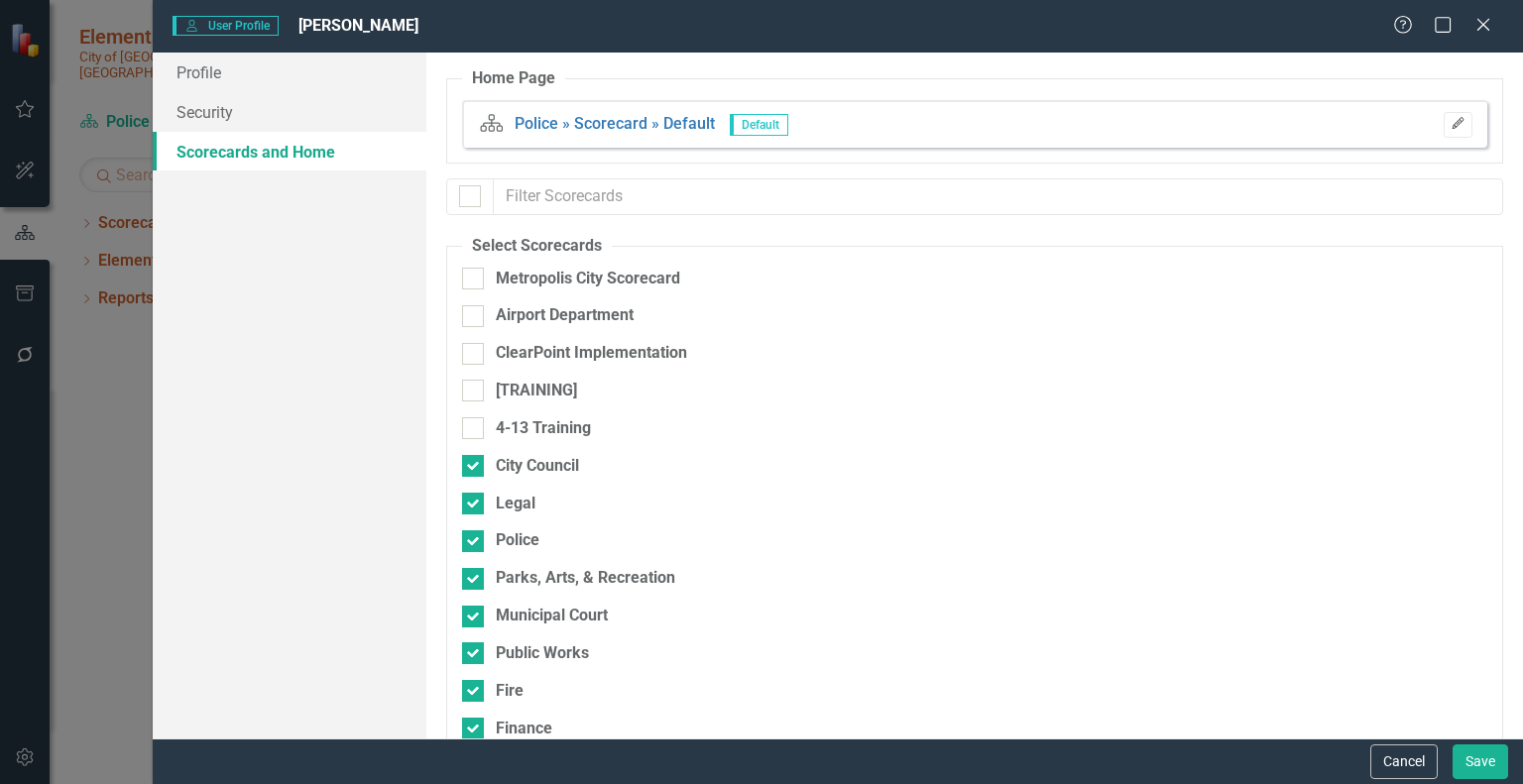 click on "Edit" 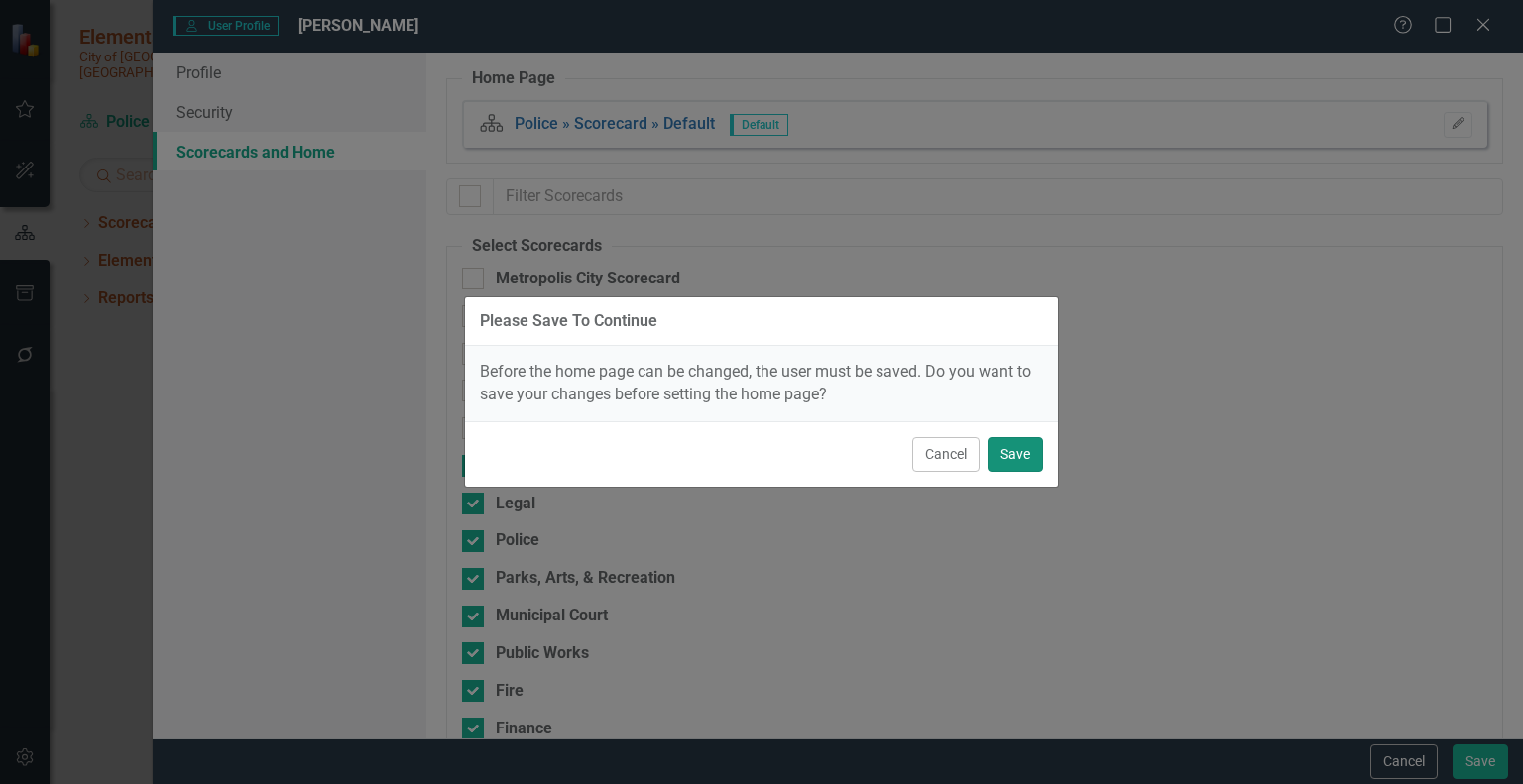 click on "Save" at bounding box center (1015, 454) 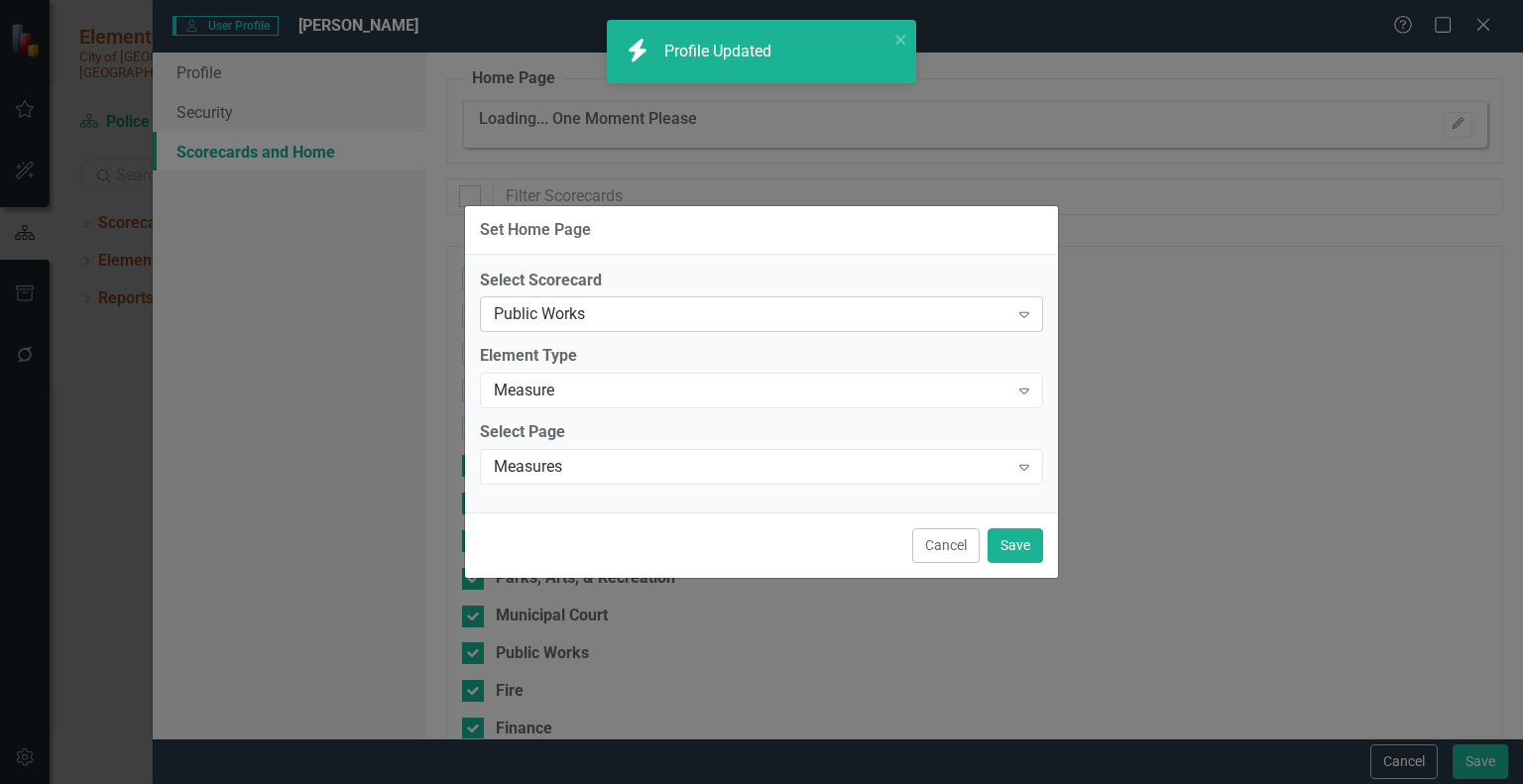 click on "Public Works" at bounding box center (751, 314) 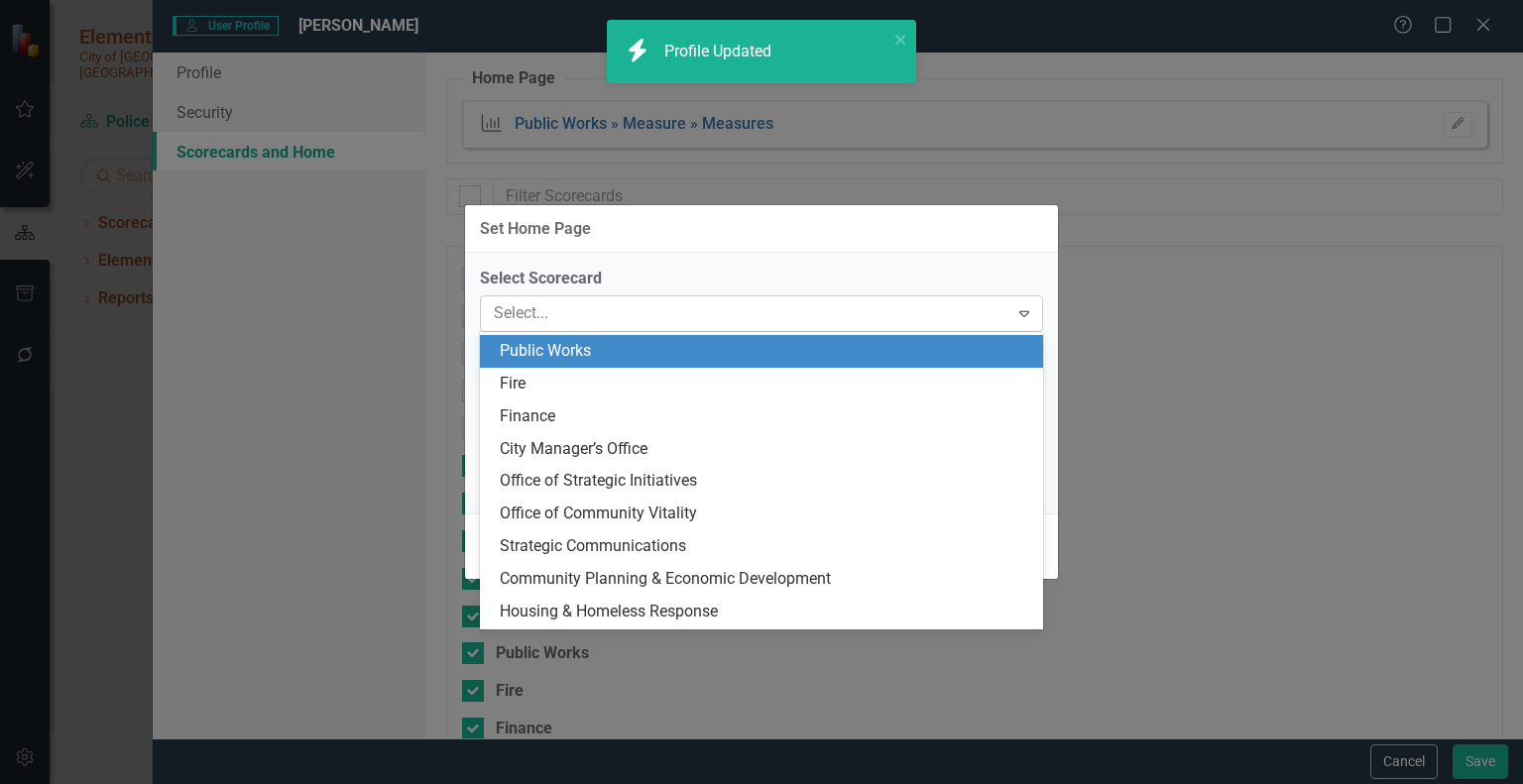scroll, scrollTop: 163, scrollLeft: 0, axis: vertical 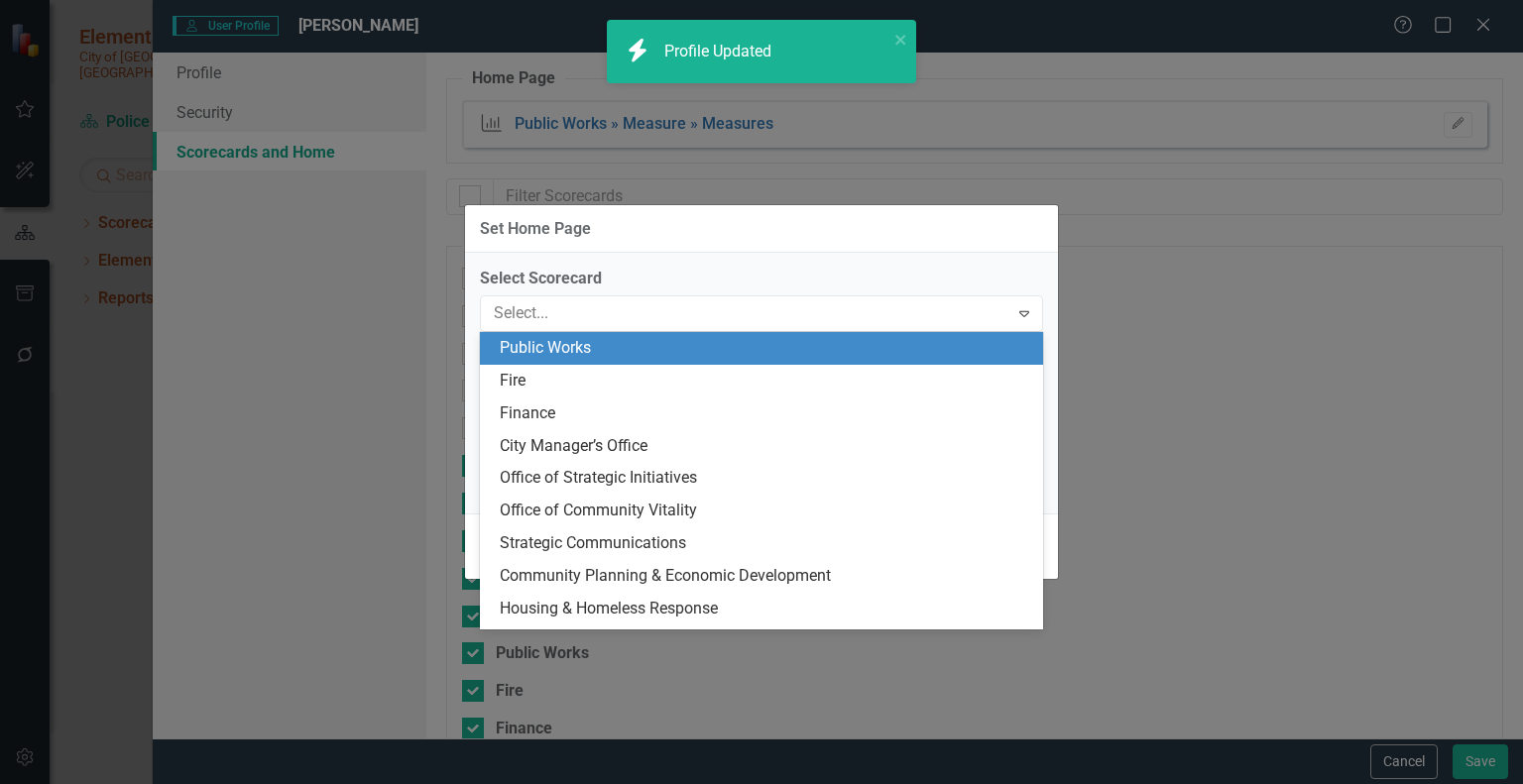 click on "Select Scorecard 19 results available. Use Up and Down to choose options, press Enter to select the currently focused option, press Escape to exit the menu, press Tab to select the option and exit the menu. Select... Expand Element Type Measure Expand Select Page Measures Expand false" at bounding box center [762, 383] 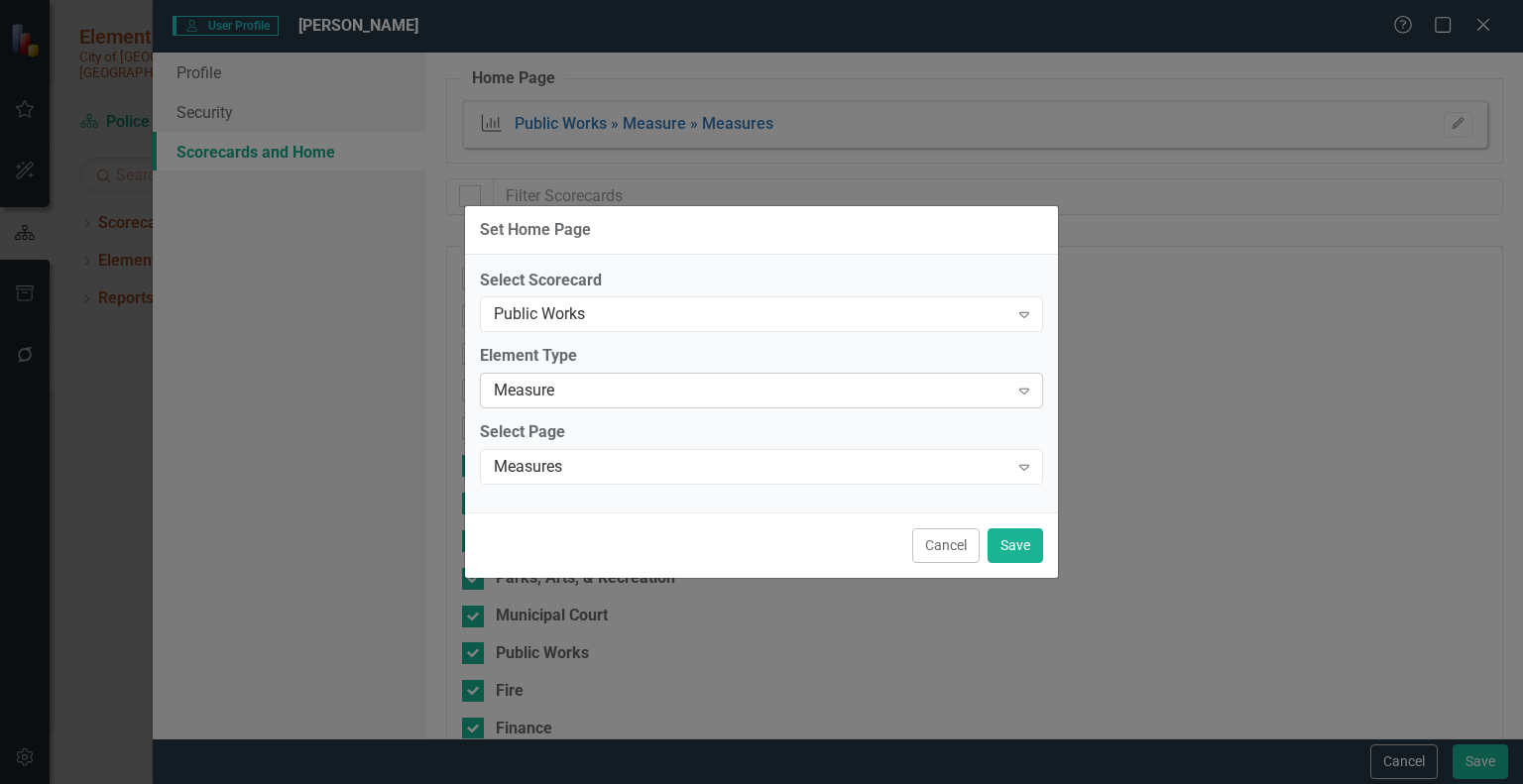 click on "Measure" at bounding box center [751, 391] 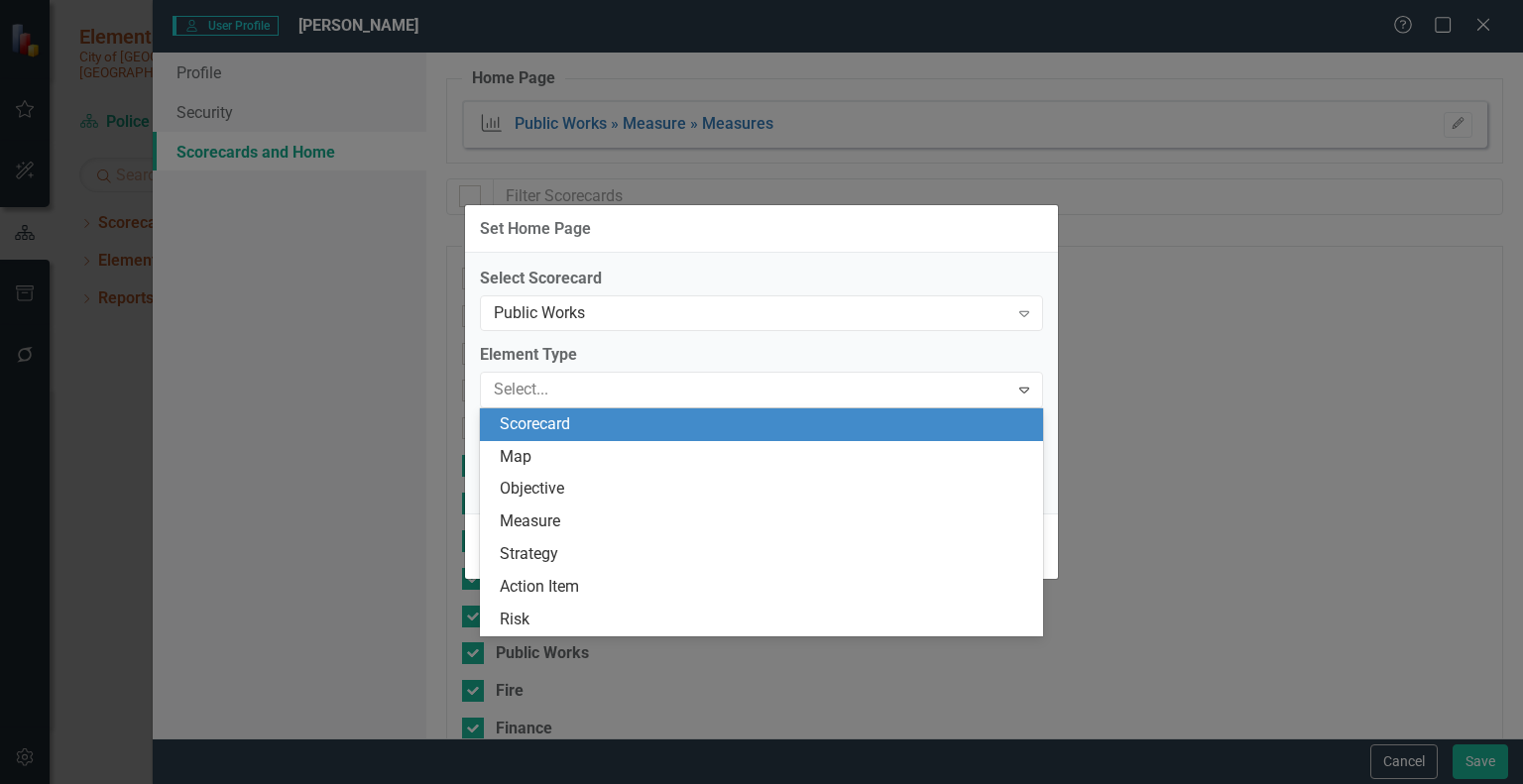 click on "Scorecard" at bounding box center (765, 424) 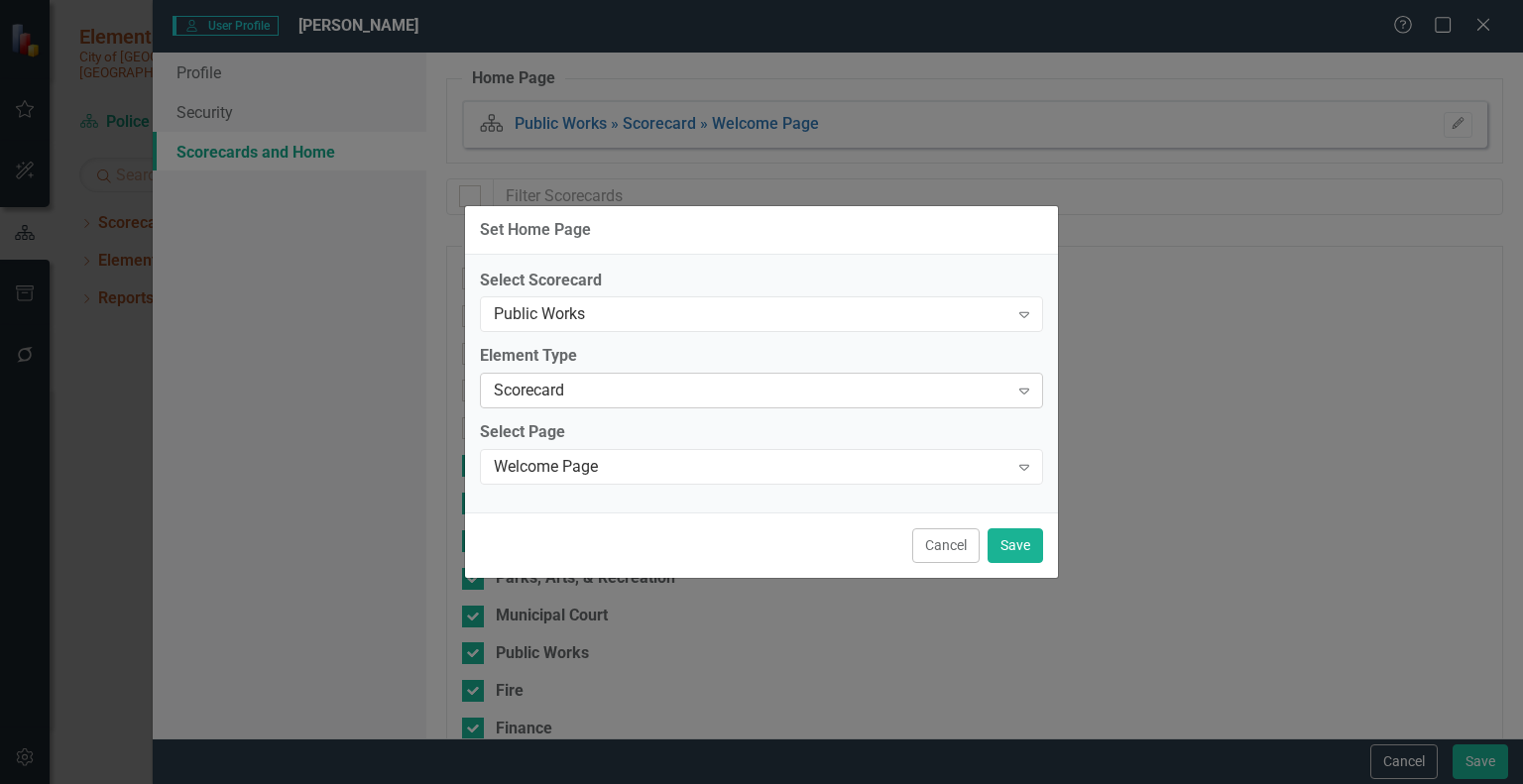 click on "Scorecard" at bounding box center (751, 391) 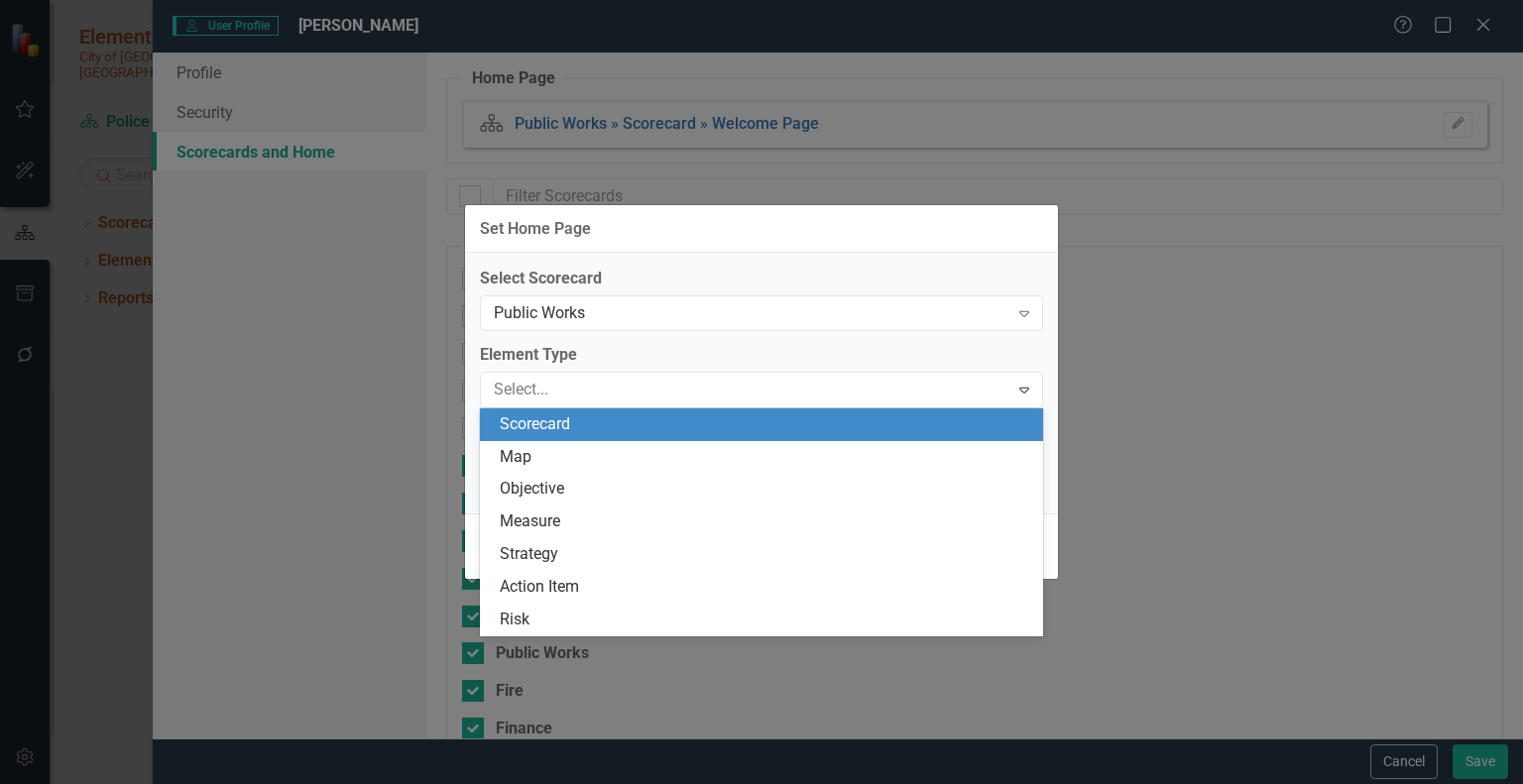 click on "Scorecard" at bounding box center (765, 424) 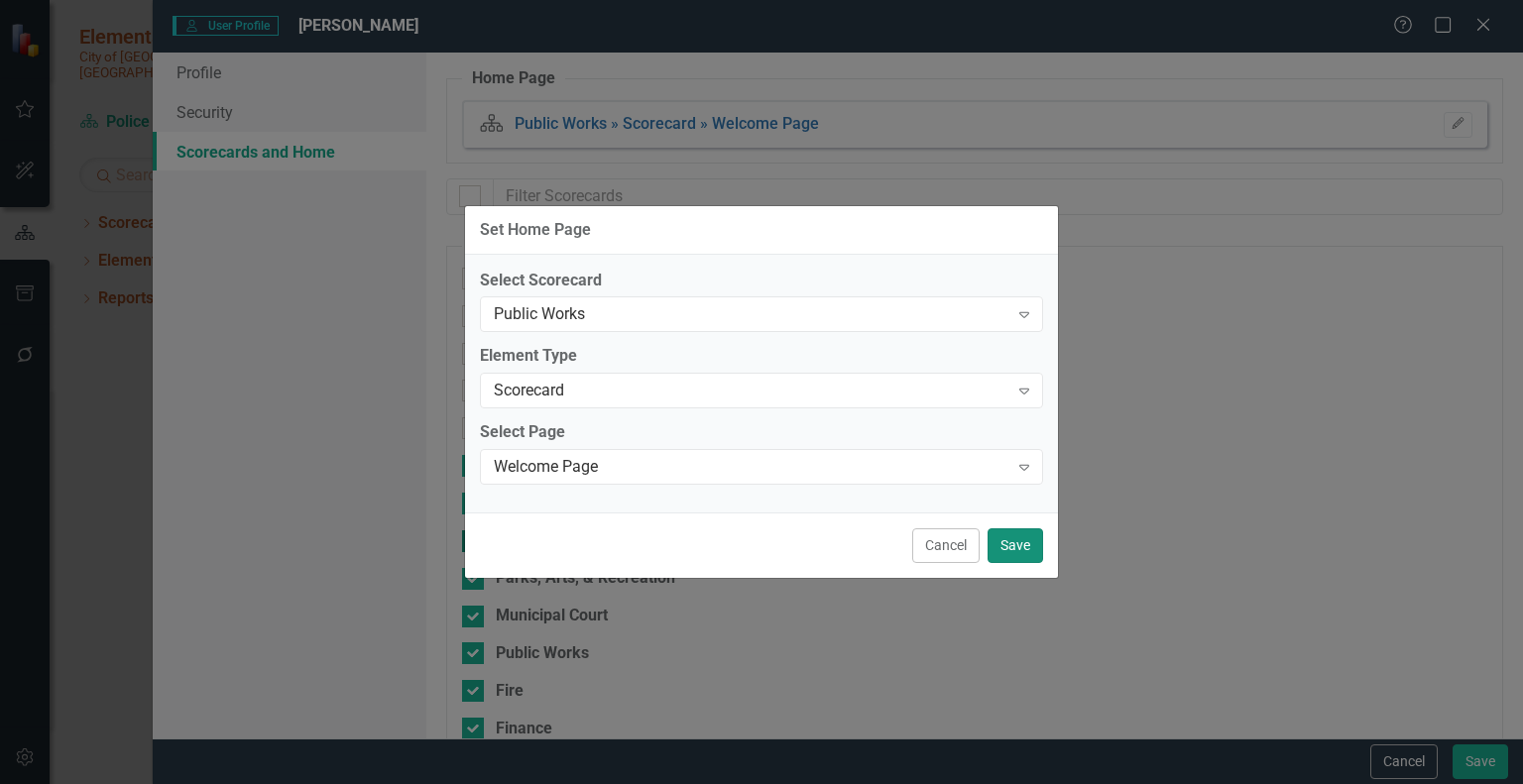 click on "Save" at bounding box center [1015, 545] 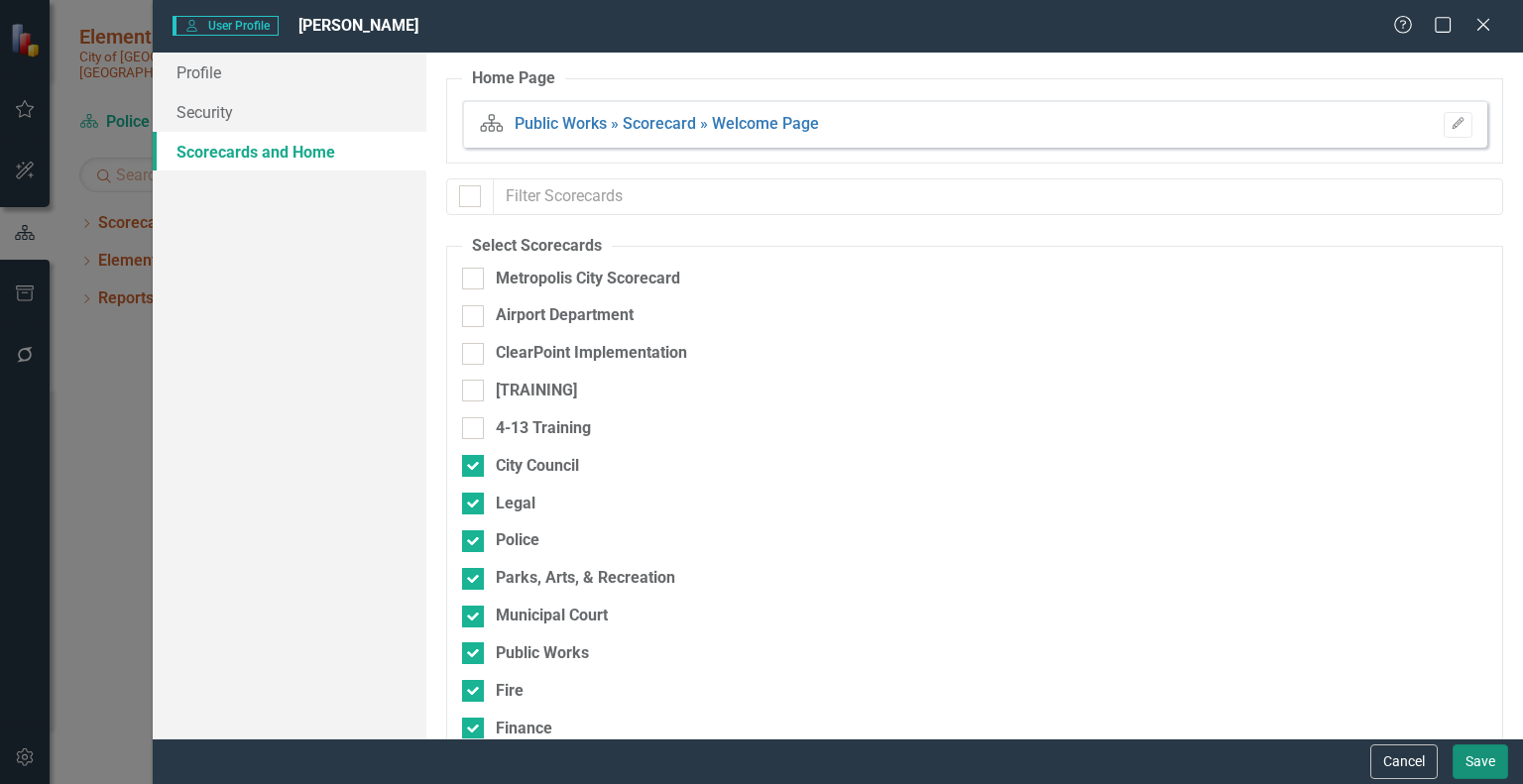 click on "Save" at bounding box center (1480, 761) 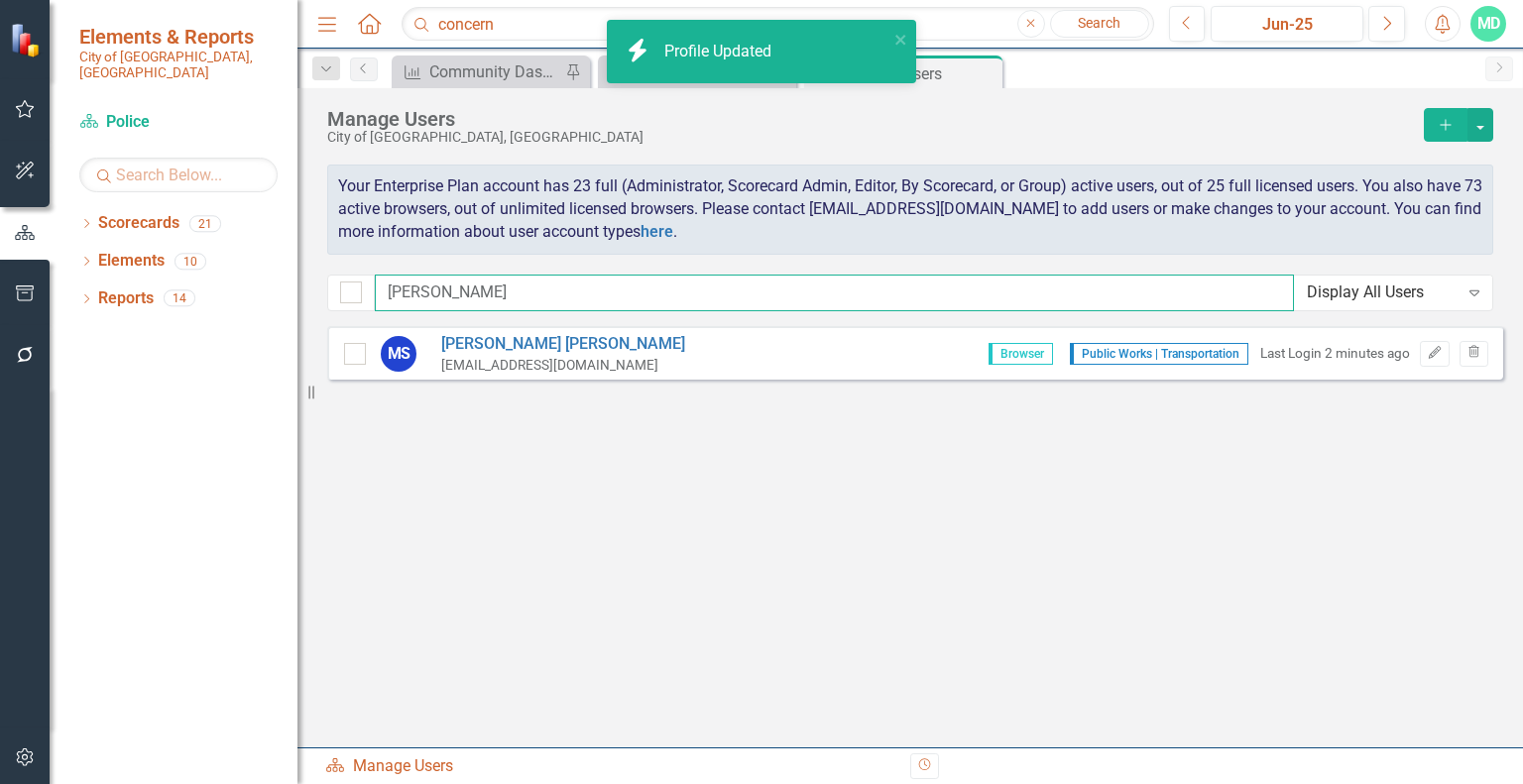 click on "[PERSON_NAME]" at bounding box center [834, 292] 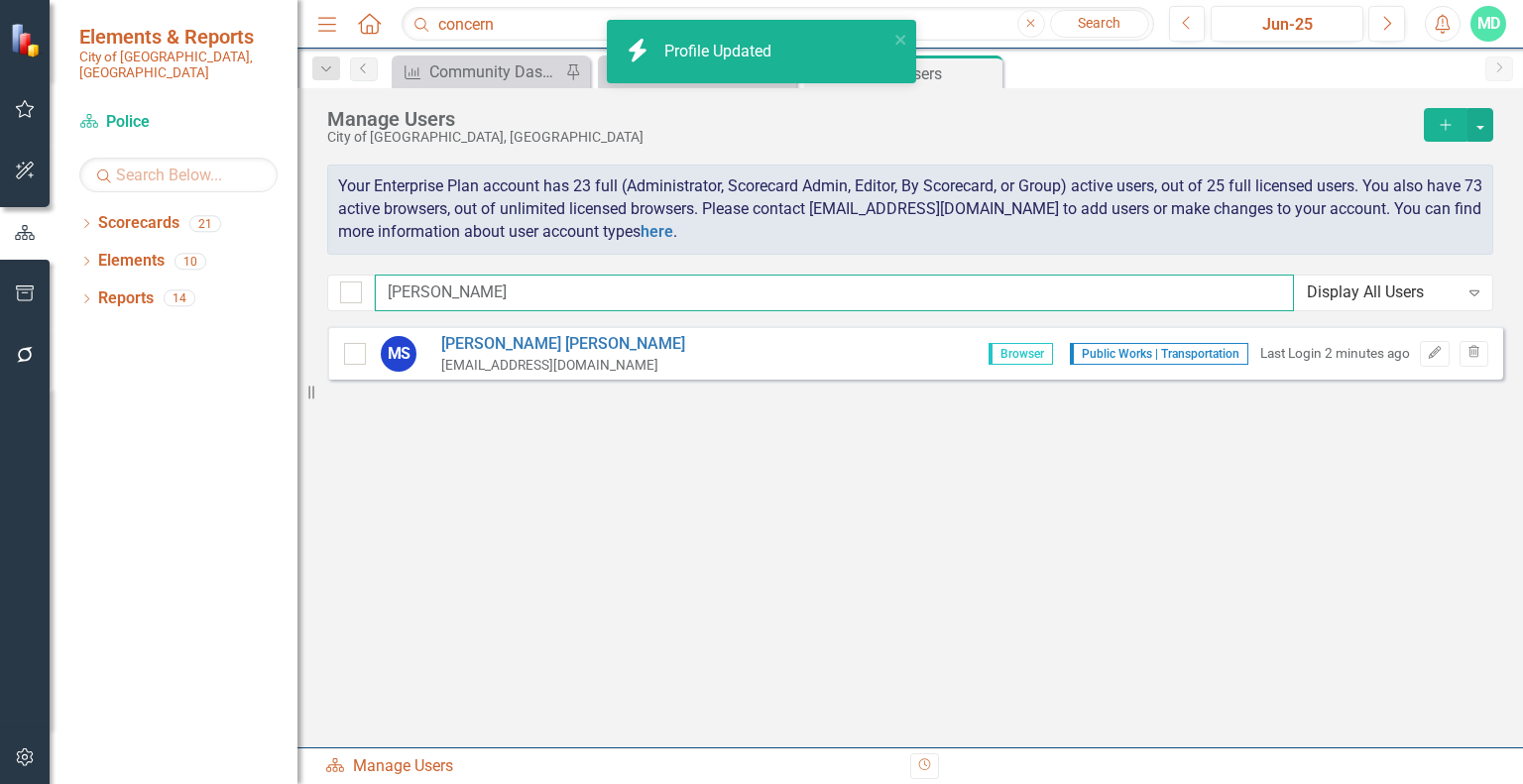 click on "[PERSON_NAME]" at bounding box center (834, 292) 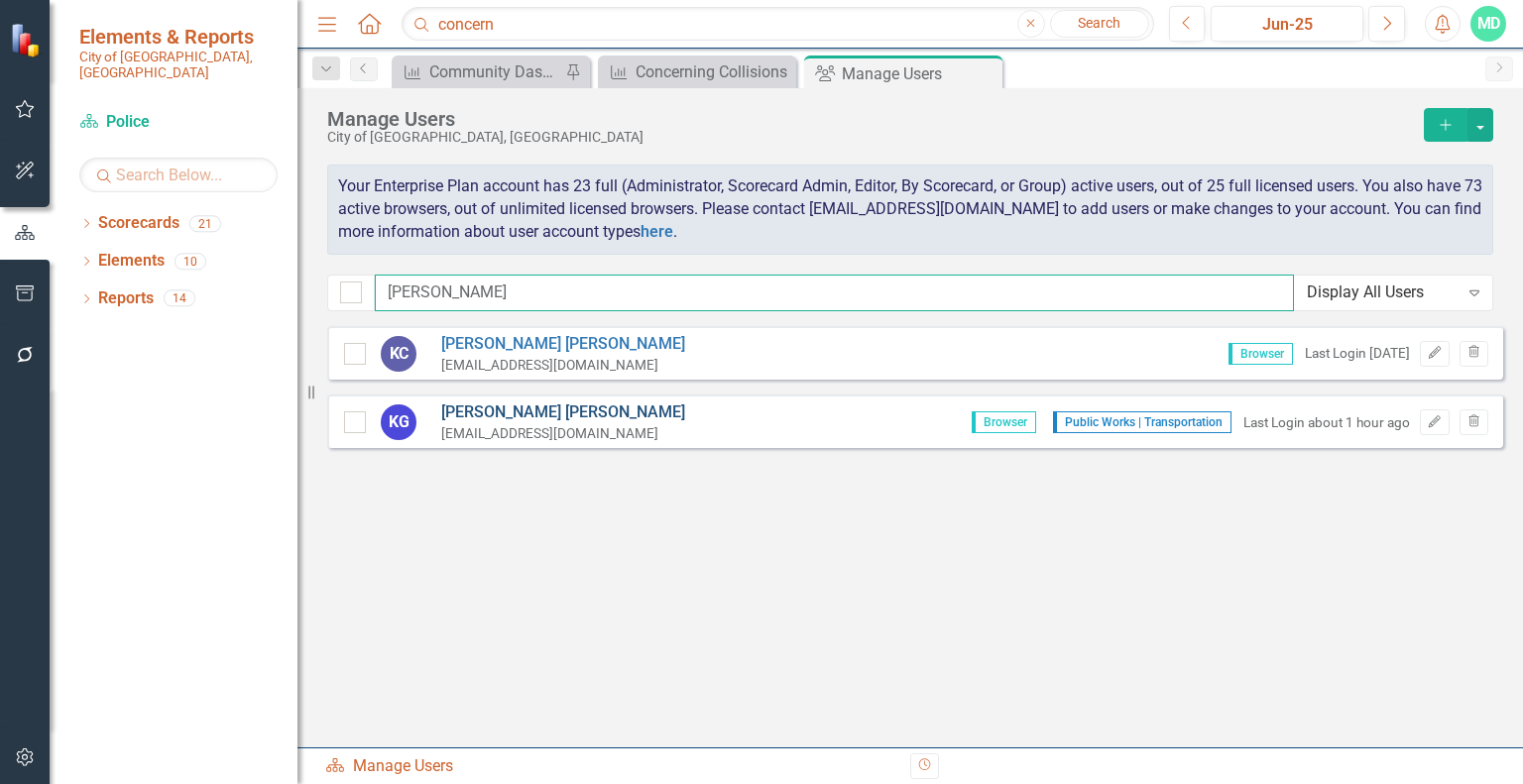 type on "[PERSON_NAME]" 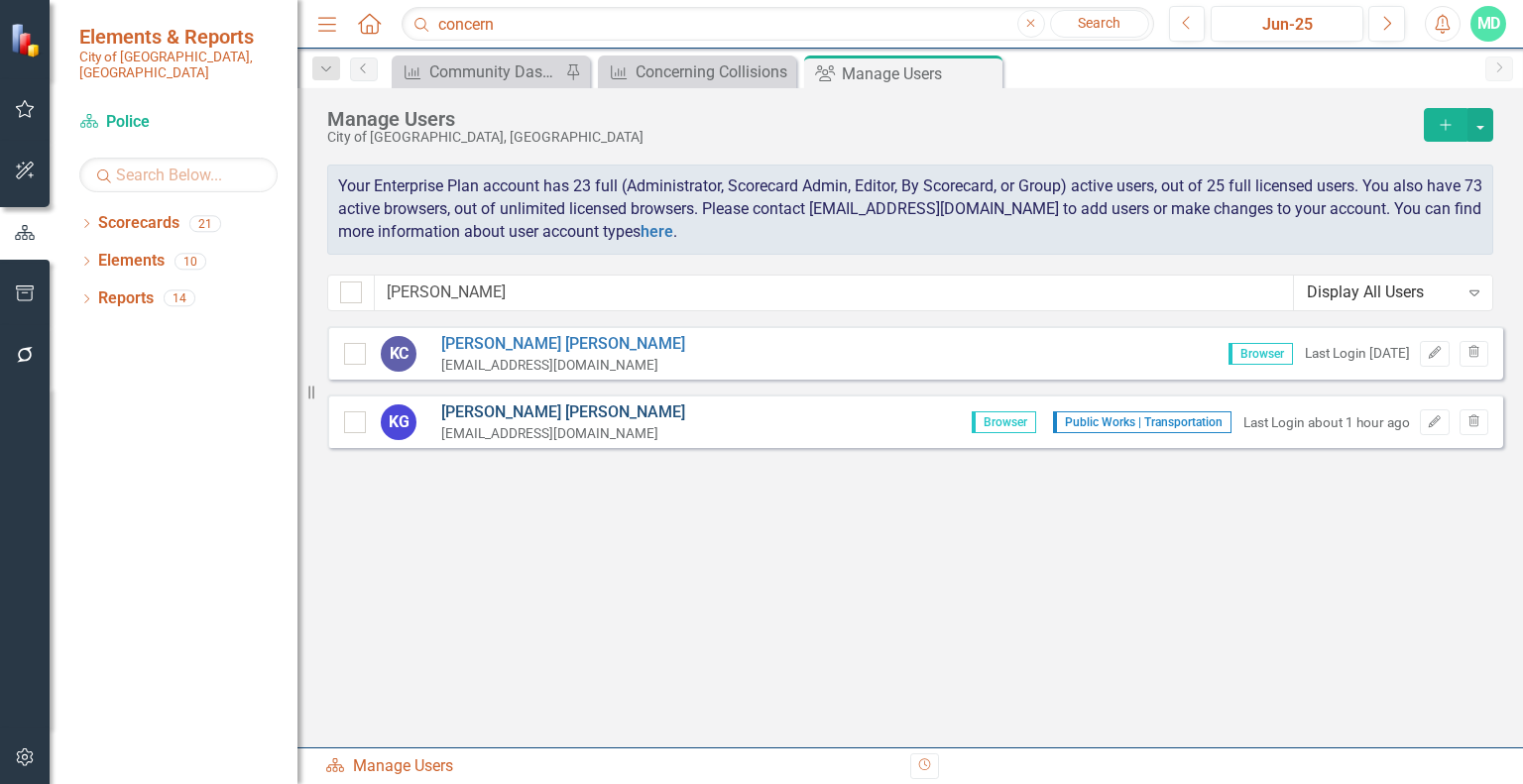 click on "[PERSON_NAME]" at bounding box center [563, 412] 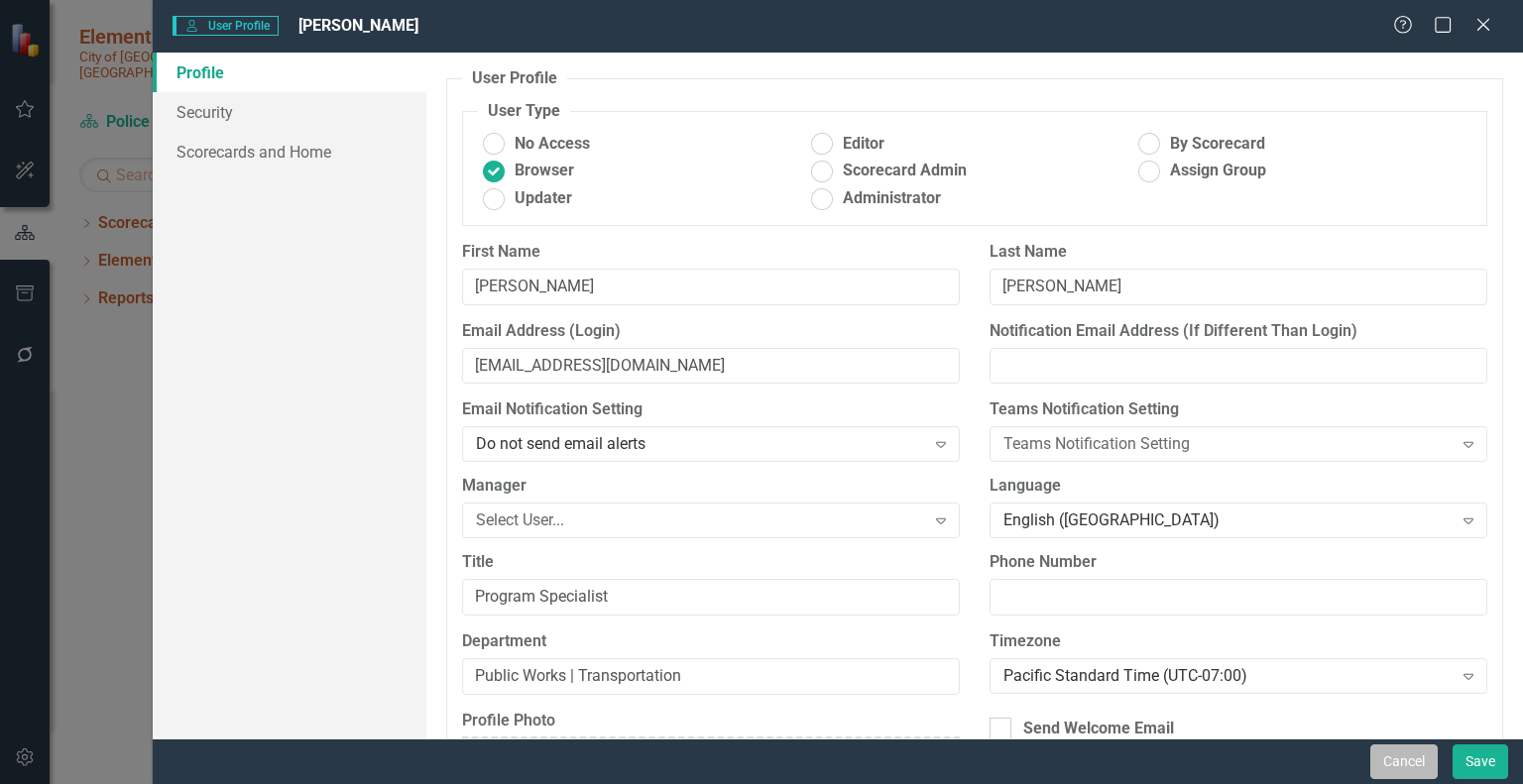 click on "Cancel" at bounding box center (1404, 761) 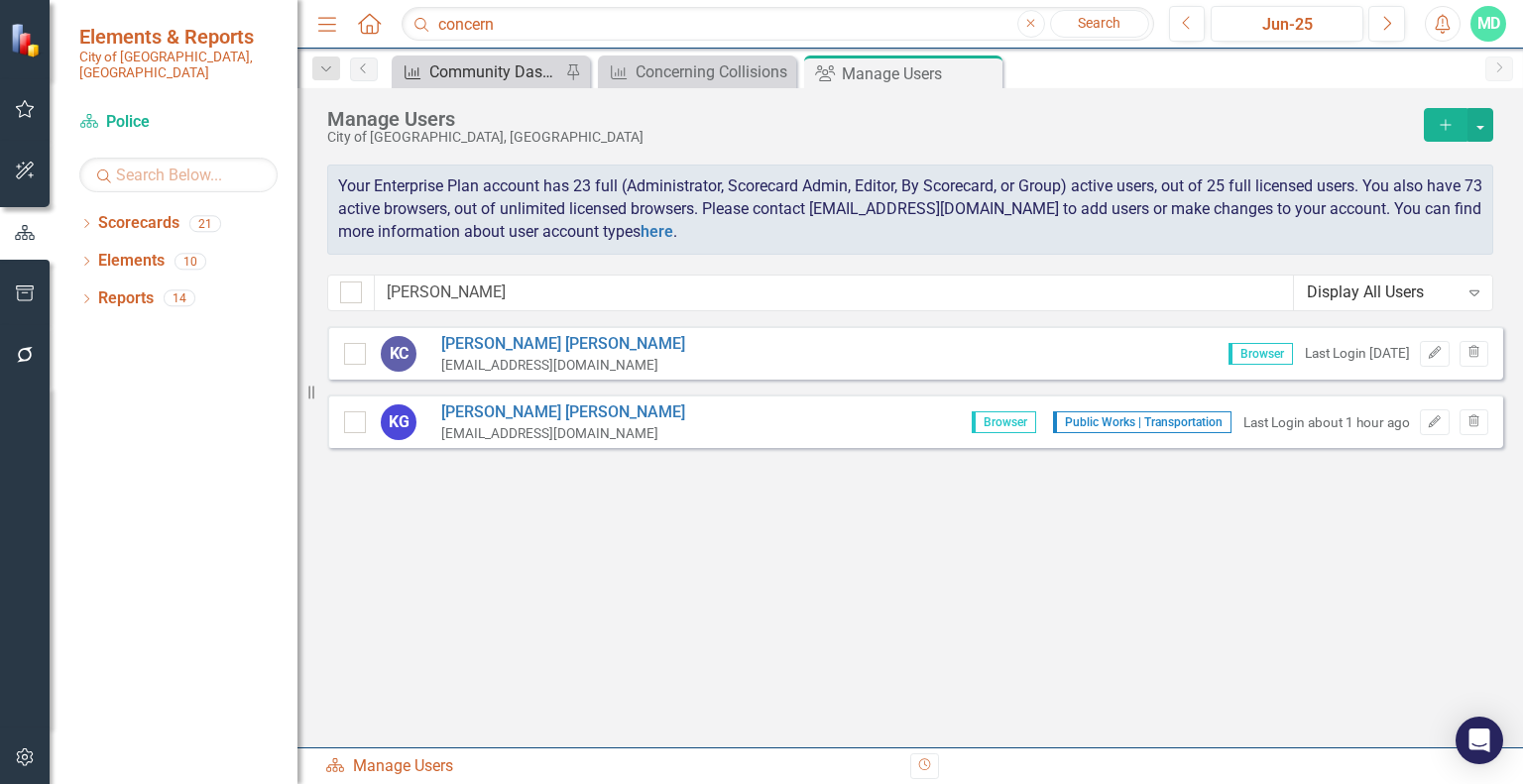 click on "Community Dashboard Updates" at bounding box center (495, 71) 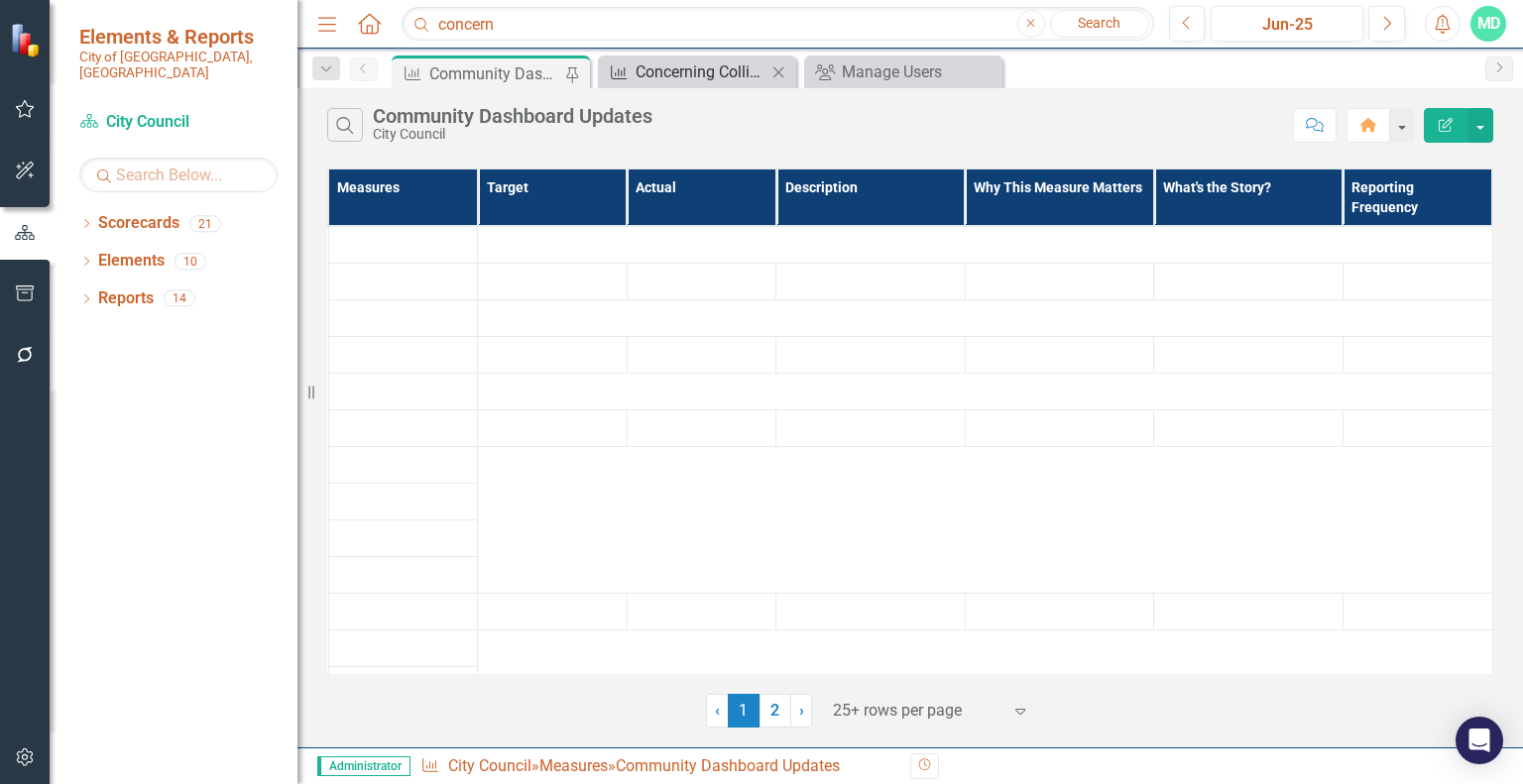 click on "Concerning Collisions" at bounding box center (701, 71) 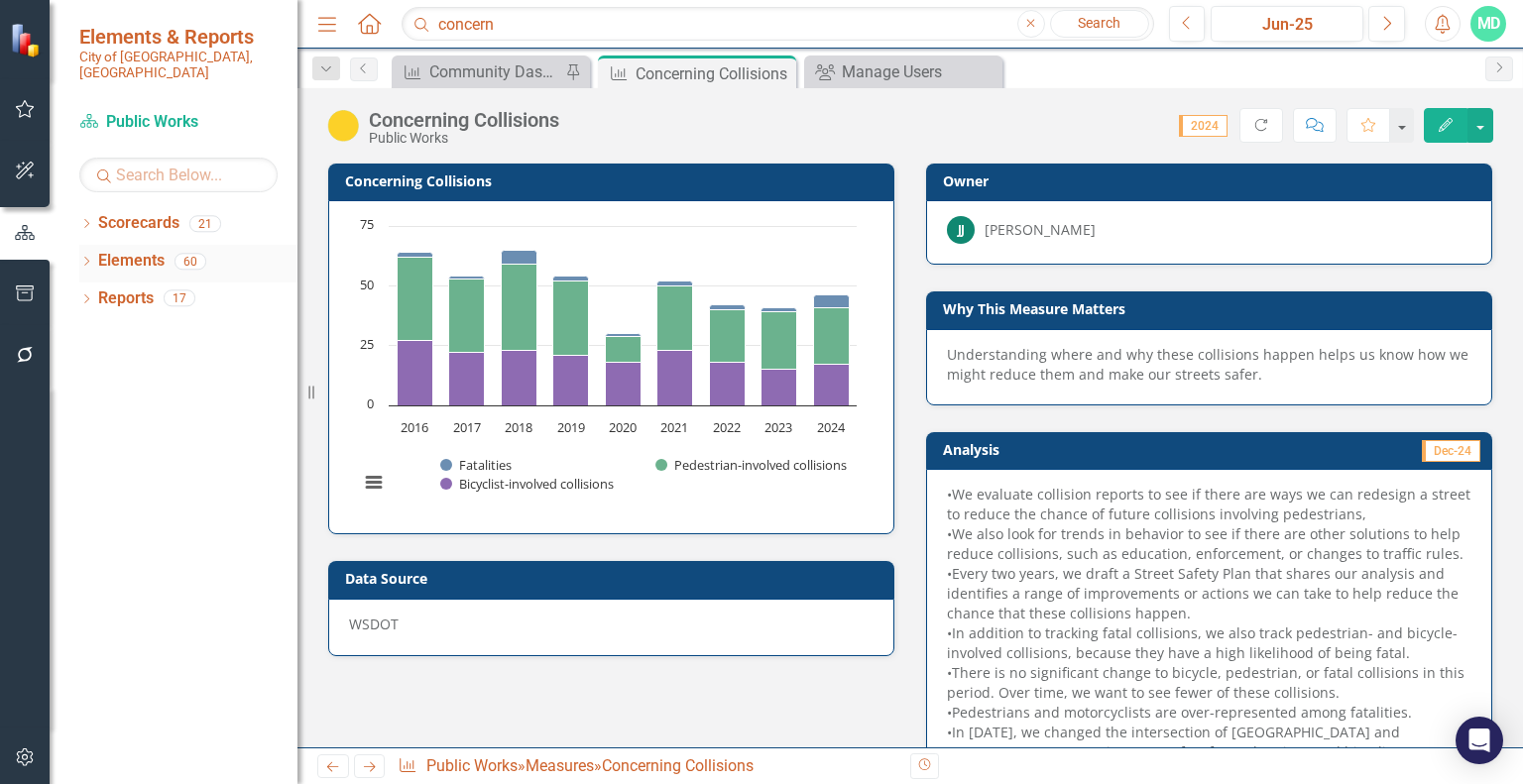 click 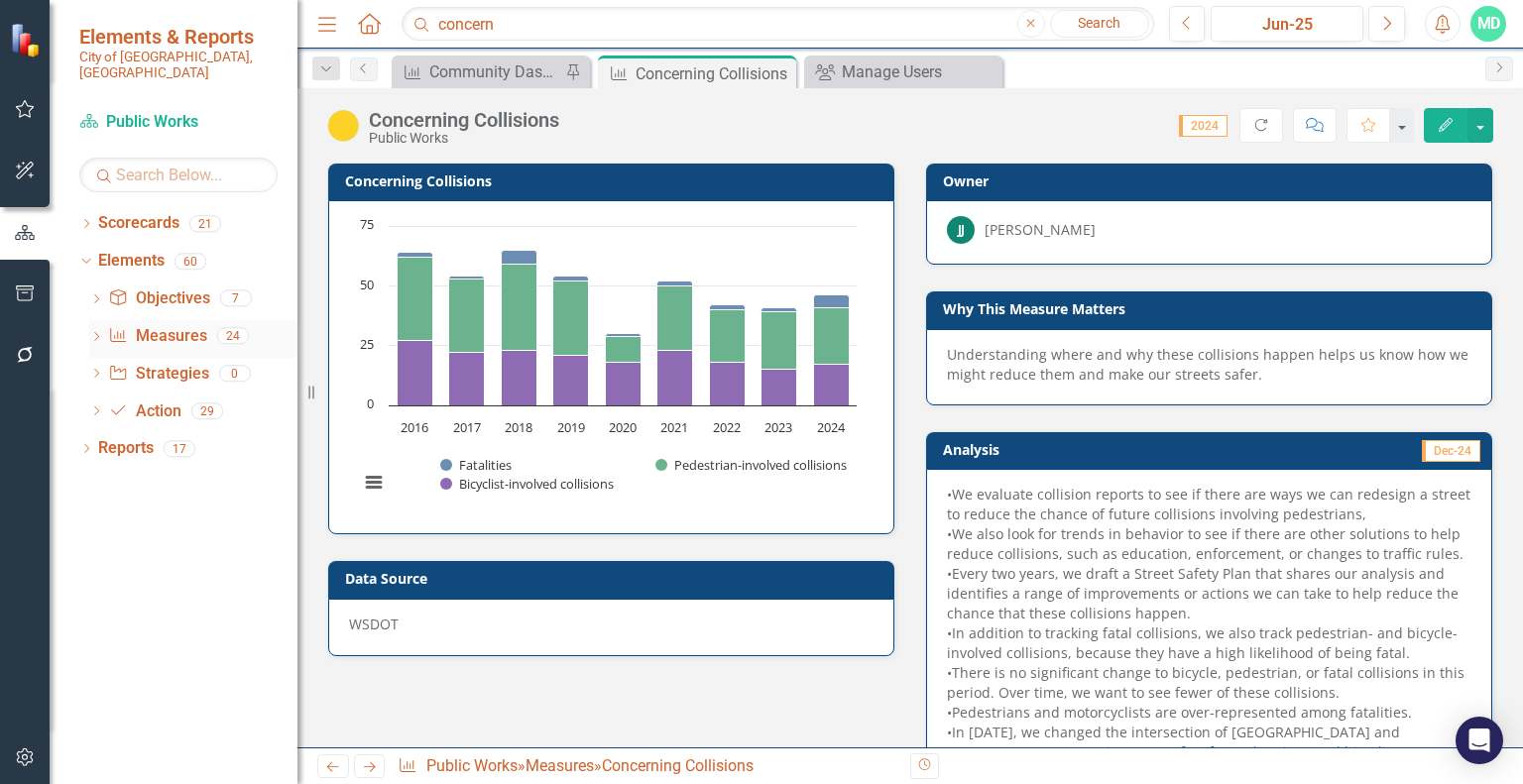 click on "Dropdown" 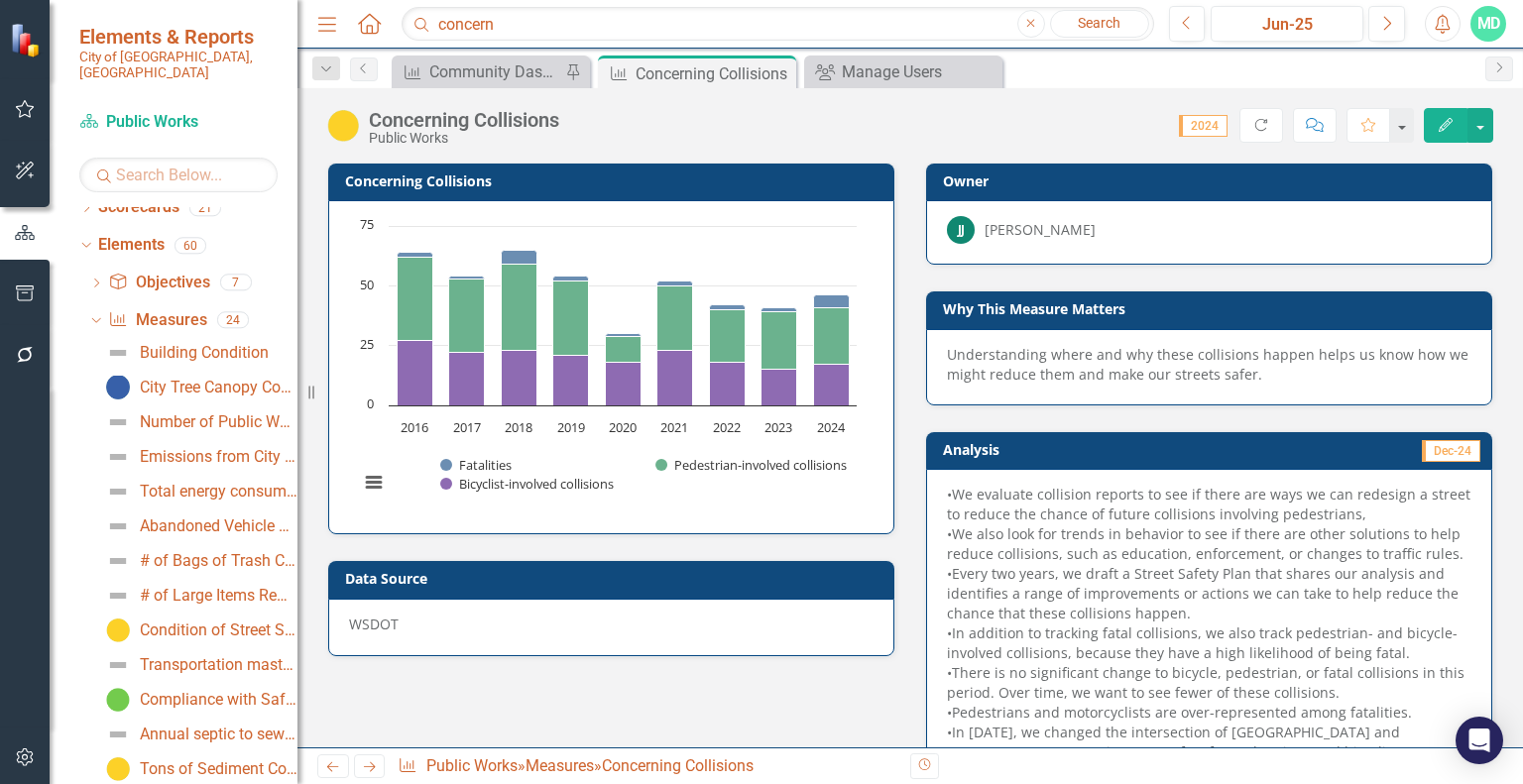 scroll, scrollTop: 0, scrollLeft: 0, axis: both 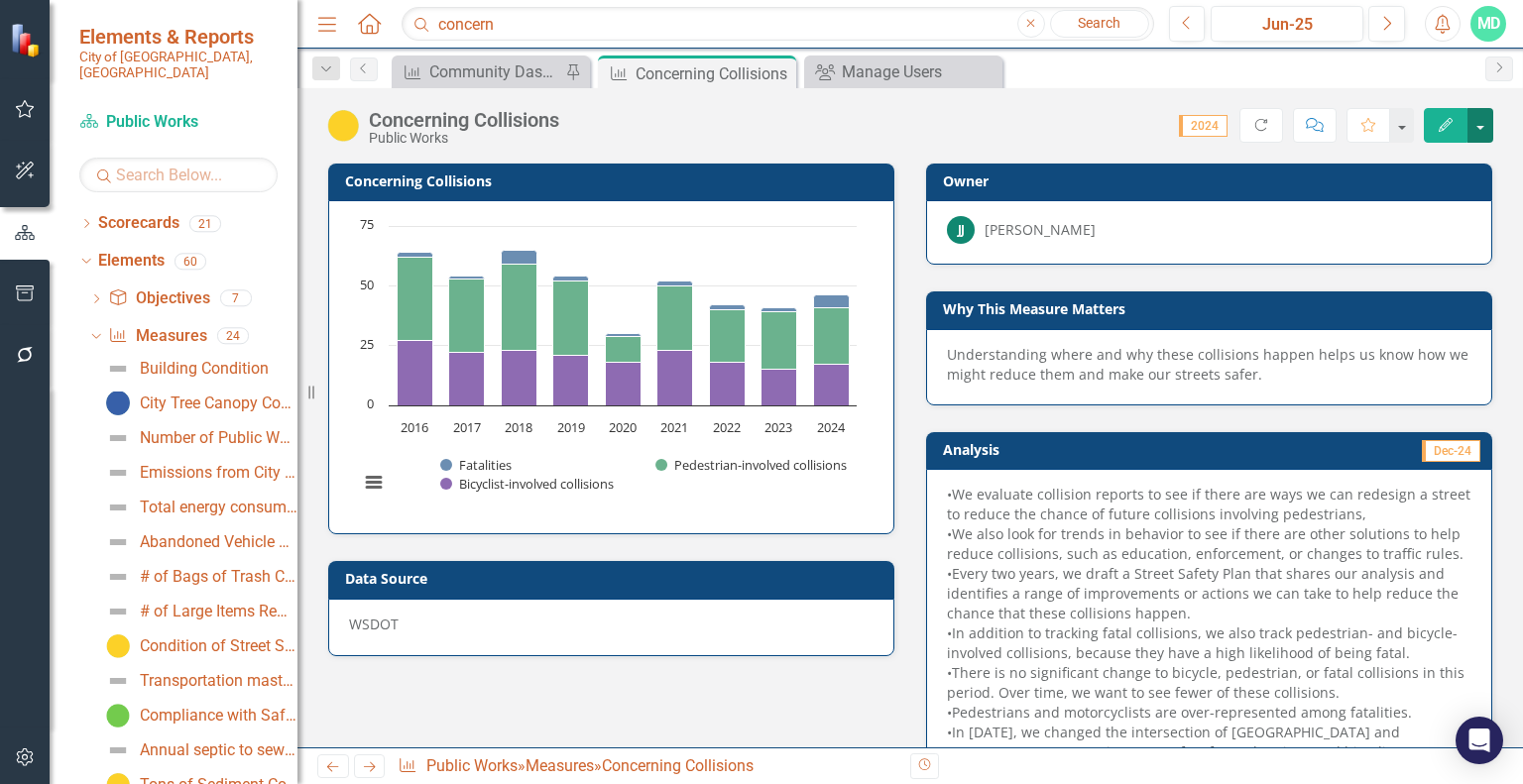 click at bounding box center (1480, 125) 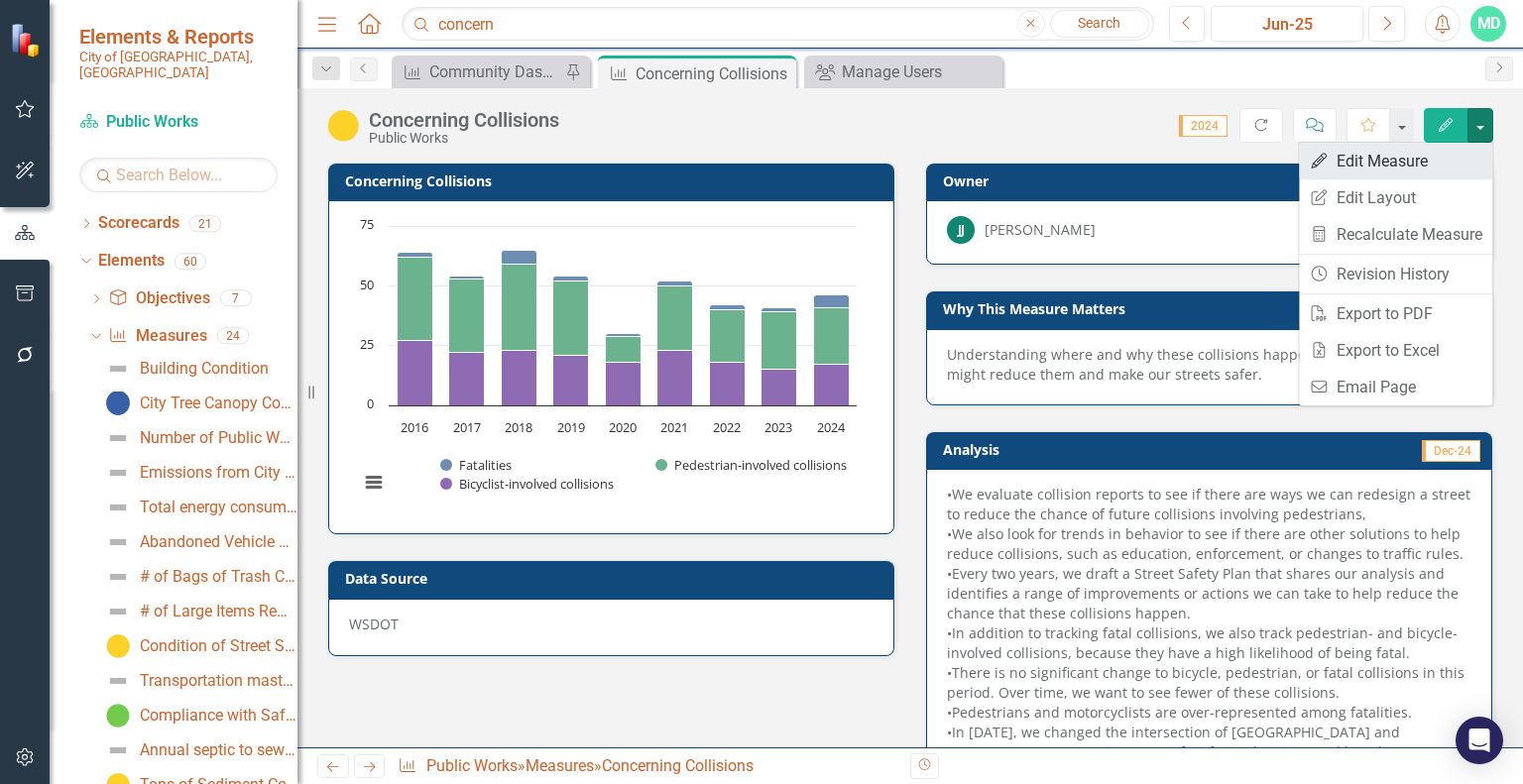 click on "Edit Edit Measure" at bounding box center (1395, 161) 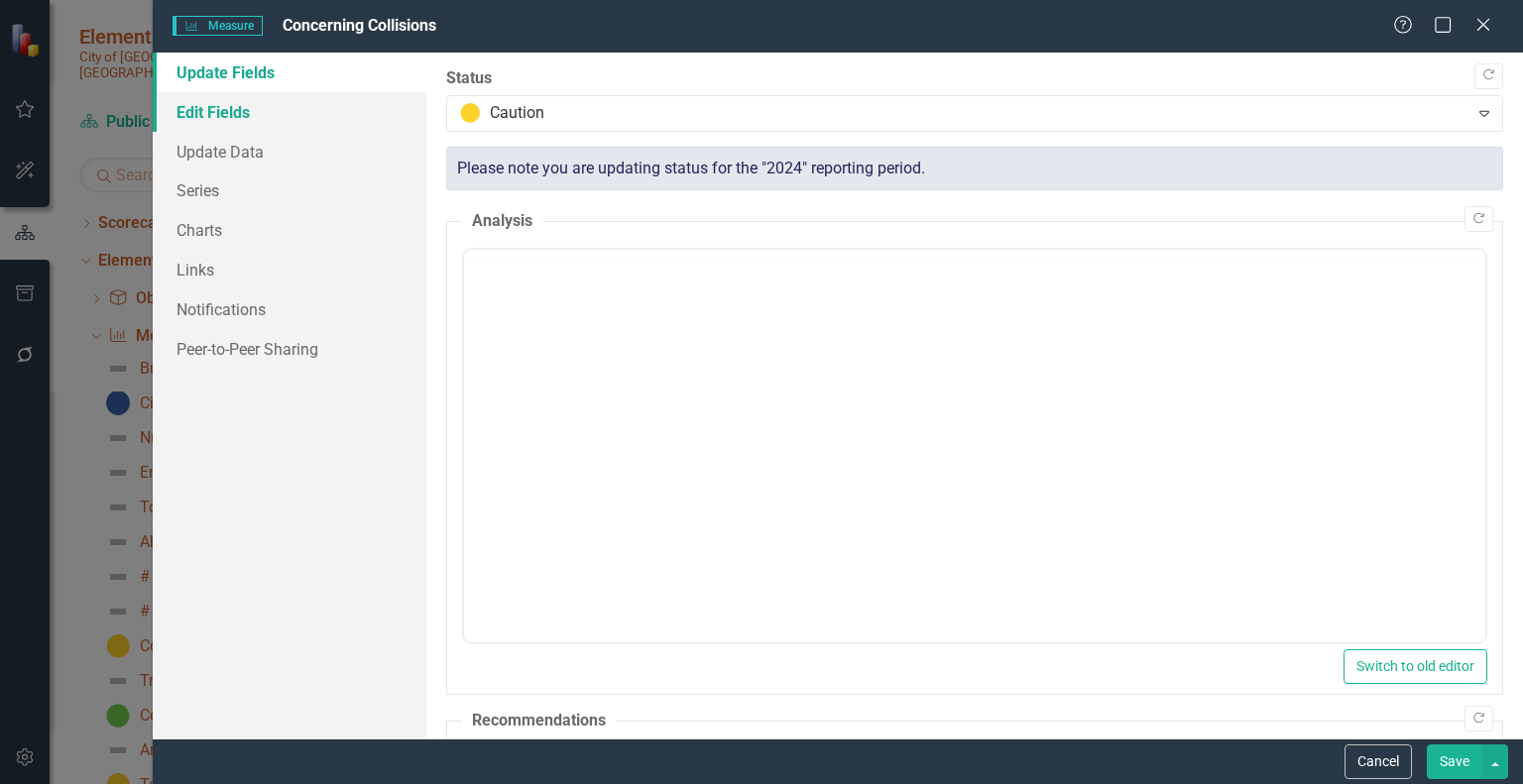 click on "Edit Fields" at bounding box center [290, 112] 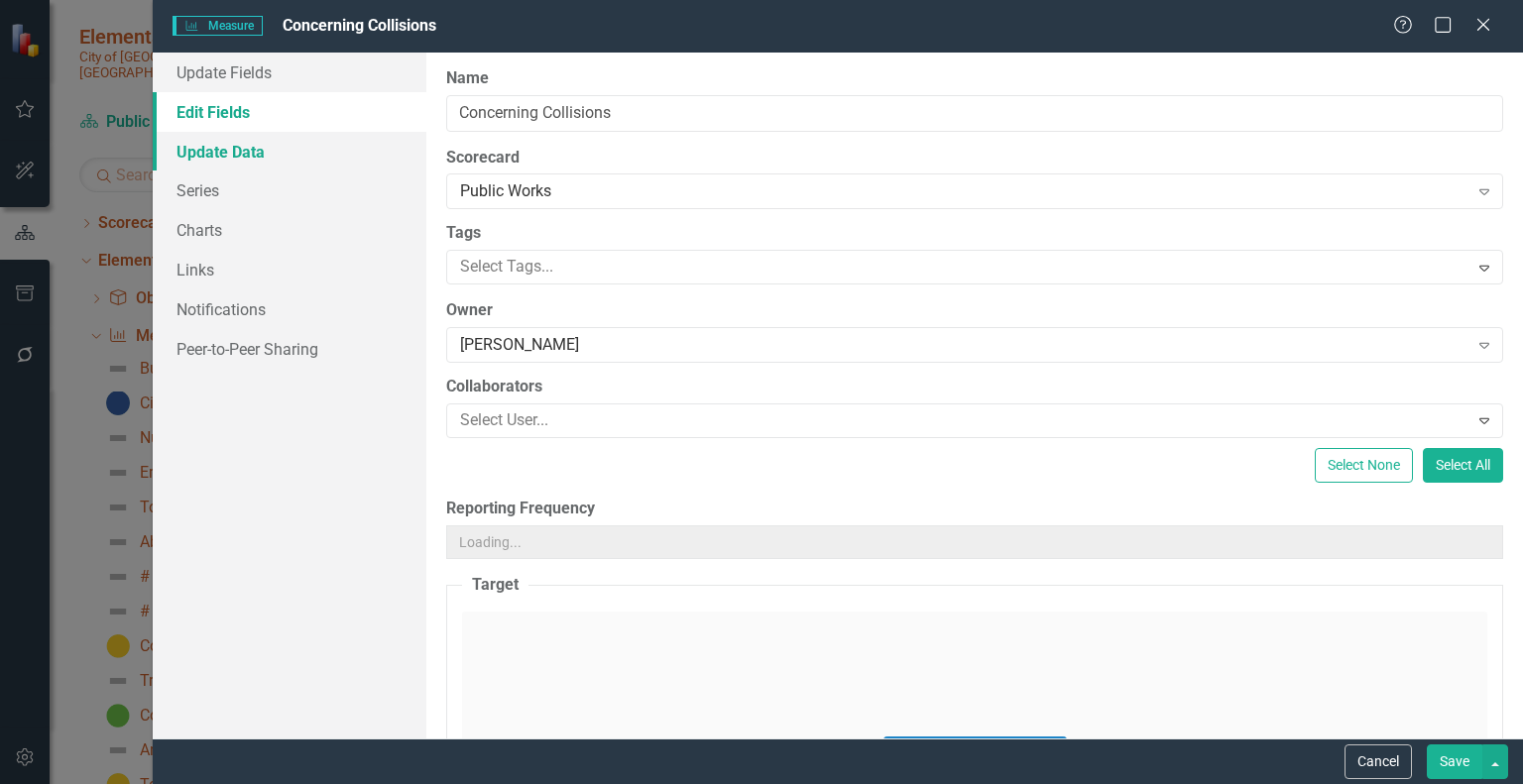 click on "Update  Data" at bounding box center (290, 152) 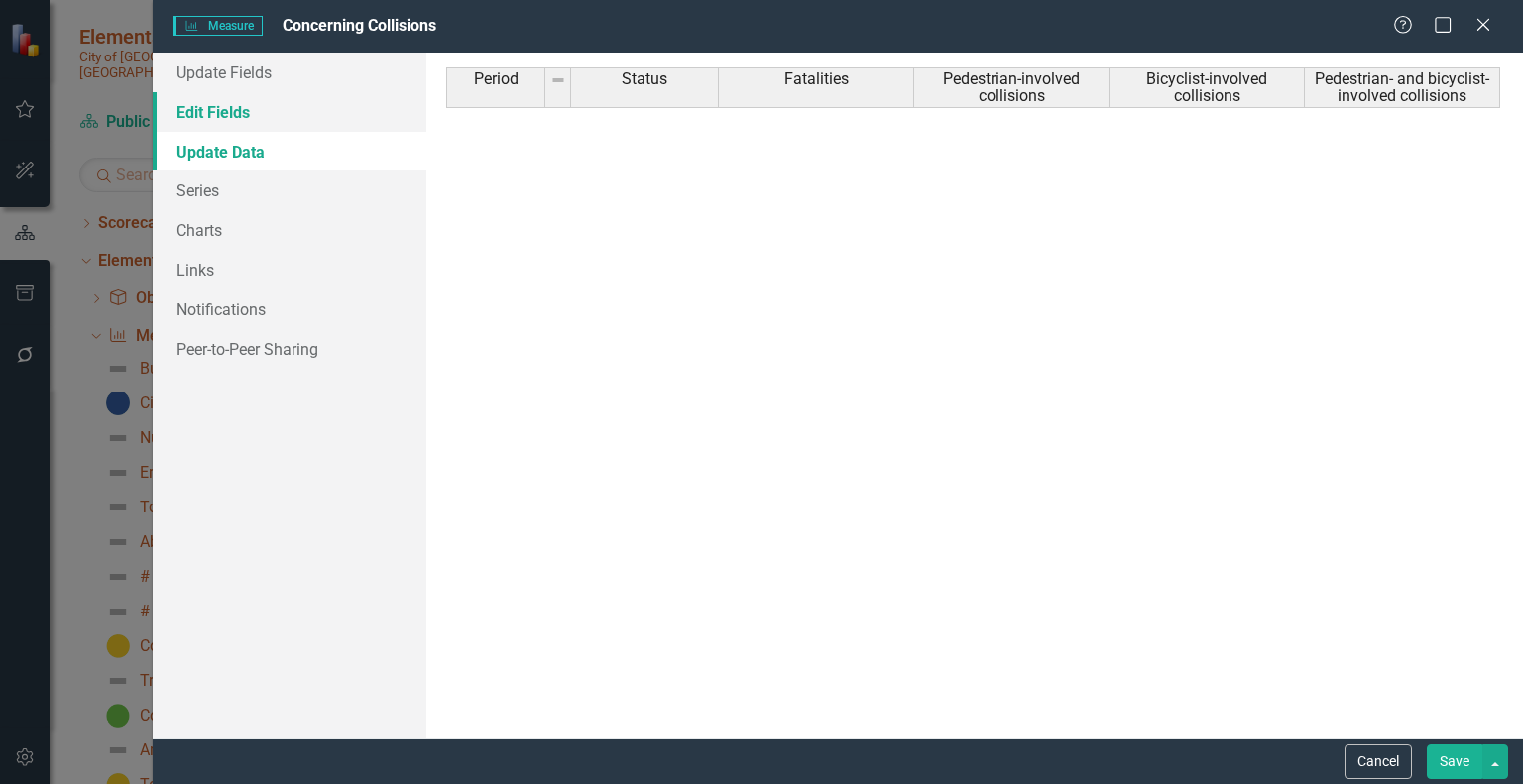 click on "Edit Fields" at bounding box center [290, 112] 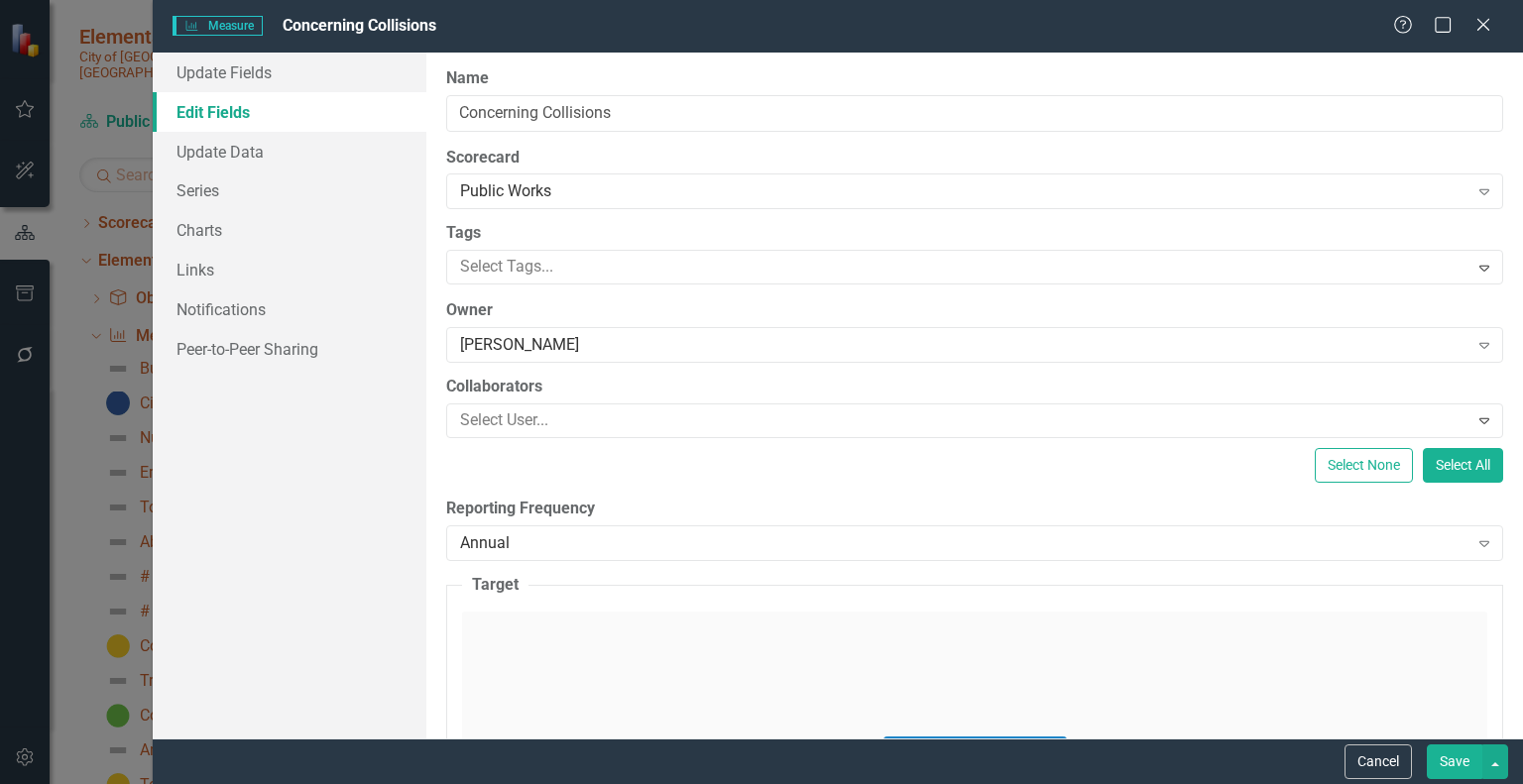 scroll, scrollTop: 0, scrollLeft: 0, axis: both 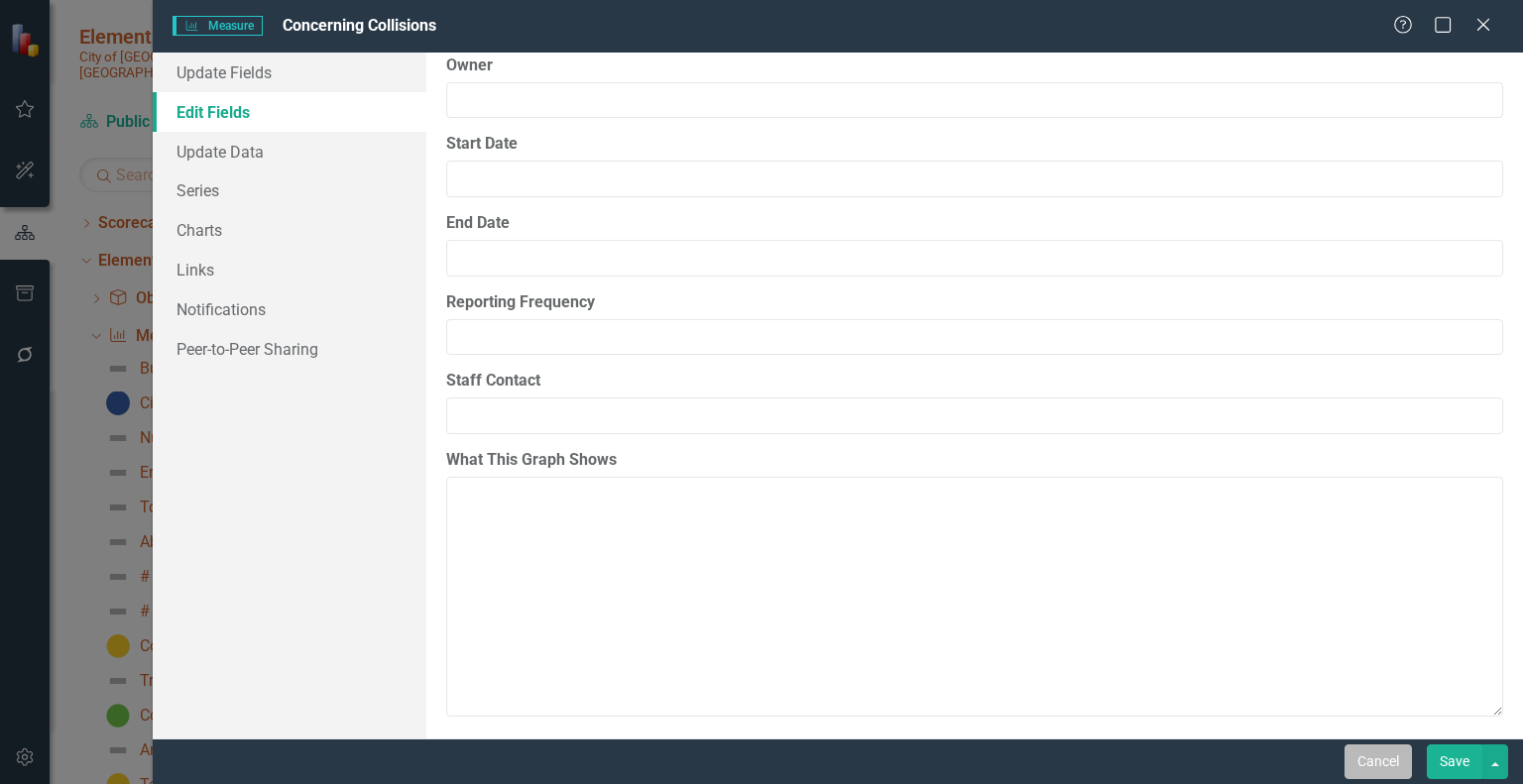 click on "Cancel" at bounding box center (1378, 761) 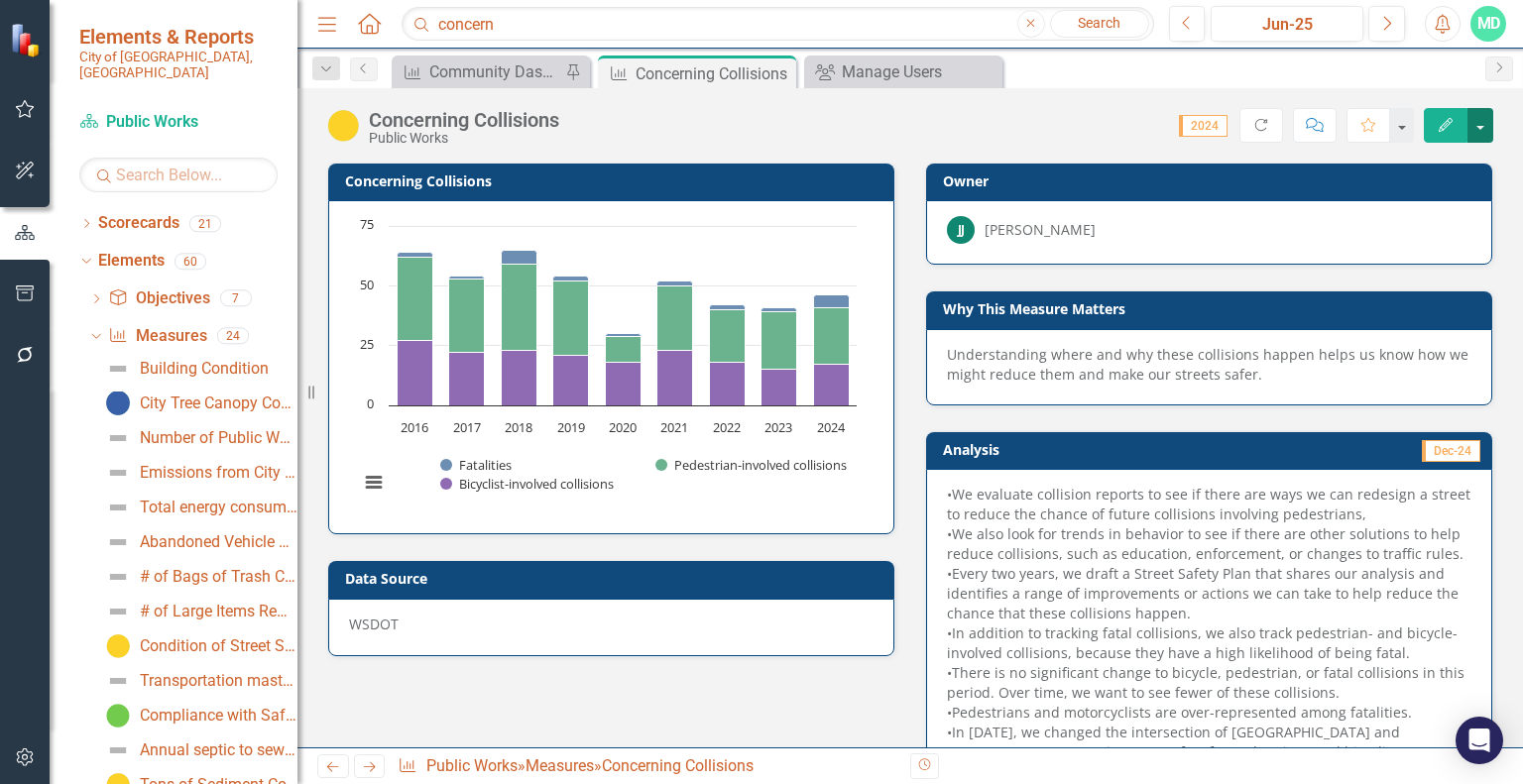 click at bounding box center [1480, 125] 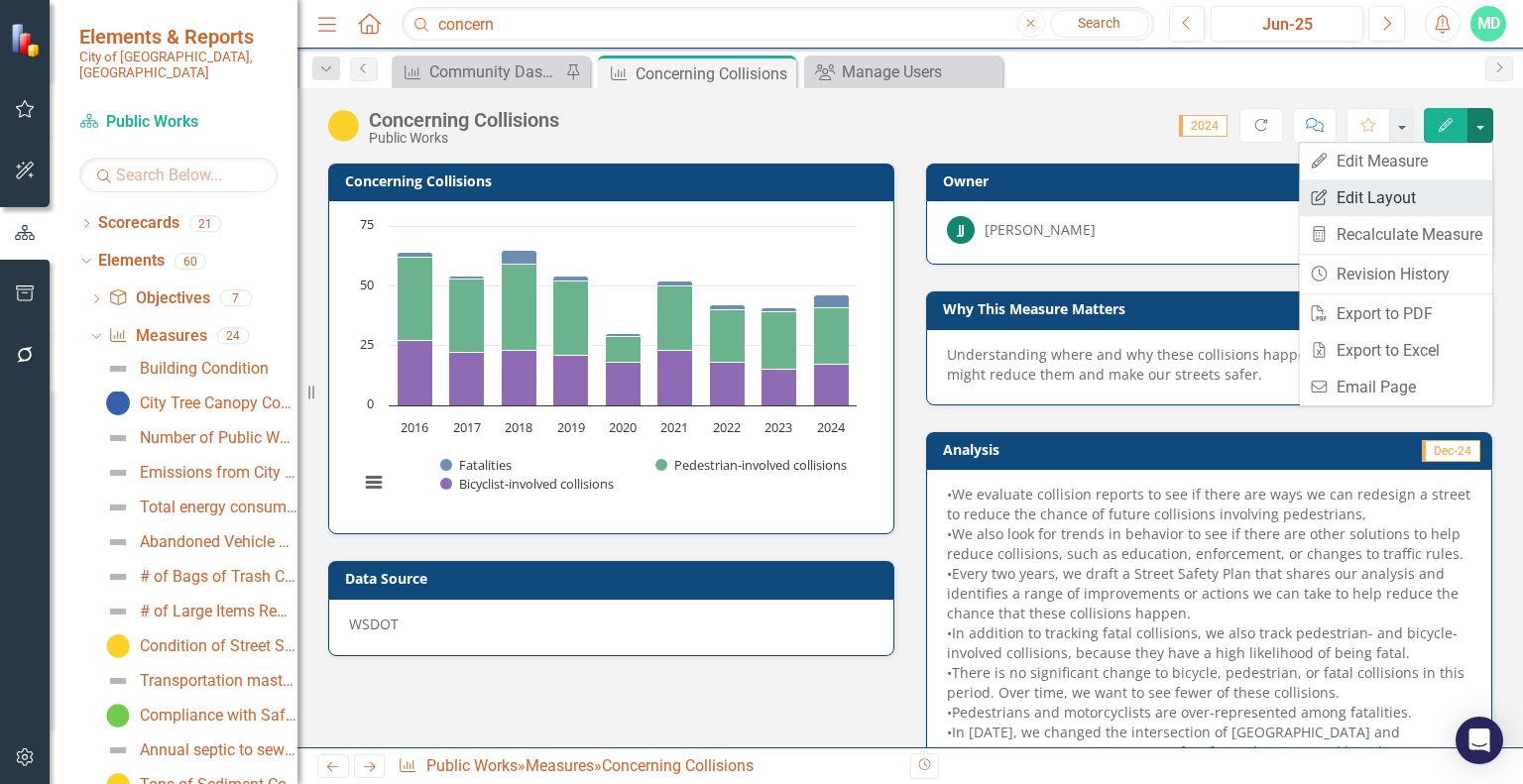 click on "Edit Report Edit Layout" at bounding box center (1395, 197) 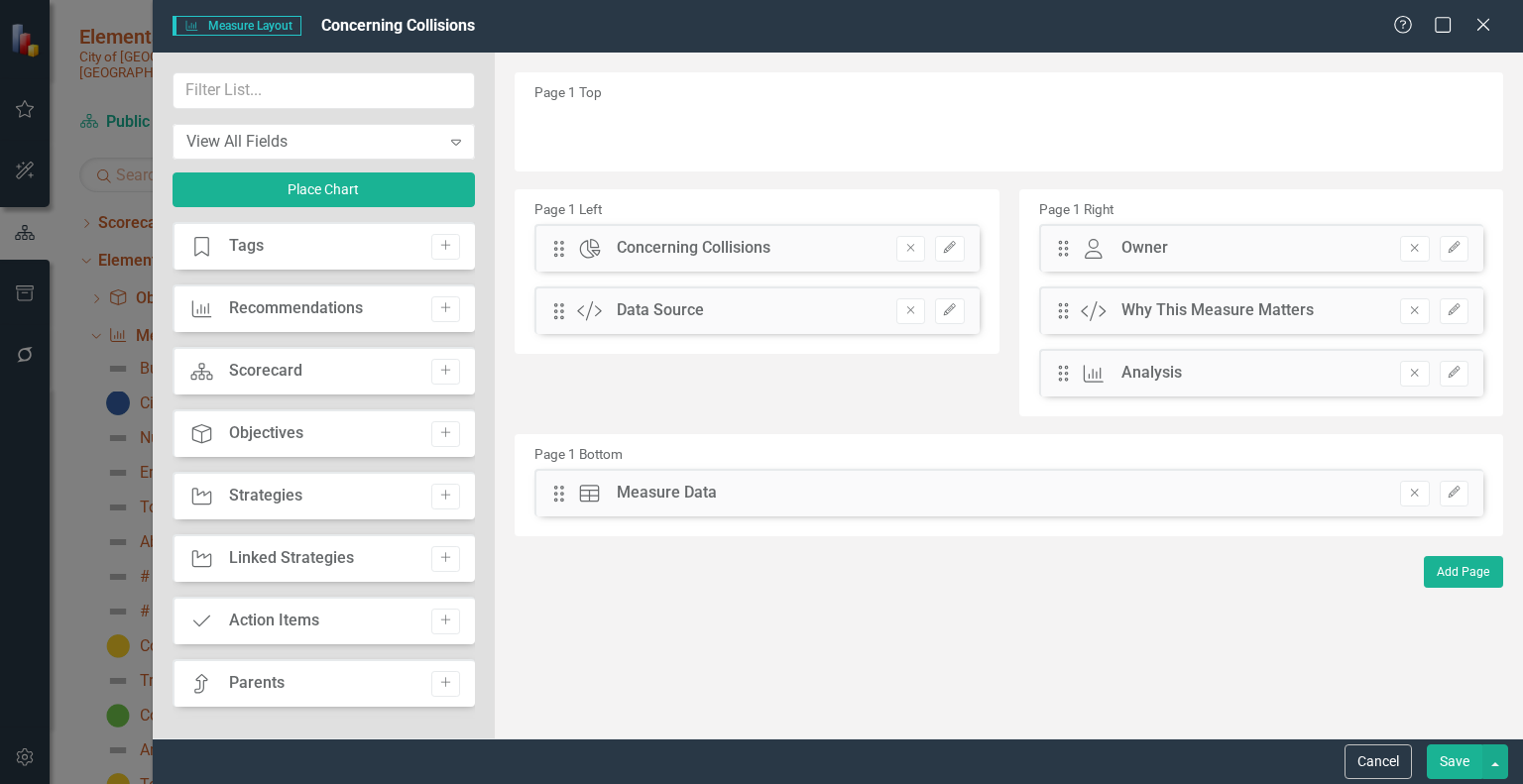 scroll, scrollTop: 297, scrollLeft: 0, axis: vertical 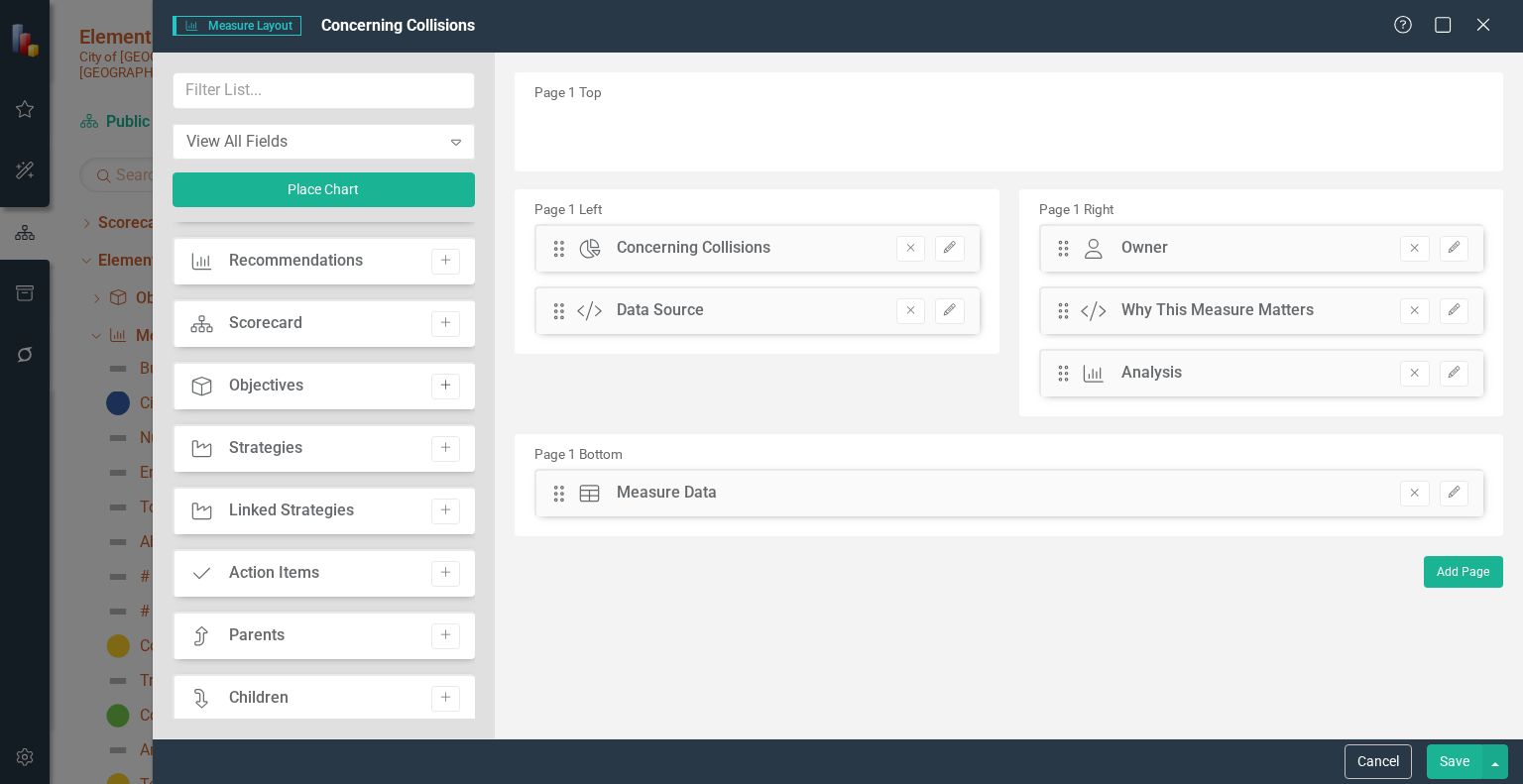 click on "Add" 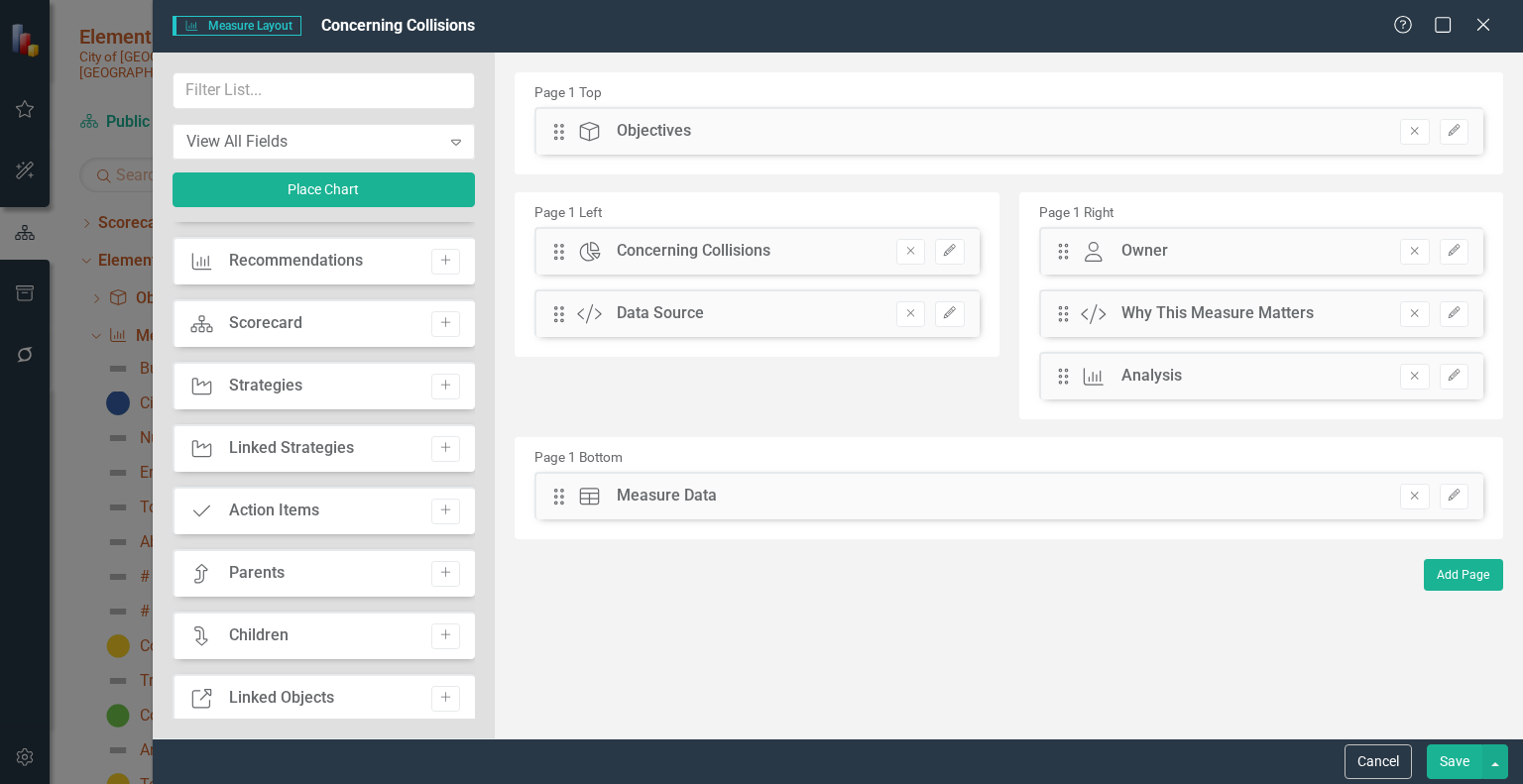 click on "Save" at bounding box center (1455, 761) 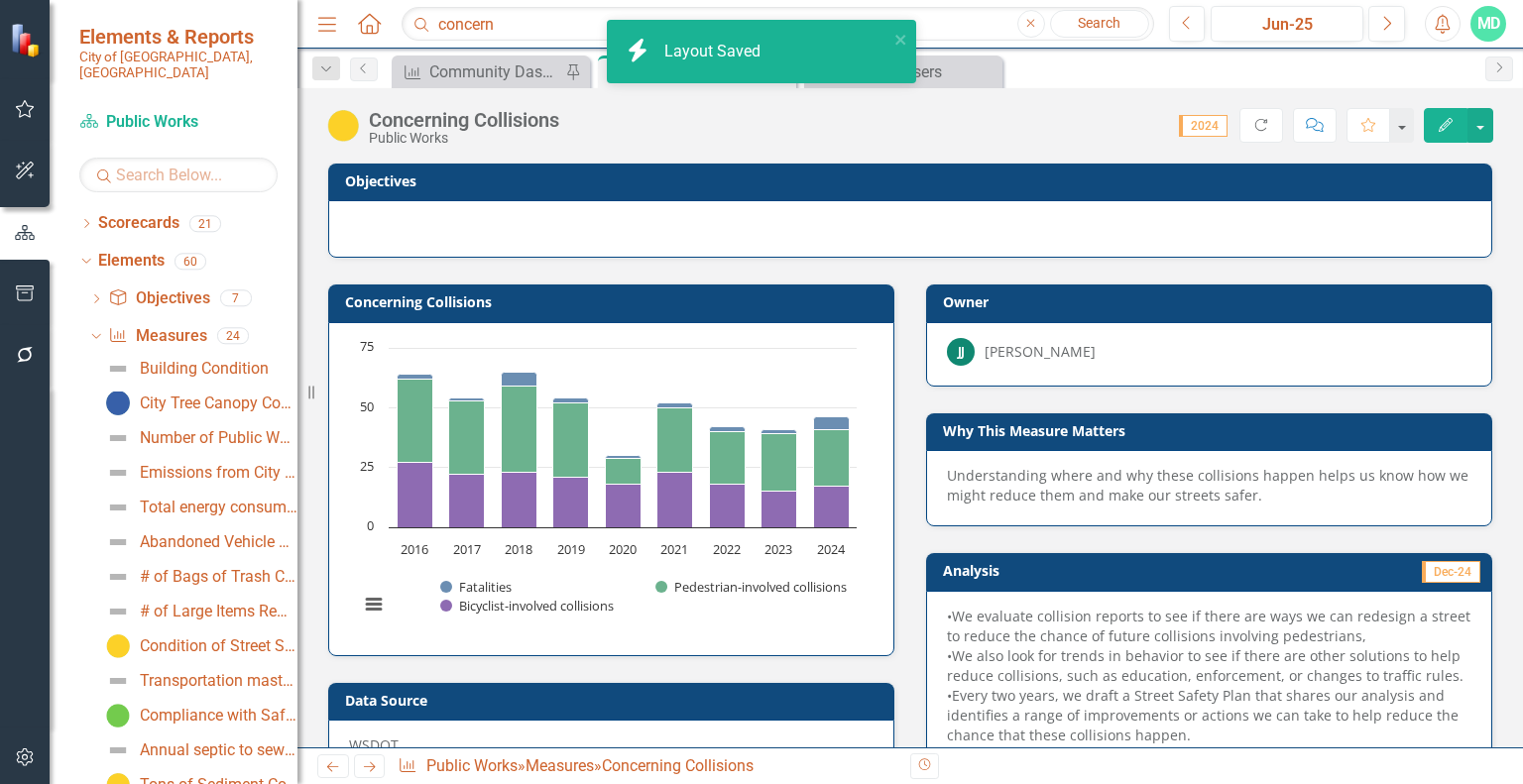 click on "Objectives" at bounding box center [913, 183] 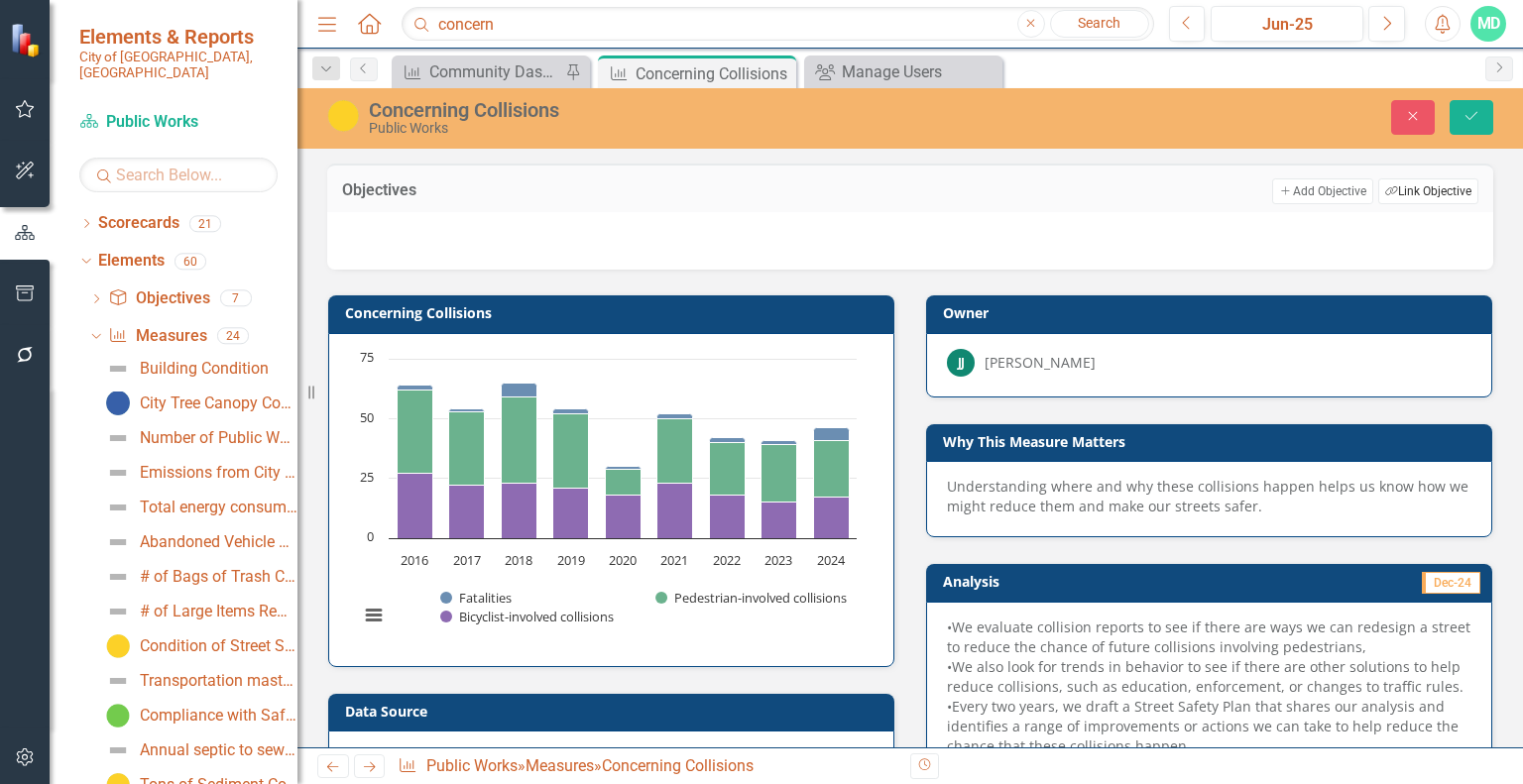 click on "Link Tag  Link Objective" at bounding box center (1428, 191) 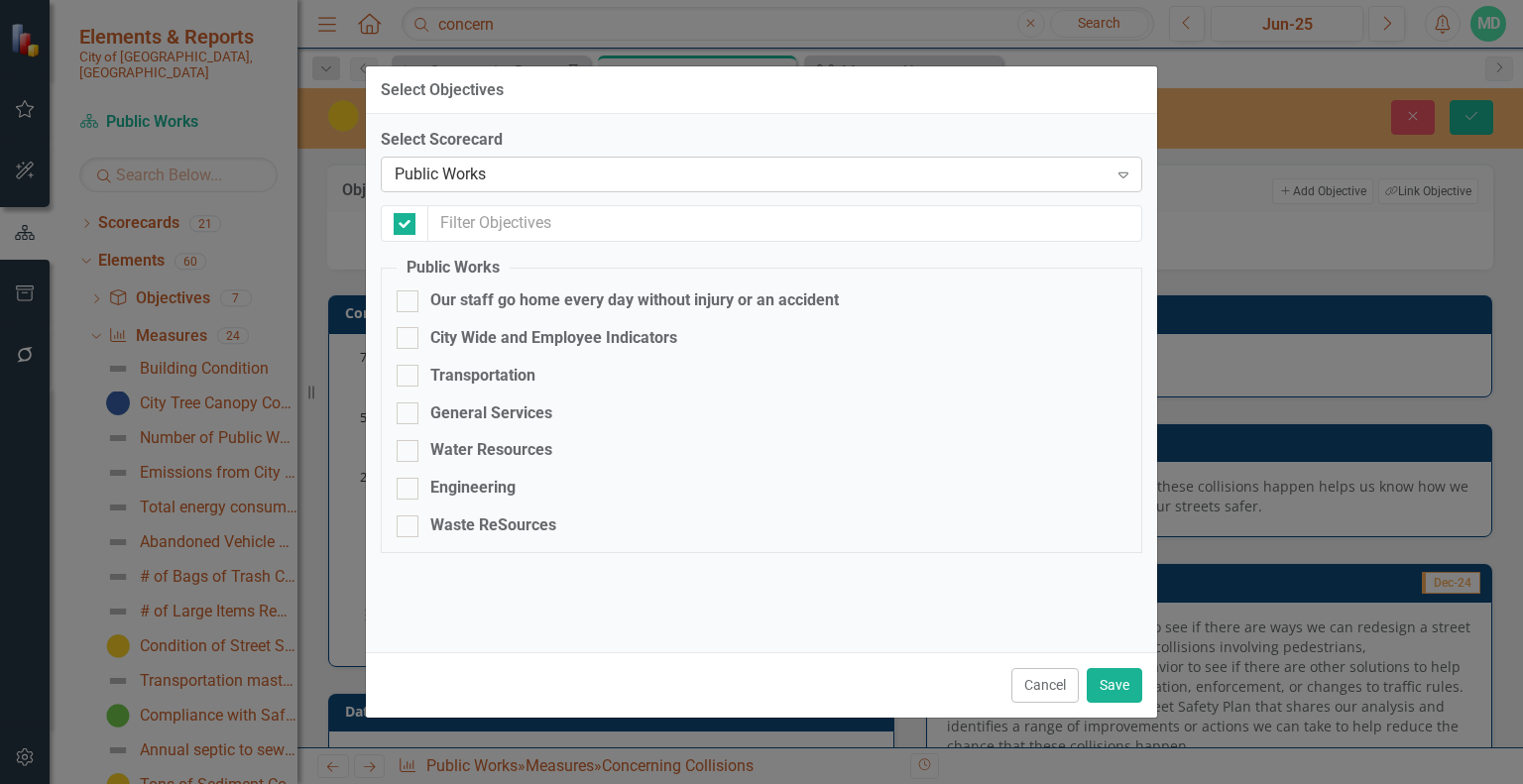 checkbox on "false" 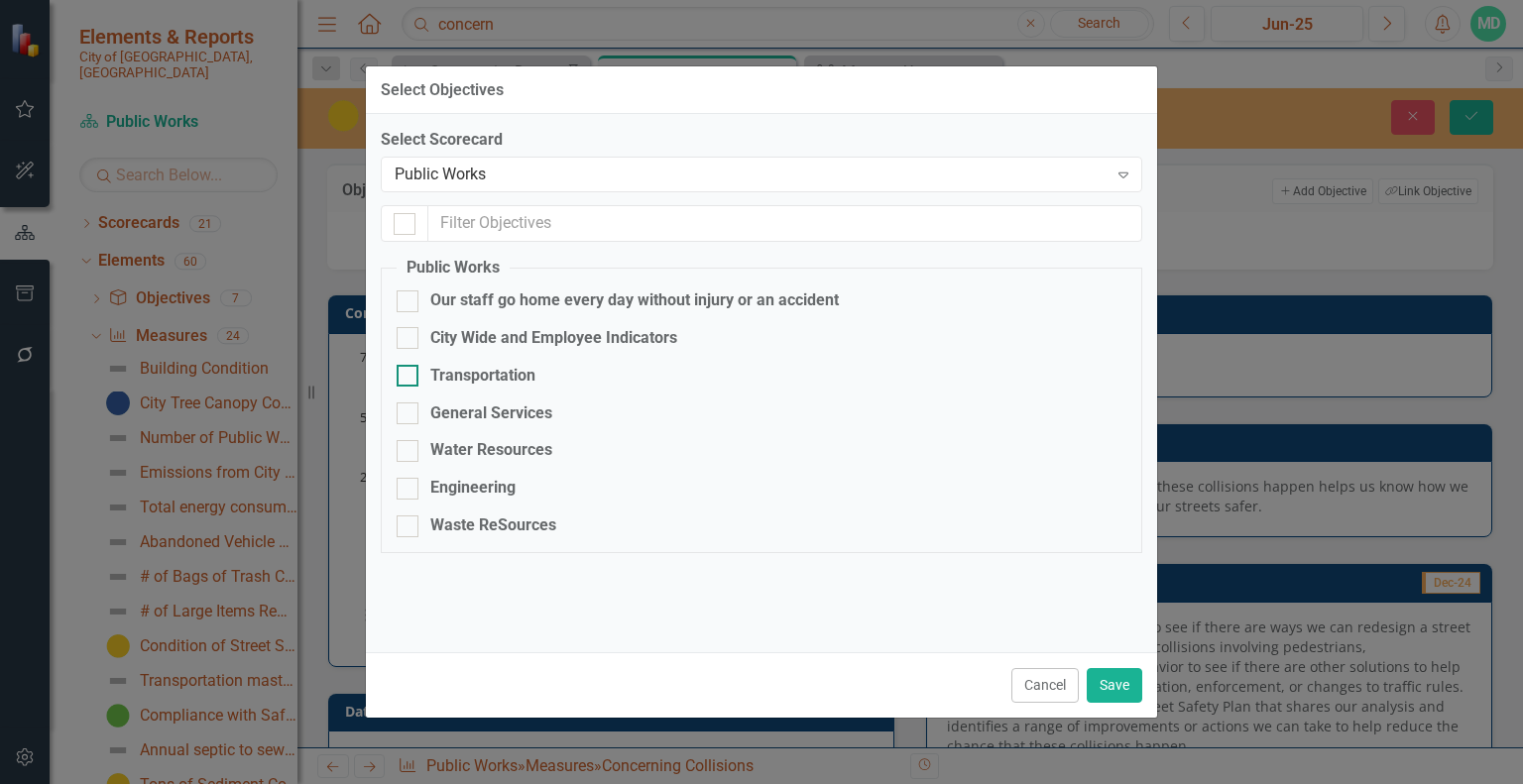 click on "Transportation" at bounding box center (403, 371) 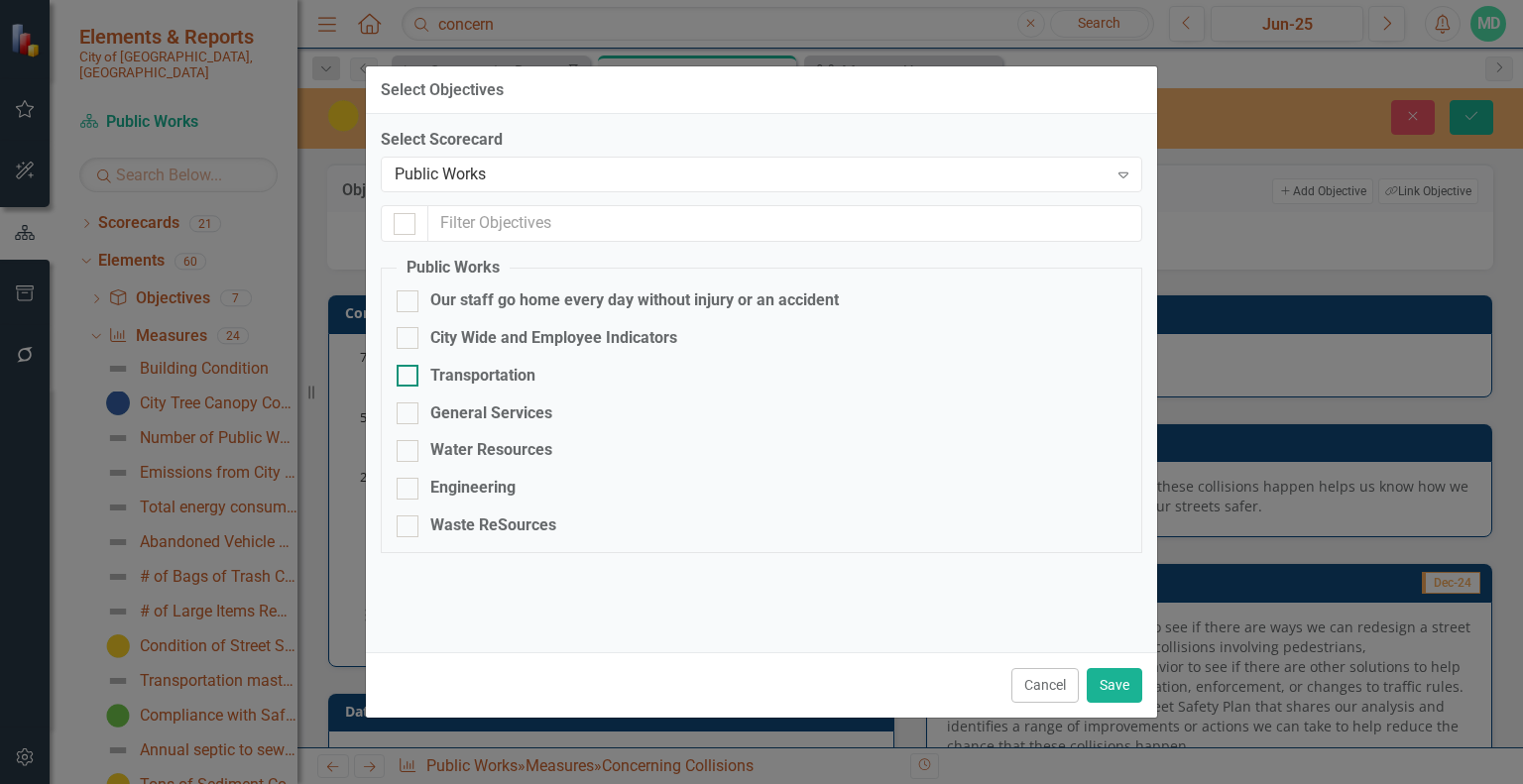 checkbox on "true" 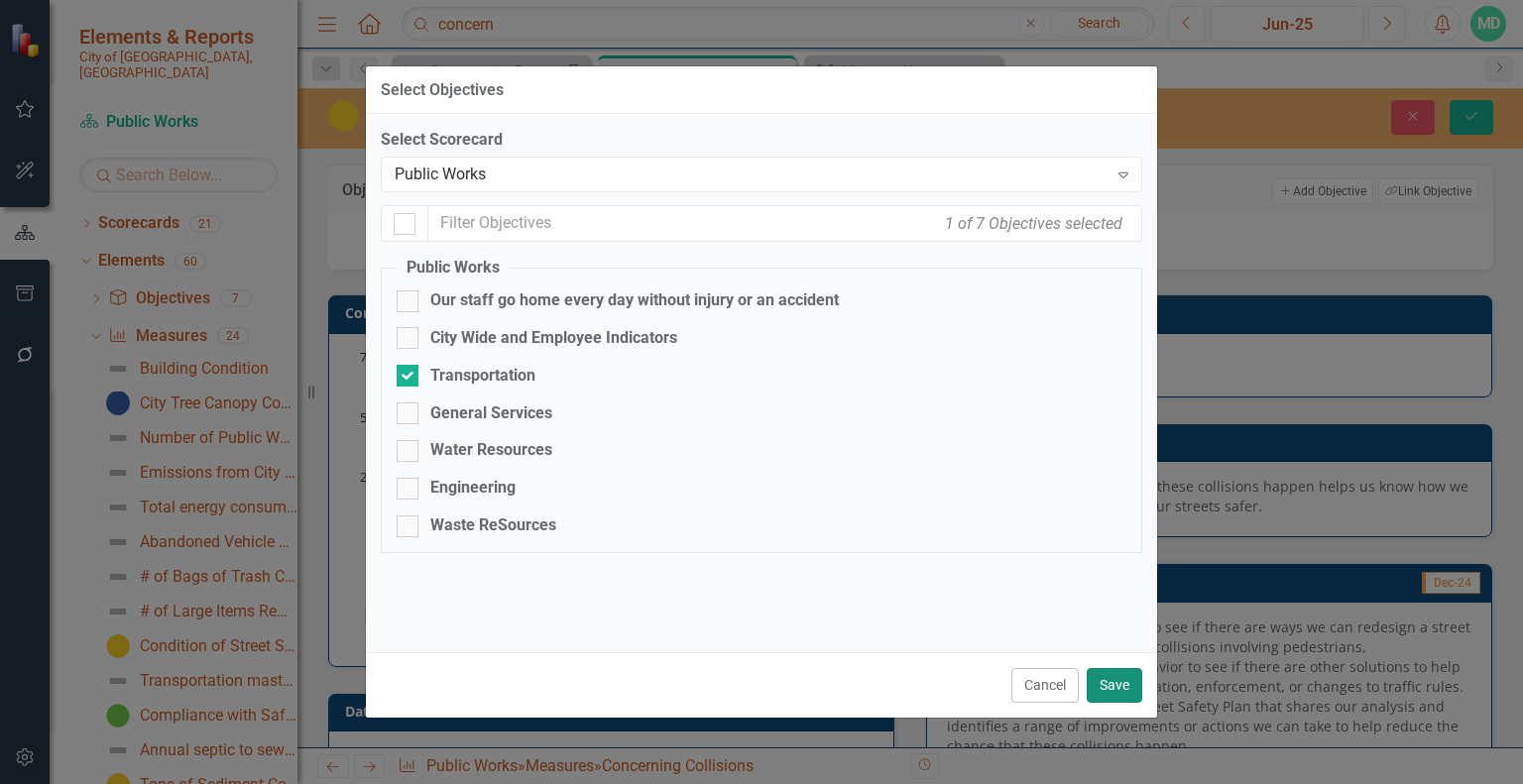 drag, startPoint x: 1120, startPoint y: 683, endPoint x: 1164, endPoint y: 613, distance: 82.680106 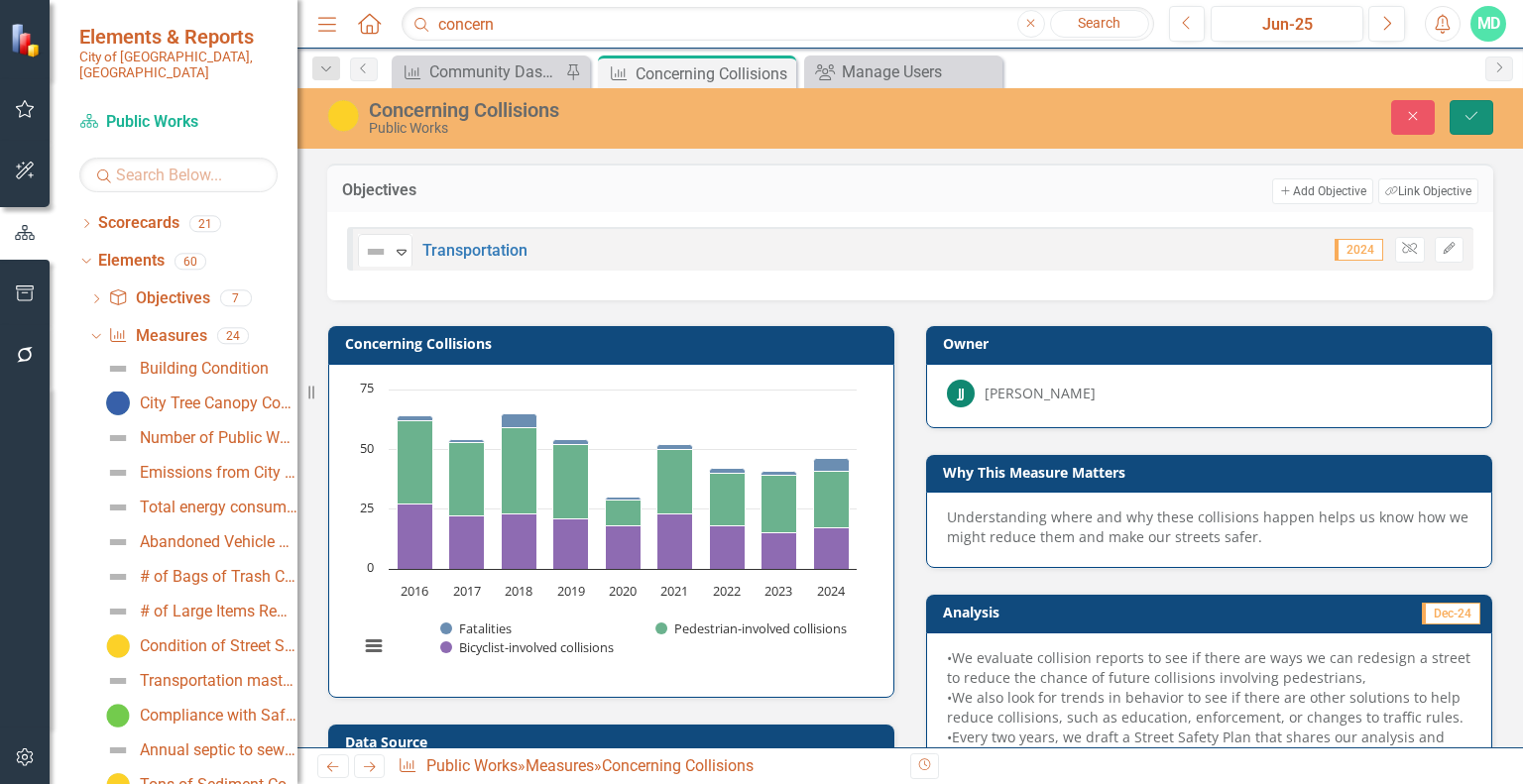 click on "Save" 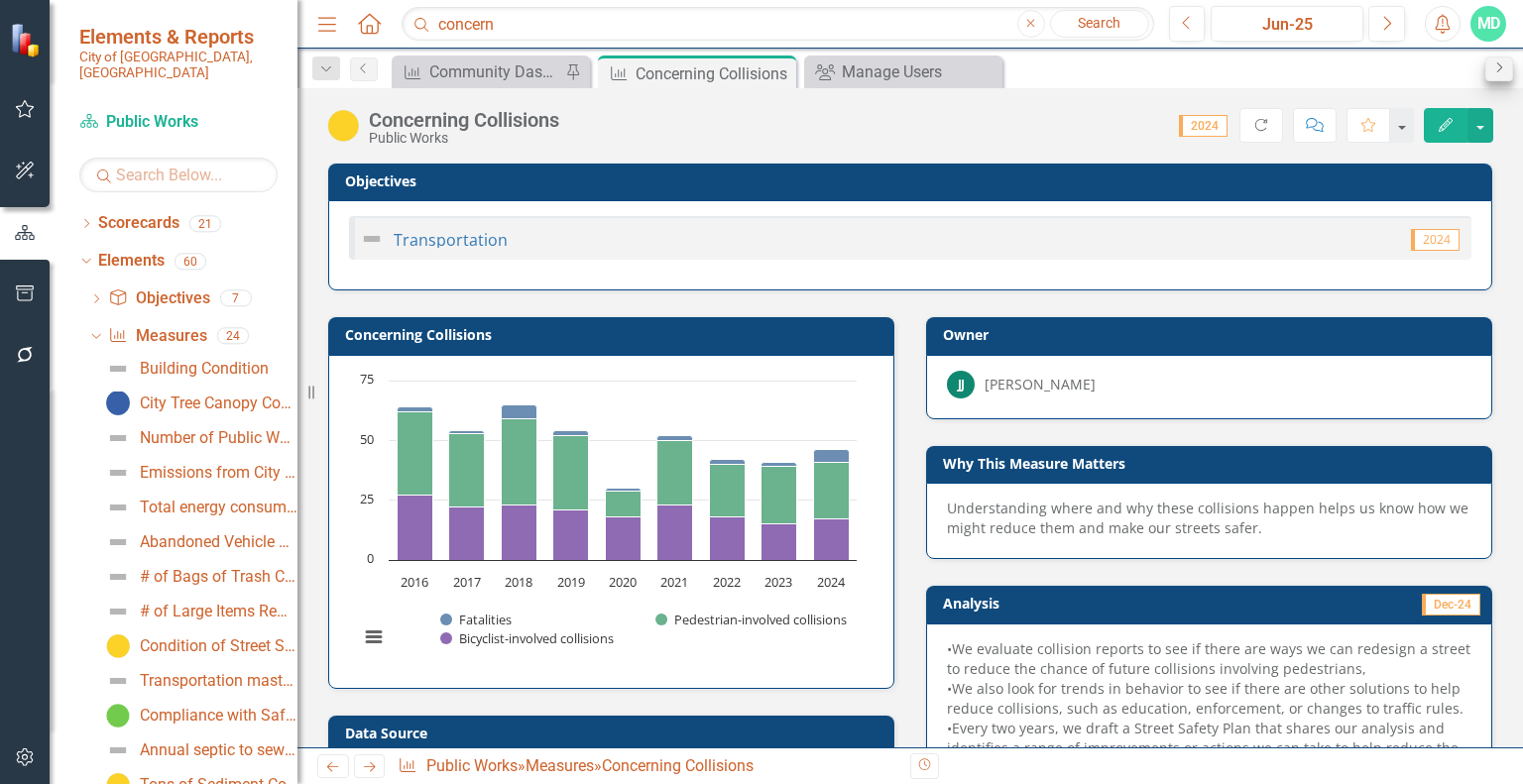 click on "Next" 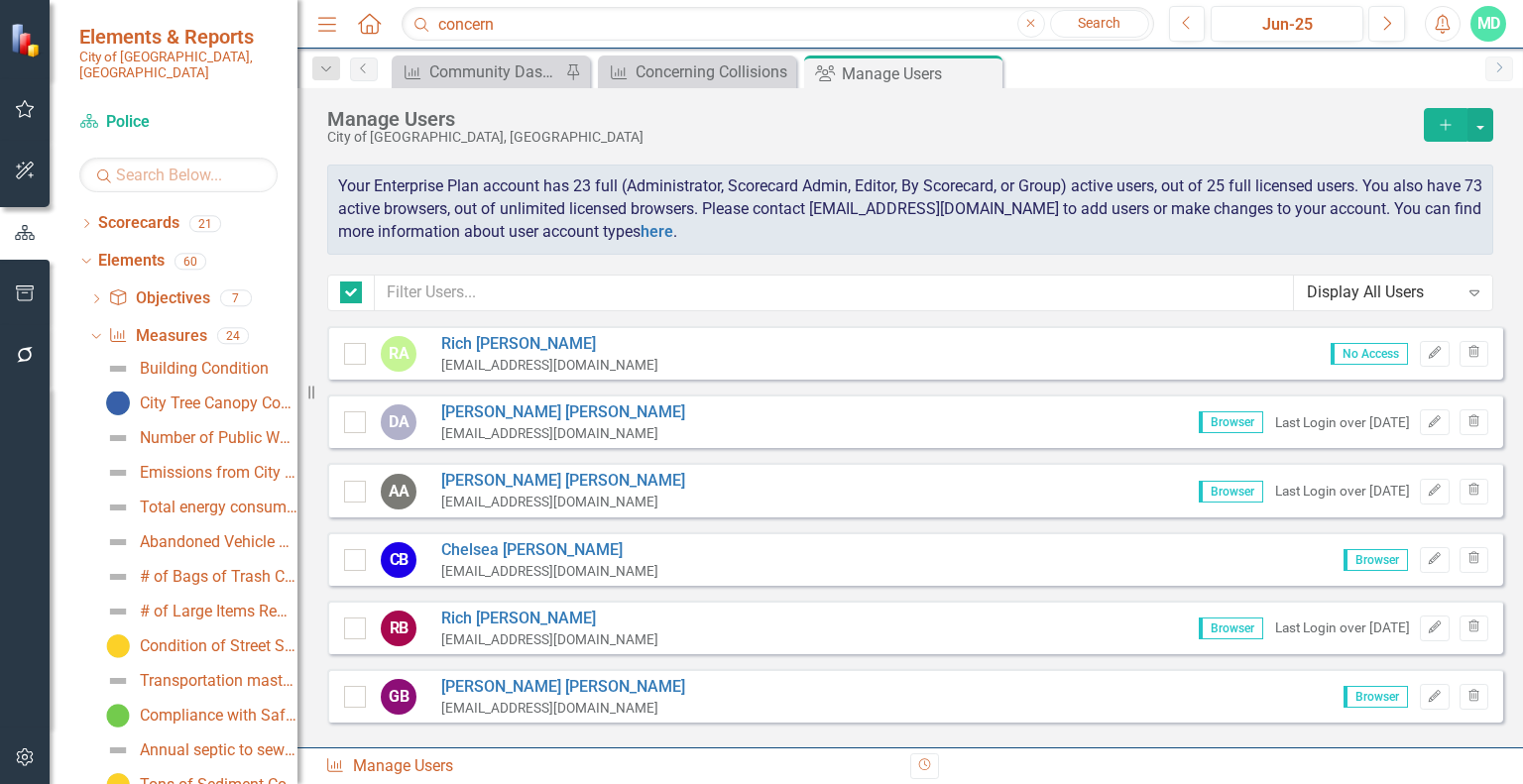 checkbox on "false" 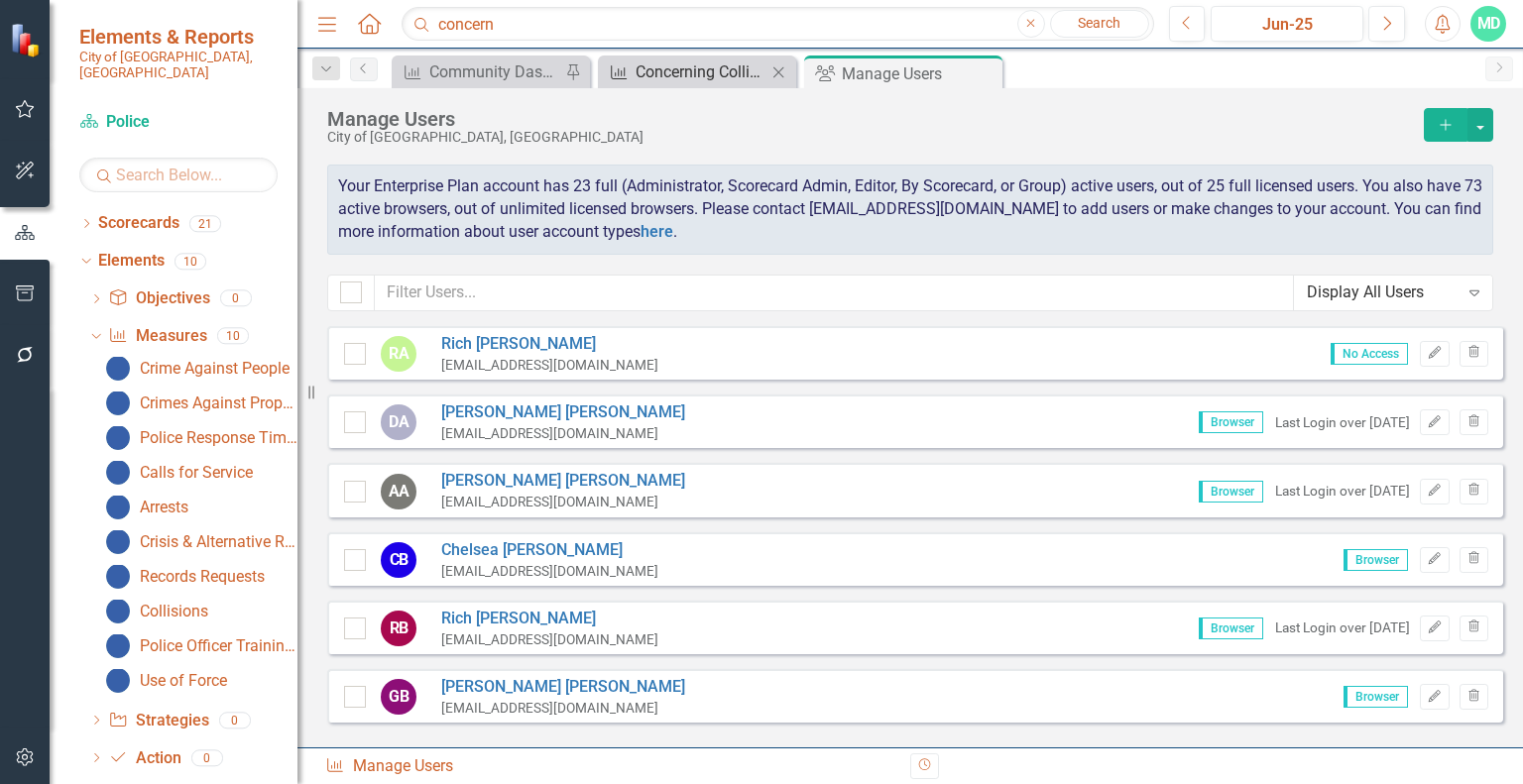 click on "Concerning Collisions" at bounding box center [701, 71] 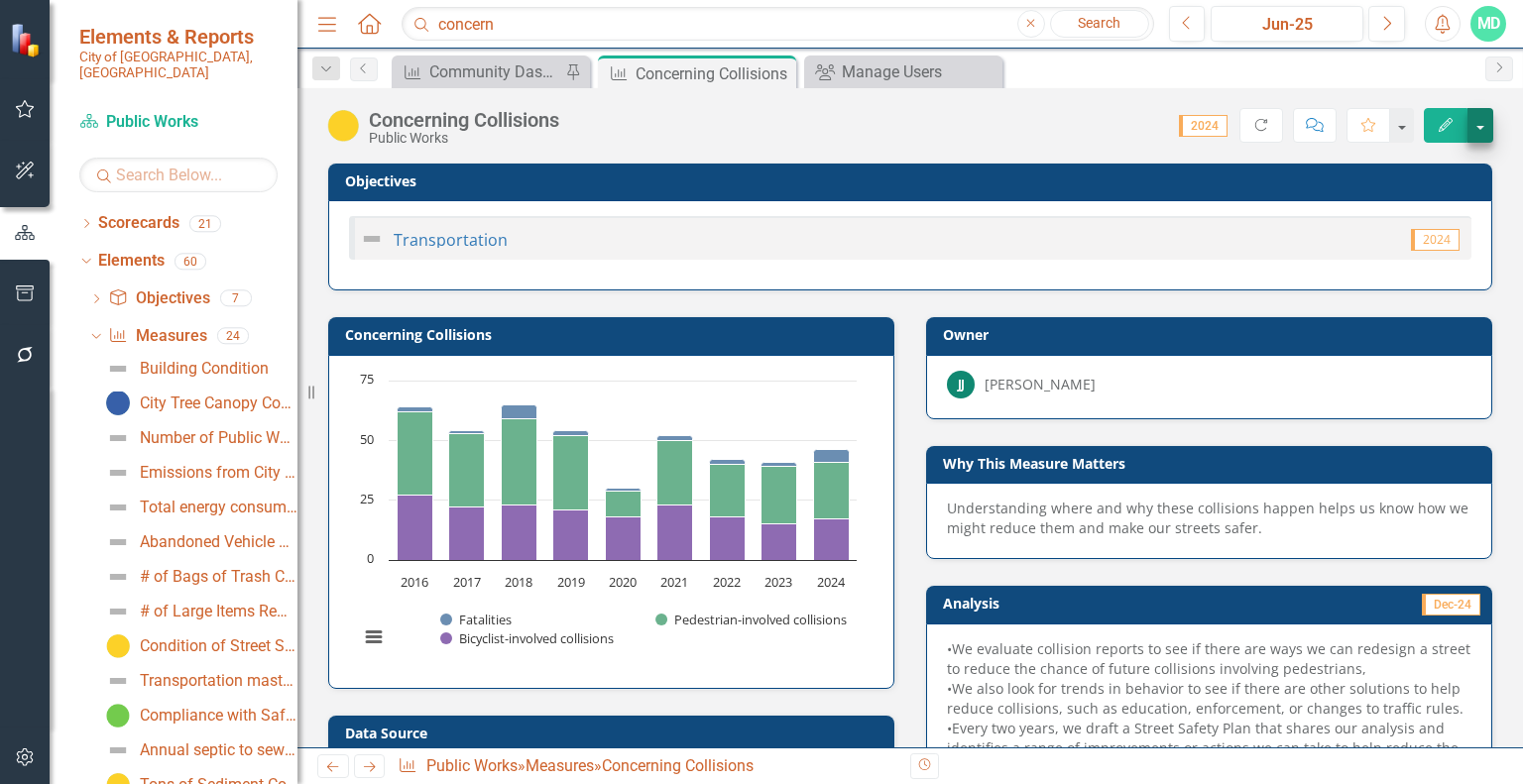 scroll, scrollTop: 381, scrollLeft: 0, axis: vertical 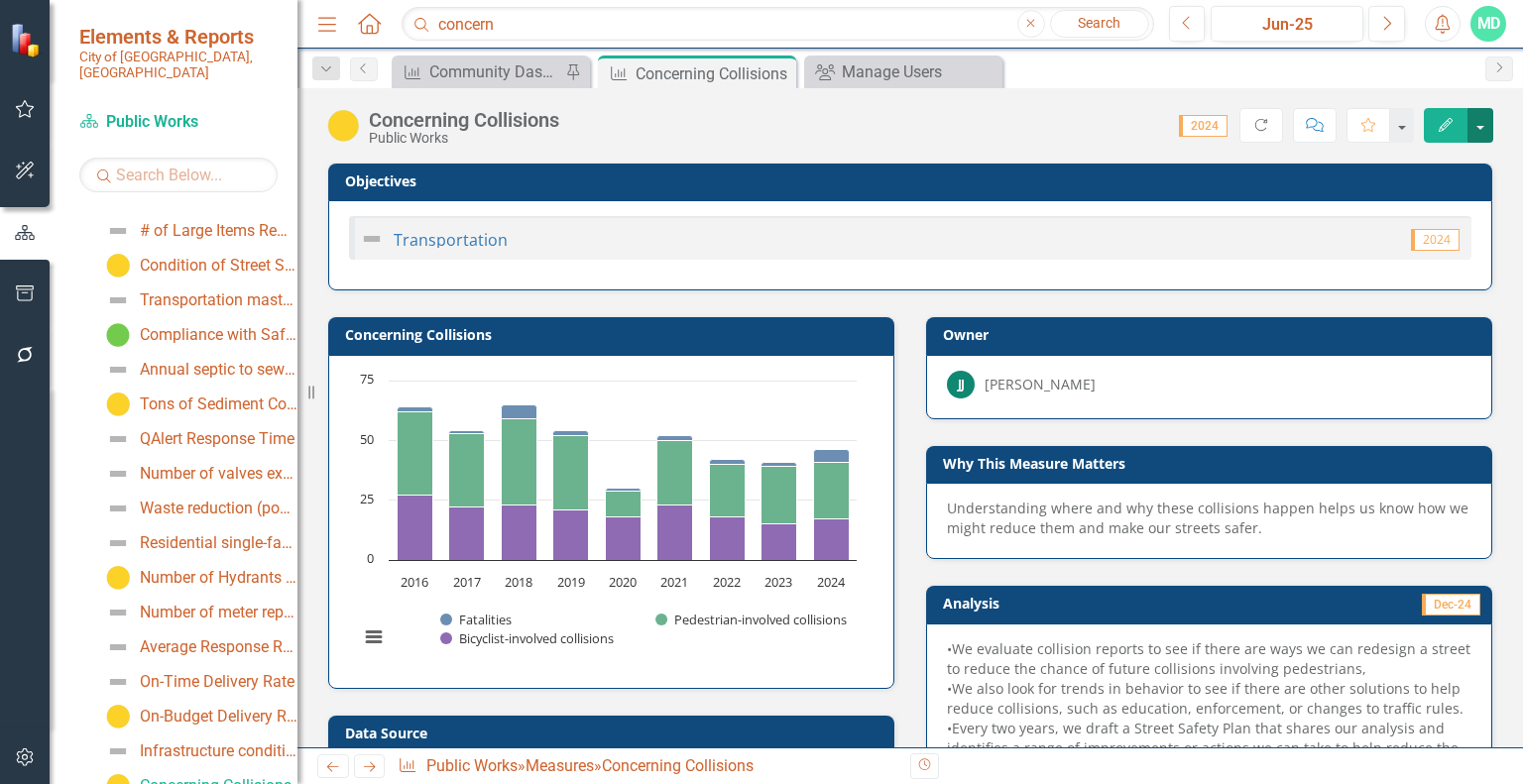 click at bounding box center [1480, 125] 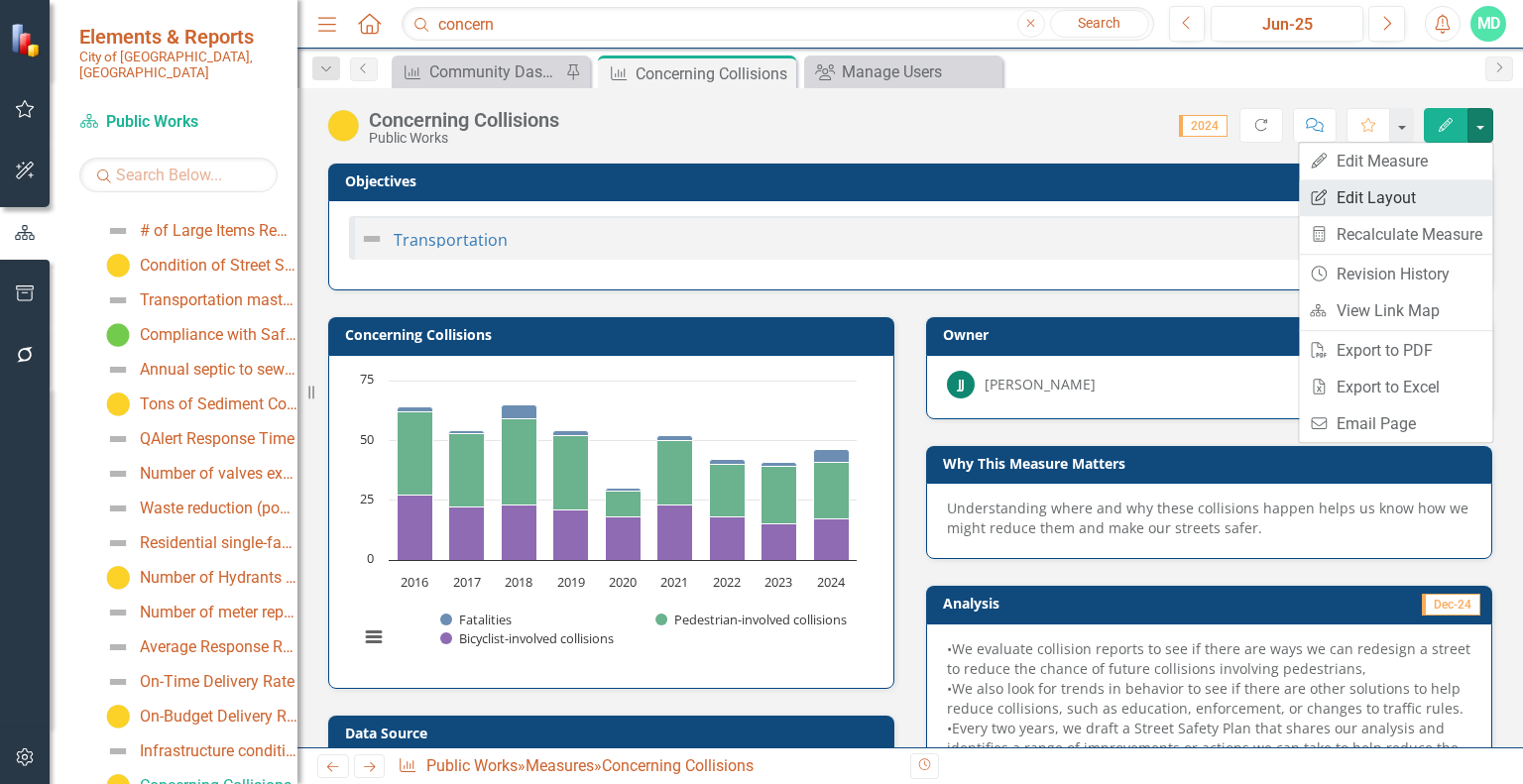 click on "Edit Report Edit Layout" at bounding box center (1395, 197) 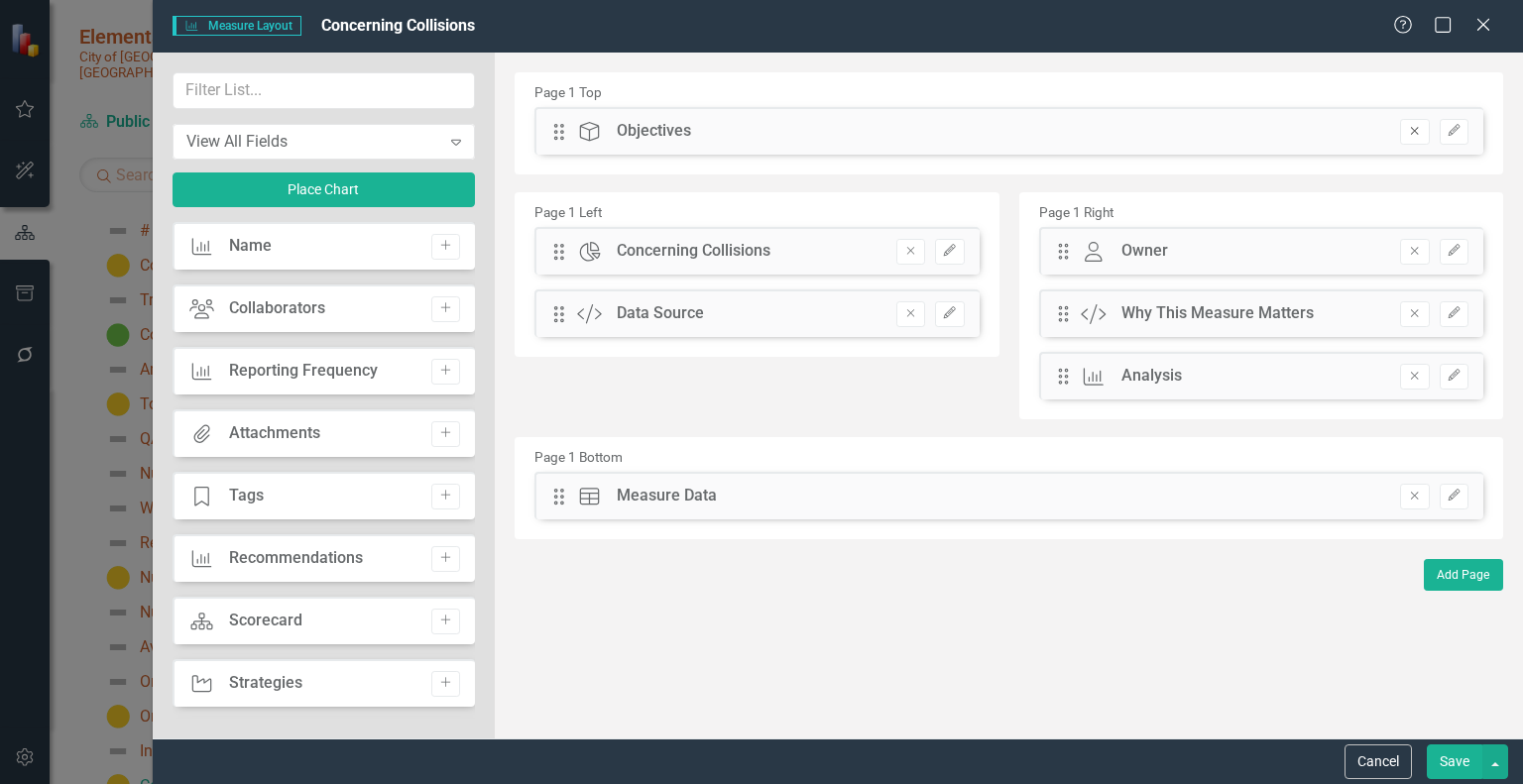 click on "Remove" at bounding box center (1414, 132) 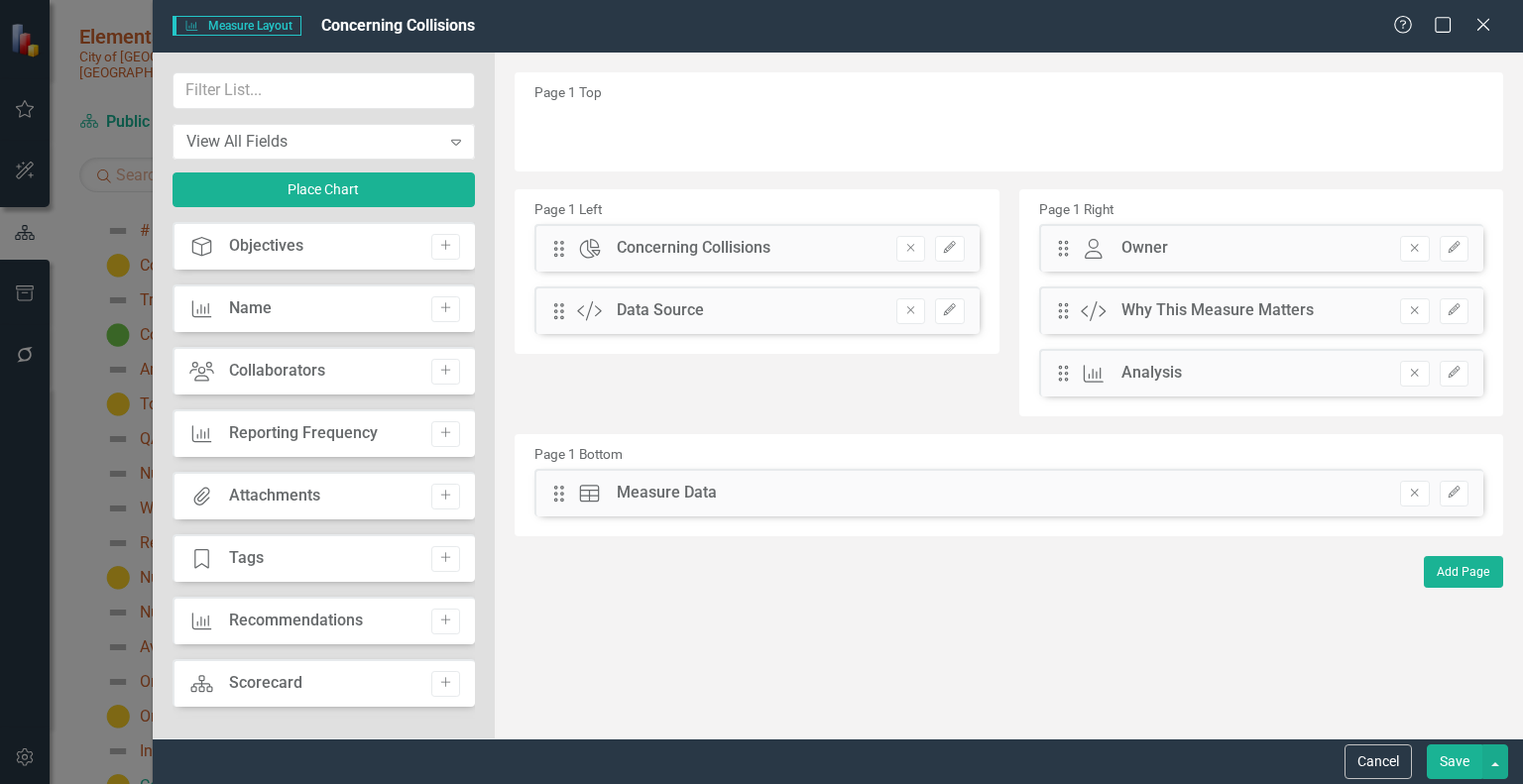 click on "Save" at bounding box center (1455, 761) 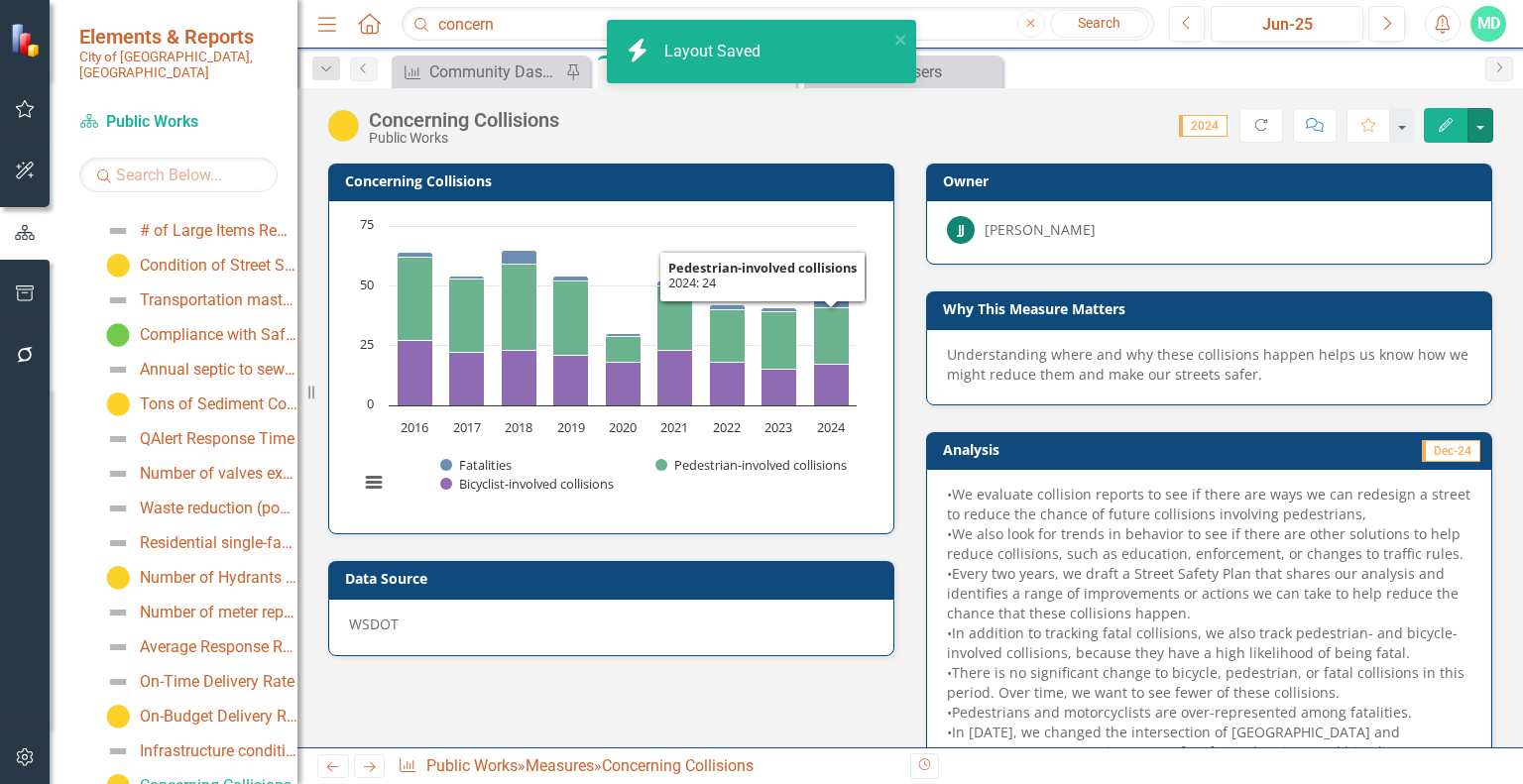 type 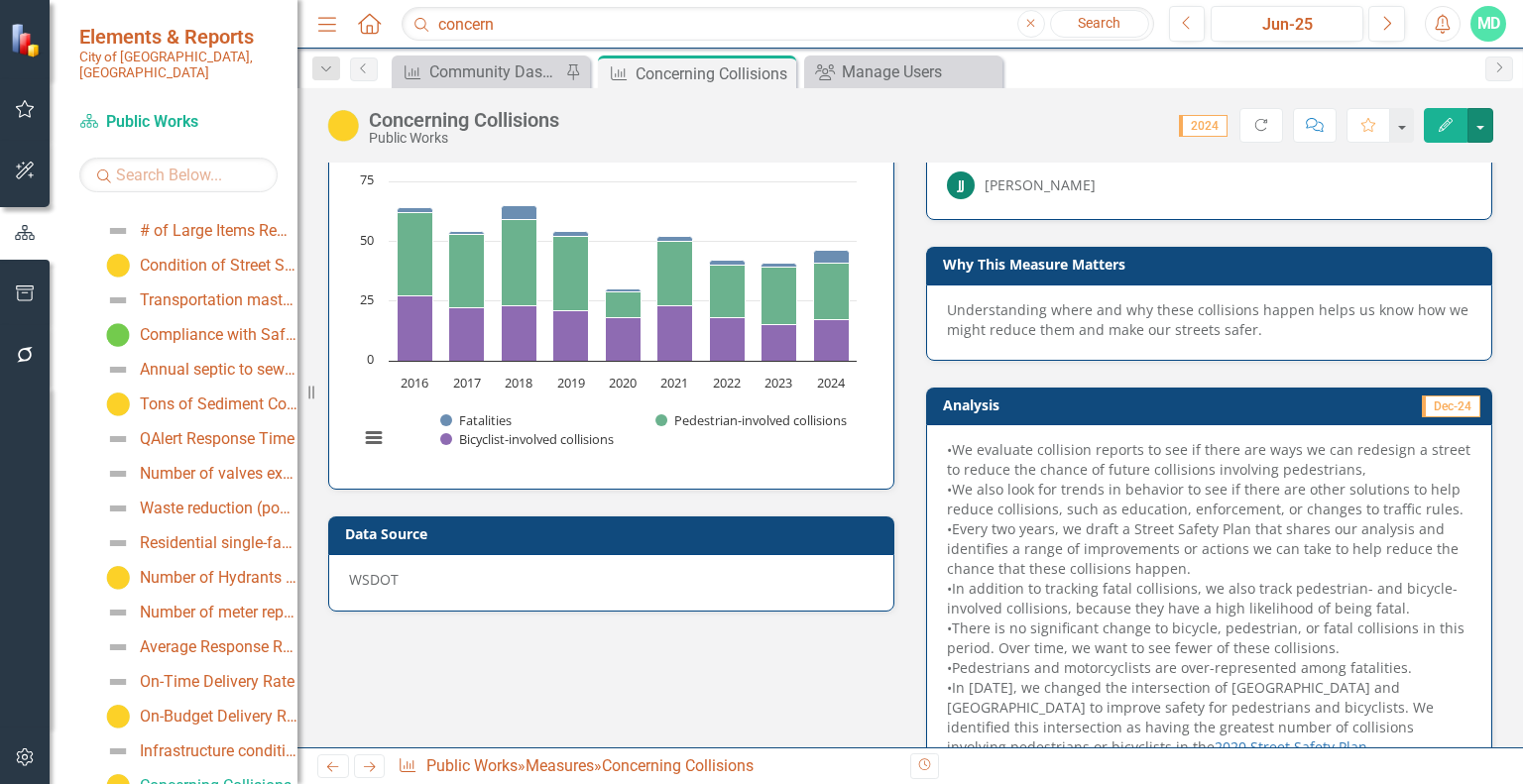 scroll, scrollTop: 0, scrollLeft: 0, axis: both 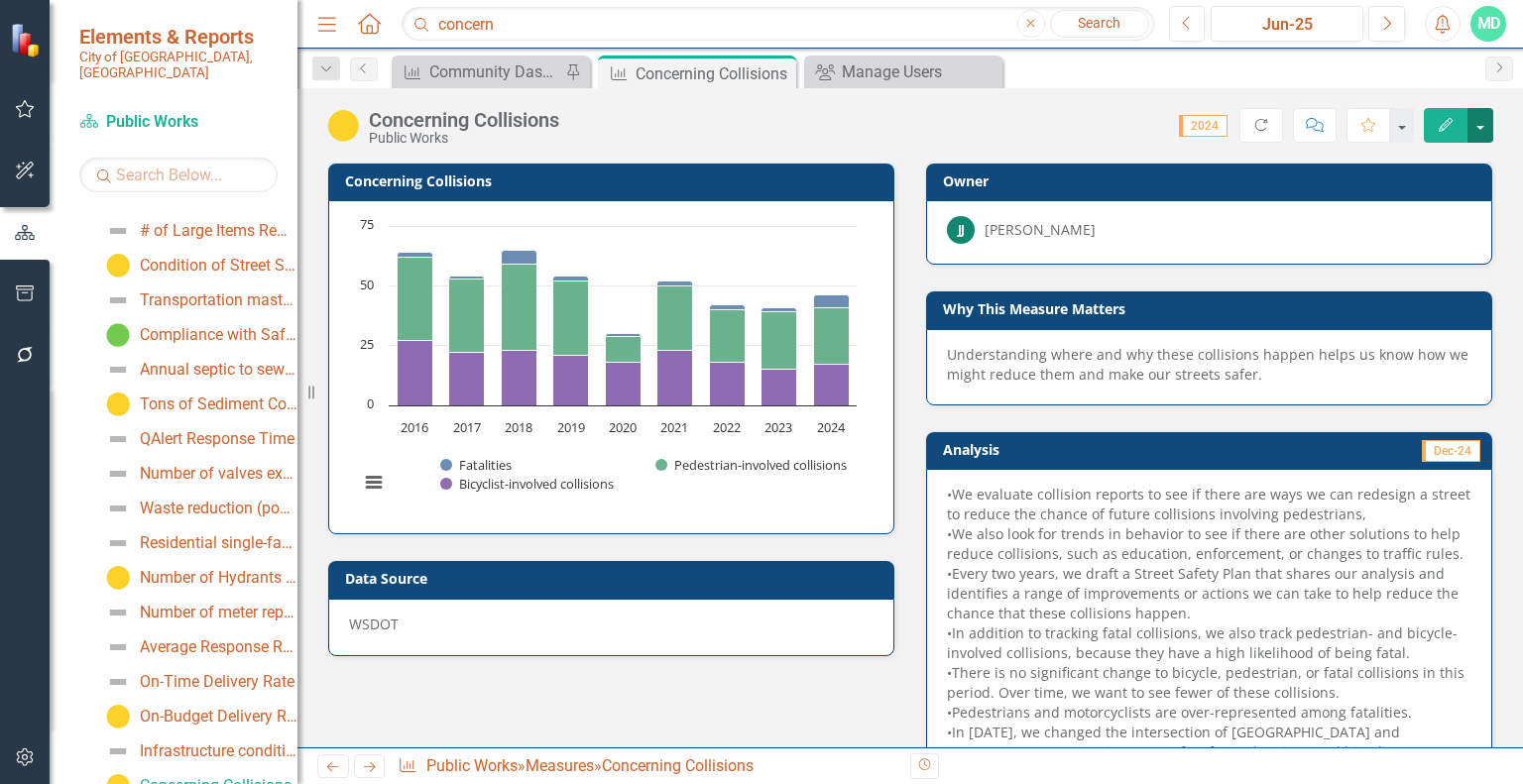 click at bounding box center [1480, 125] 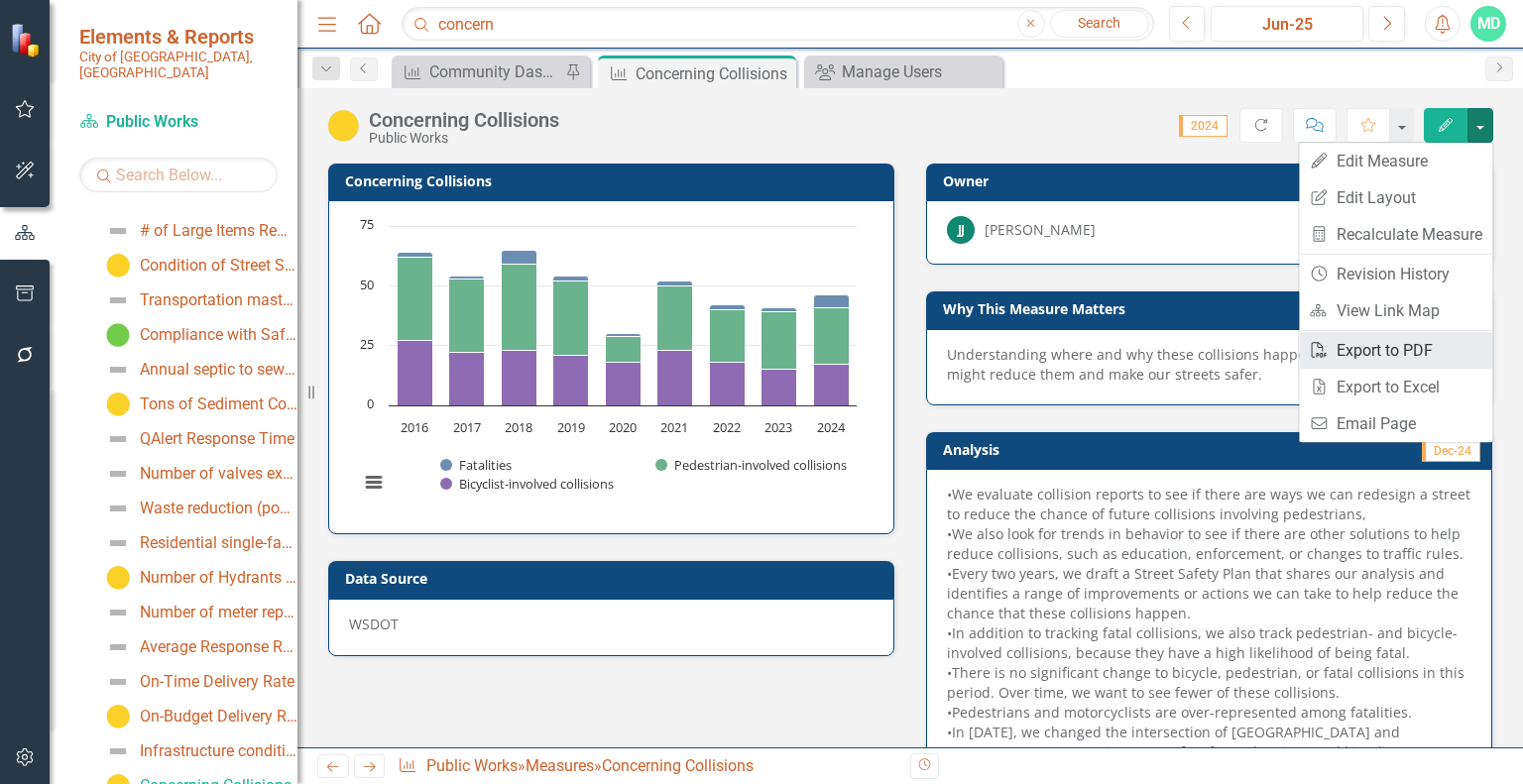 click on "PDF Export to PDF" at bounding box center (1395, 350) 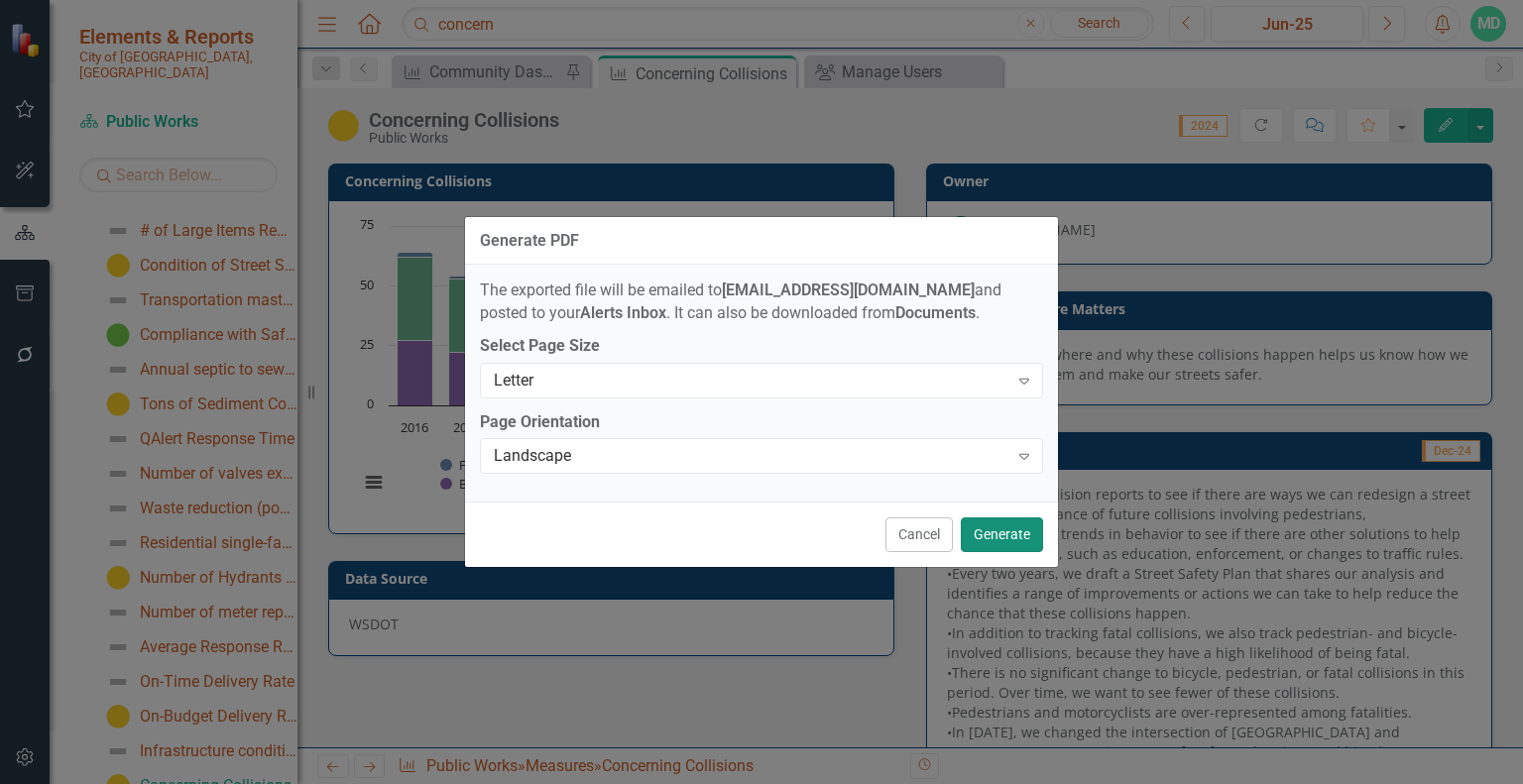 click on "Generate" at bounding box center (1001, 534) 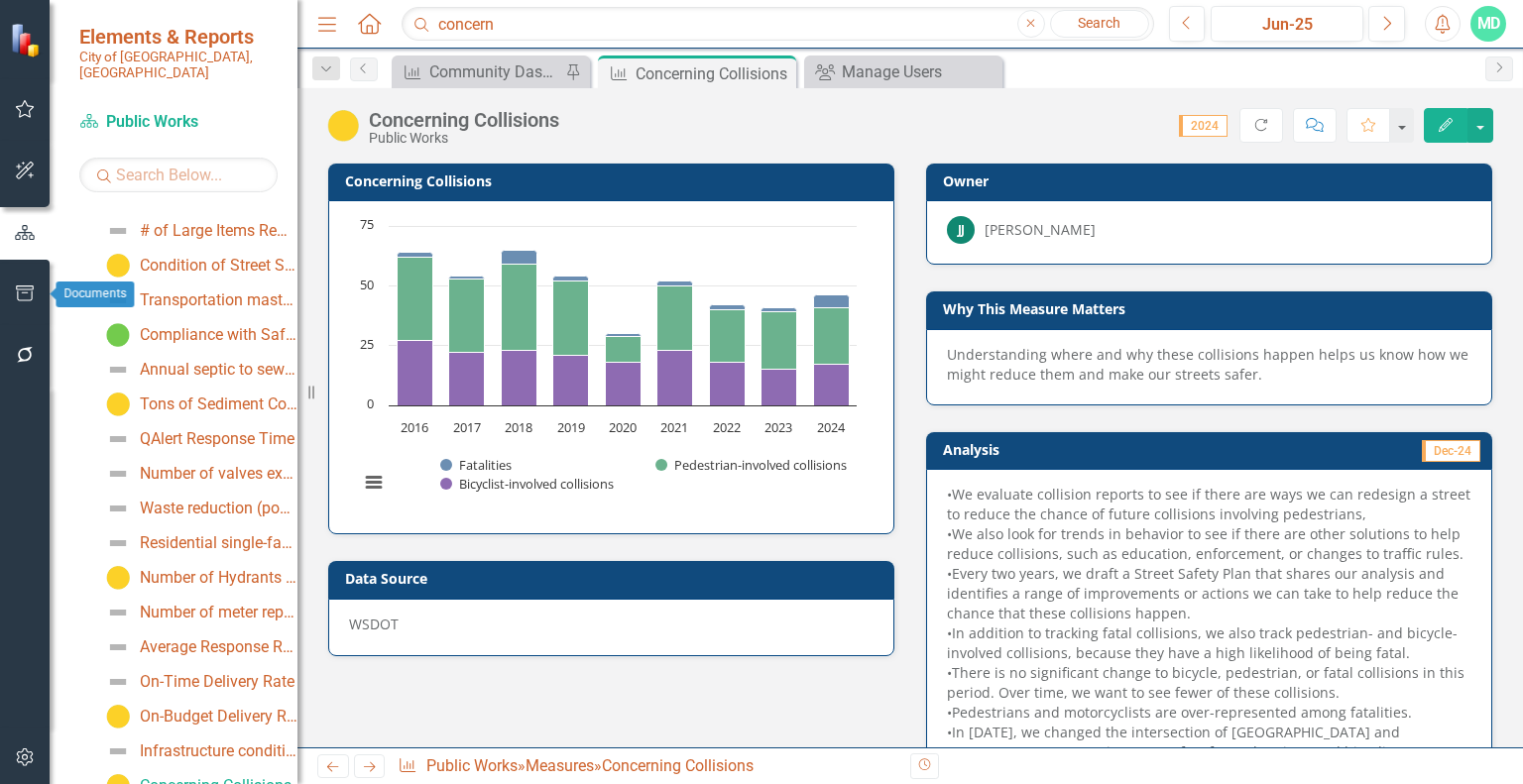 click 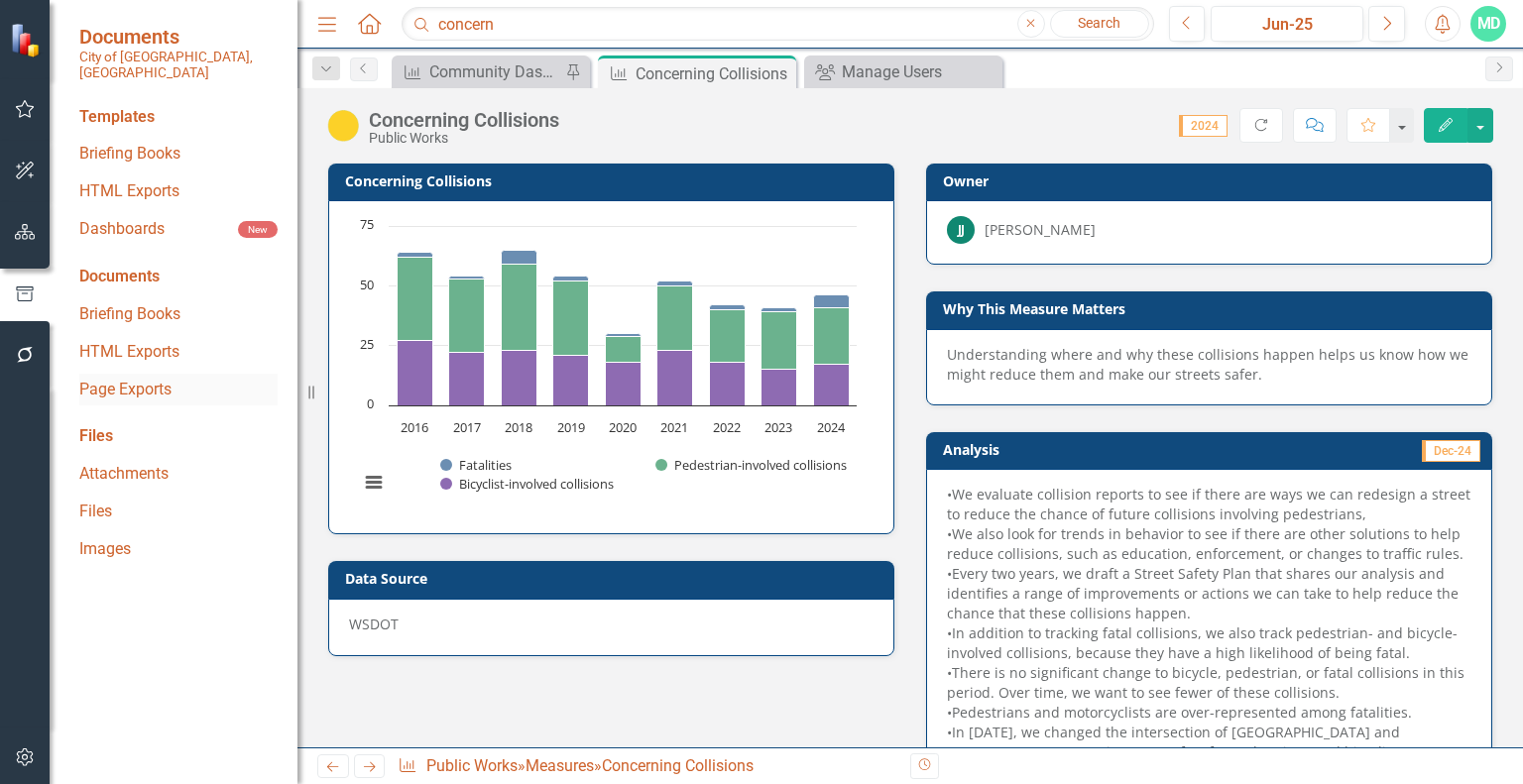 click on "Page Exports" at bounding box center [178, 390] 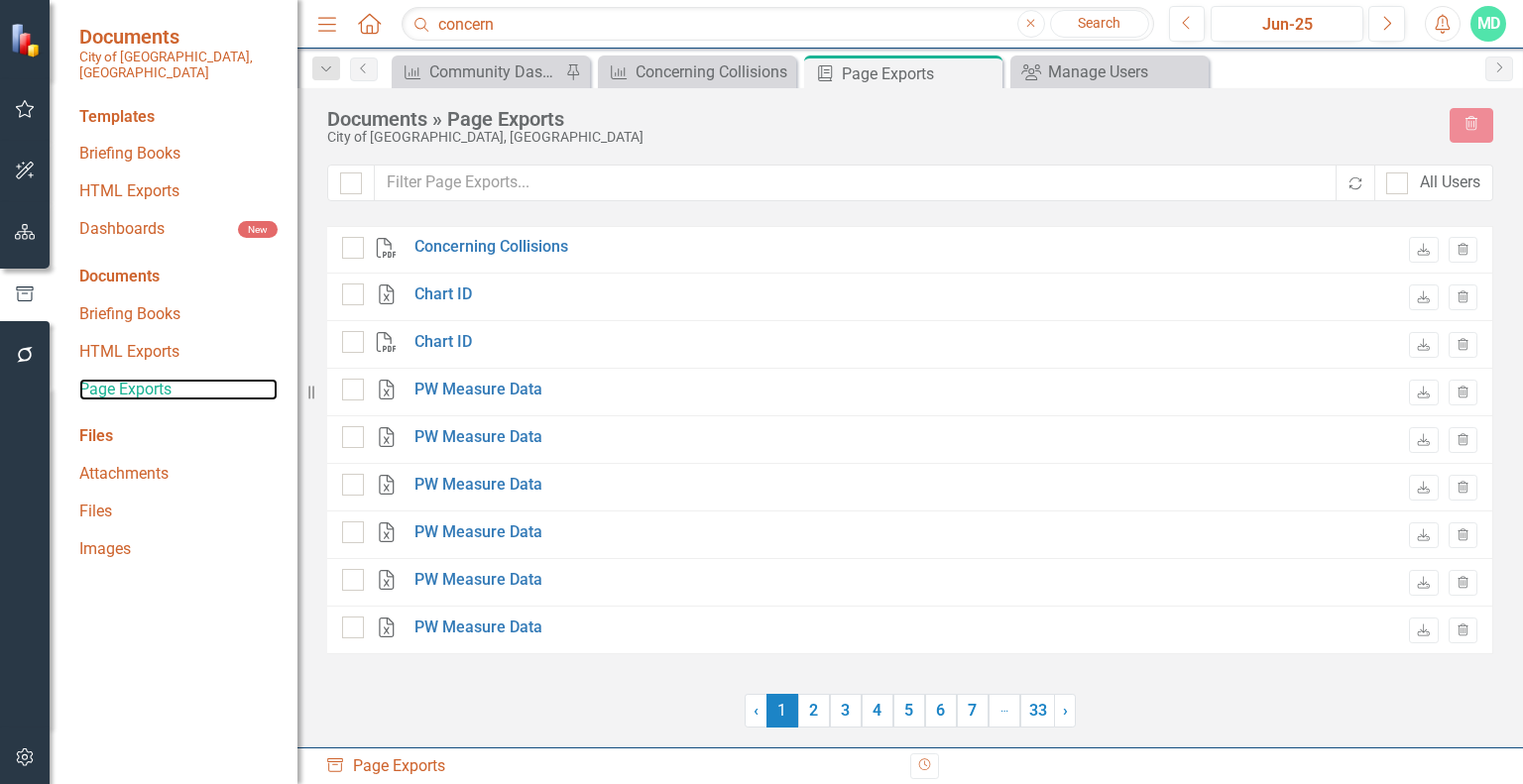 checkbox on "false" 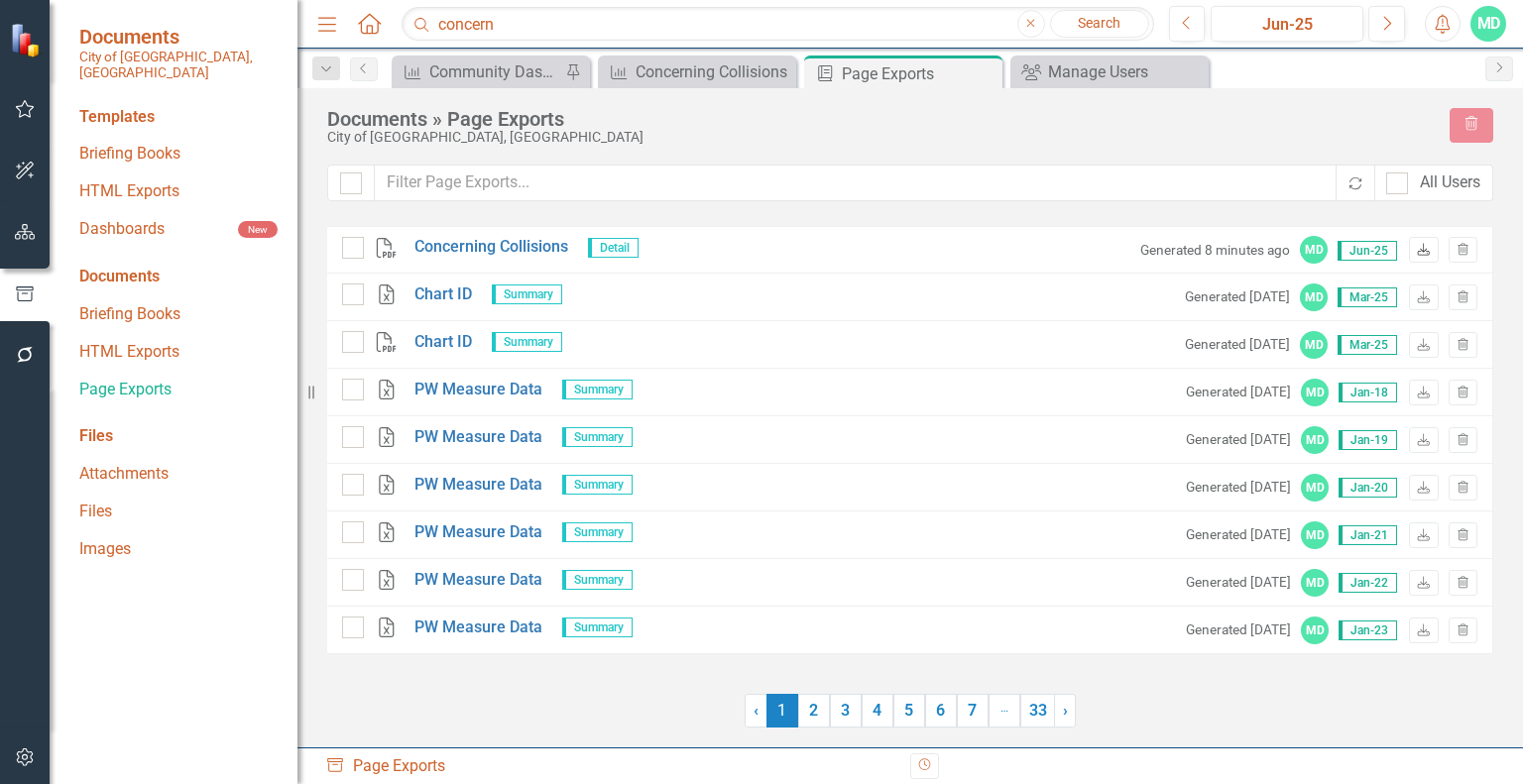 click on "Download" 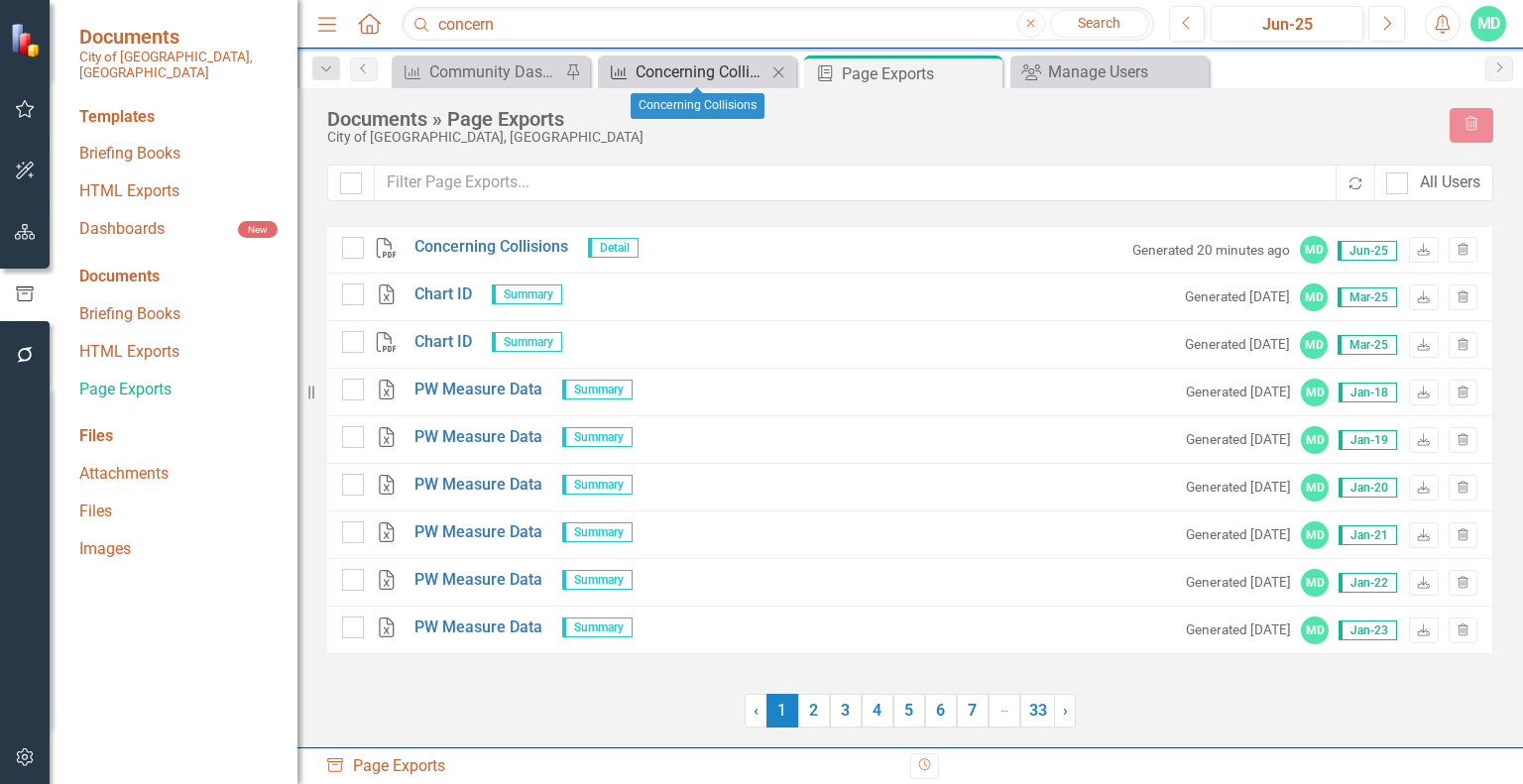 click on "Concerning Collisions" at bounding box center [701, 71] 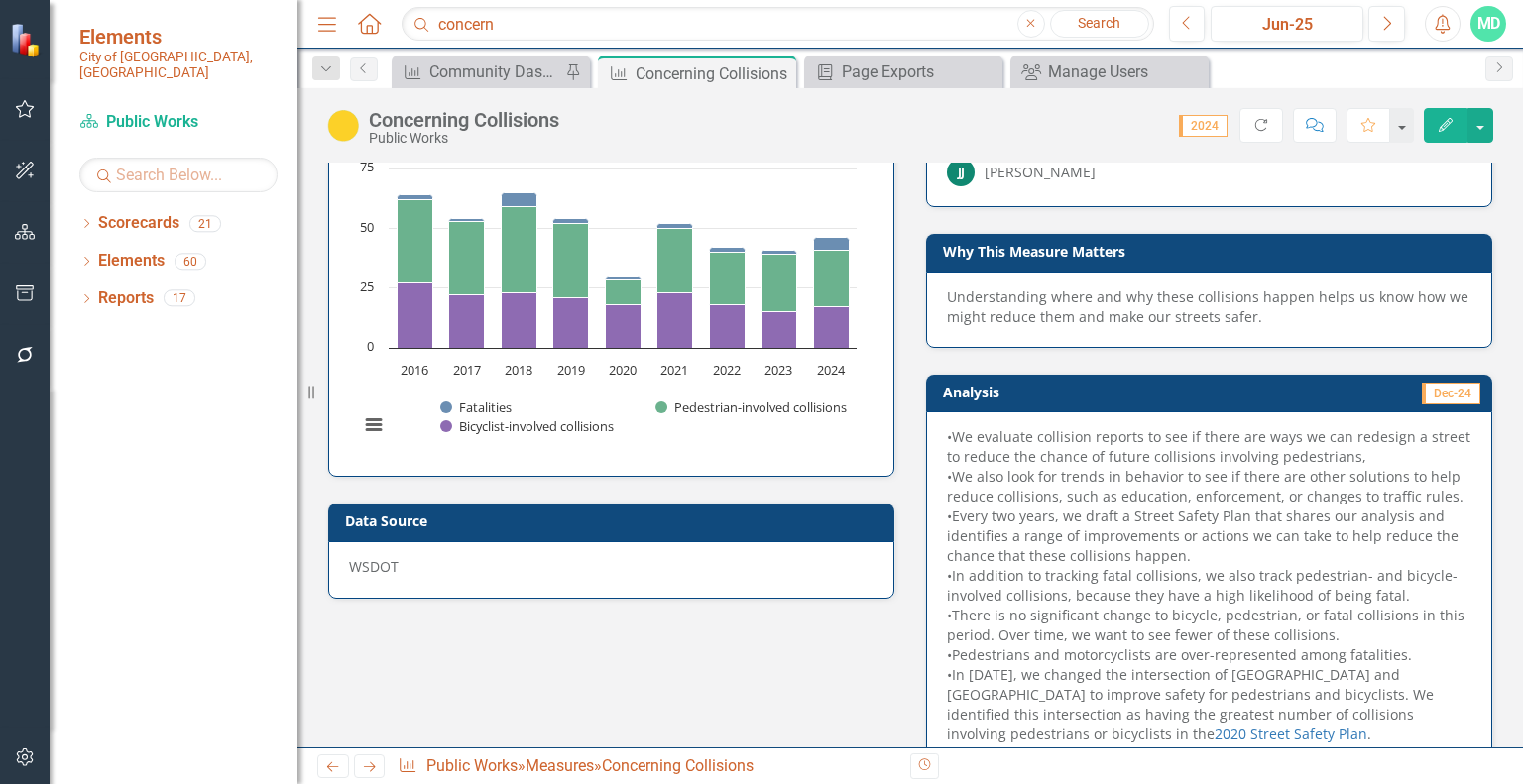 scroll, scrollTop: 0, scrollLeft: 0, axis: both 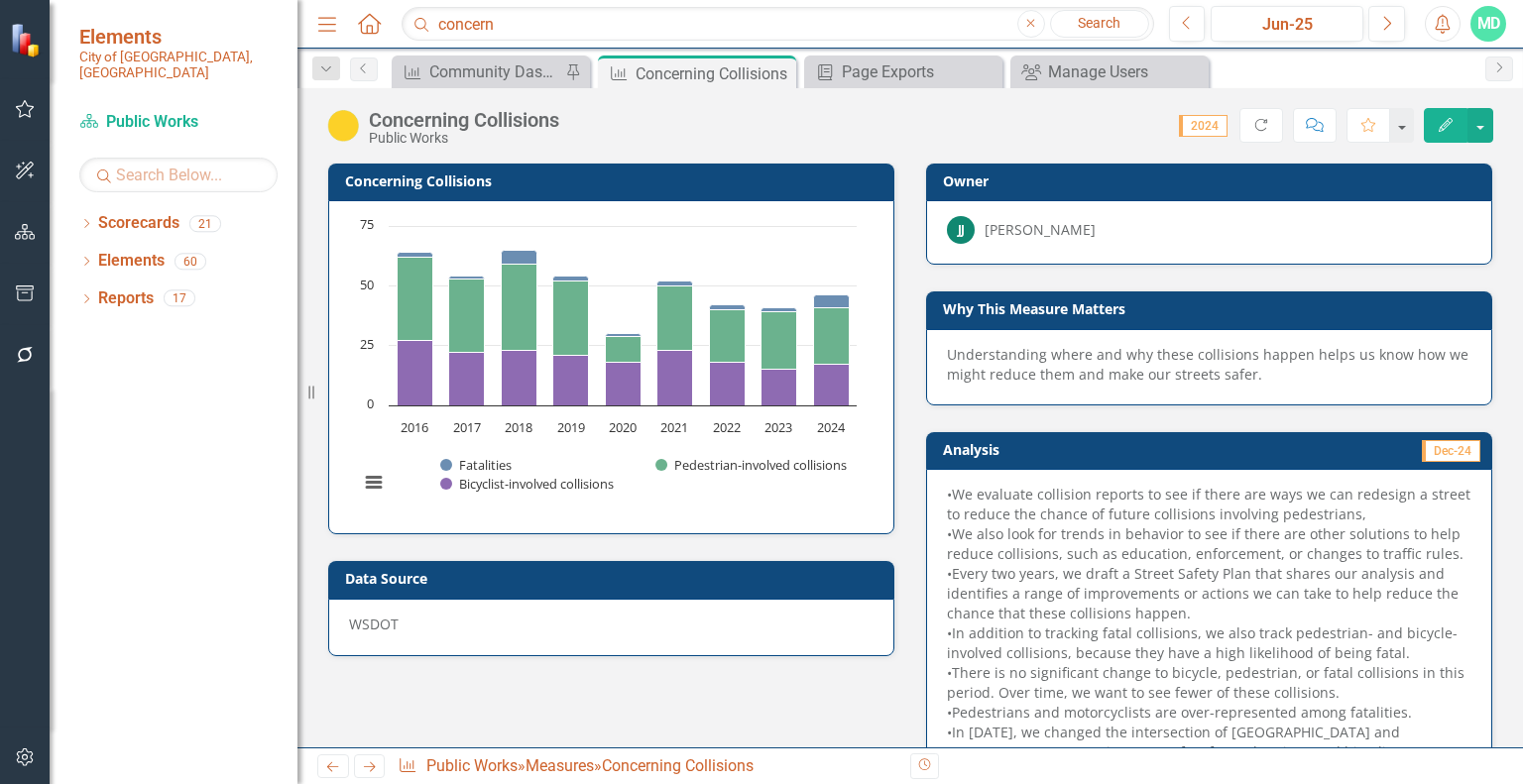click on "•We evaluate collision reports to see if there are ways we can redesign a street to reduce the chance of future collisions involving pedestrians," at bounding box center [1209, 504] 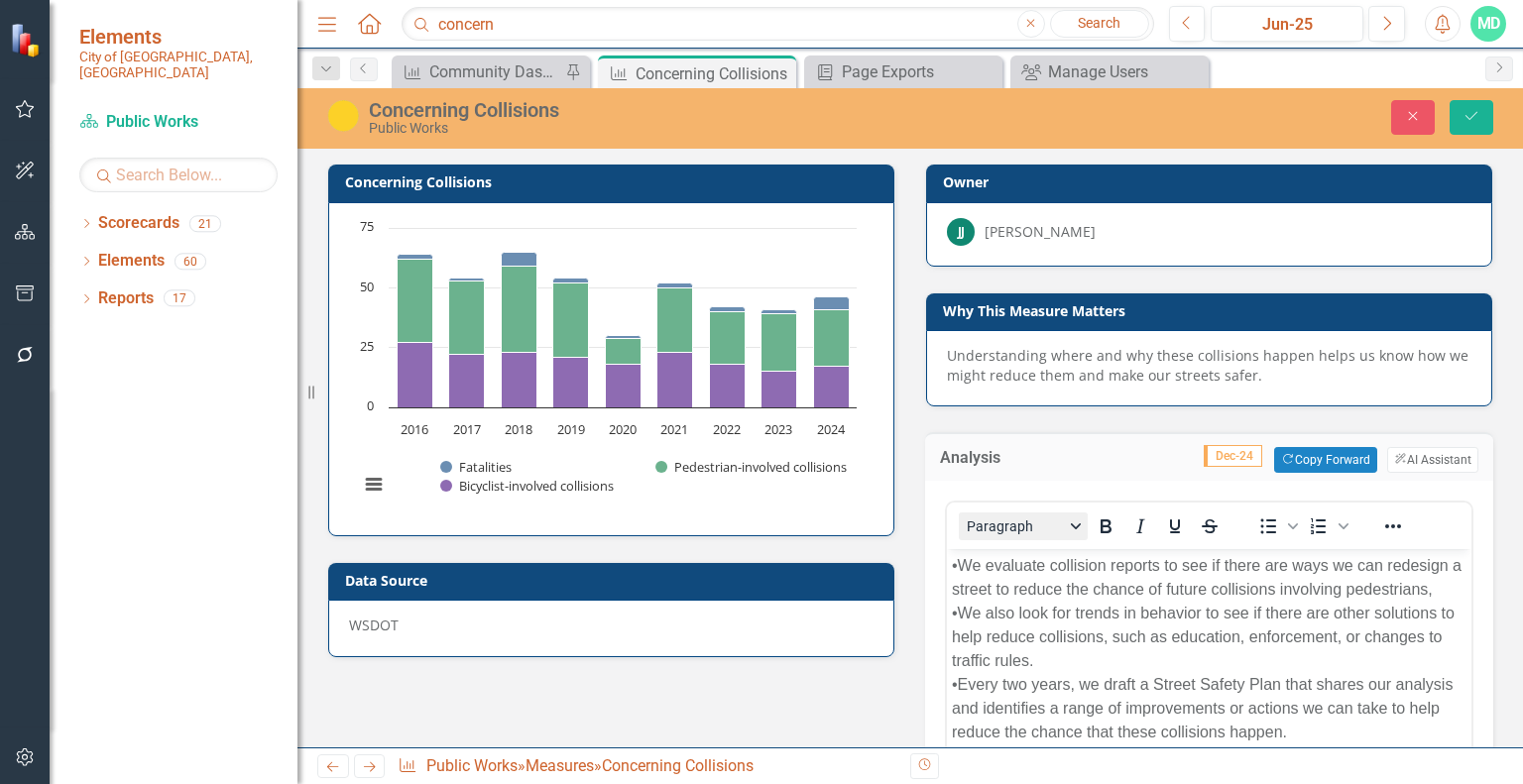 scroll, scrollTop: 0, scrollLeft: 0, axis: both 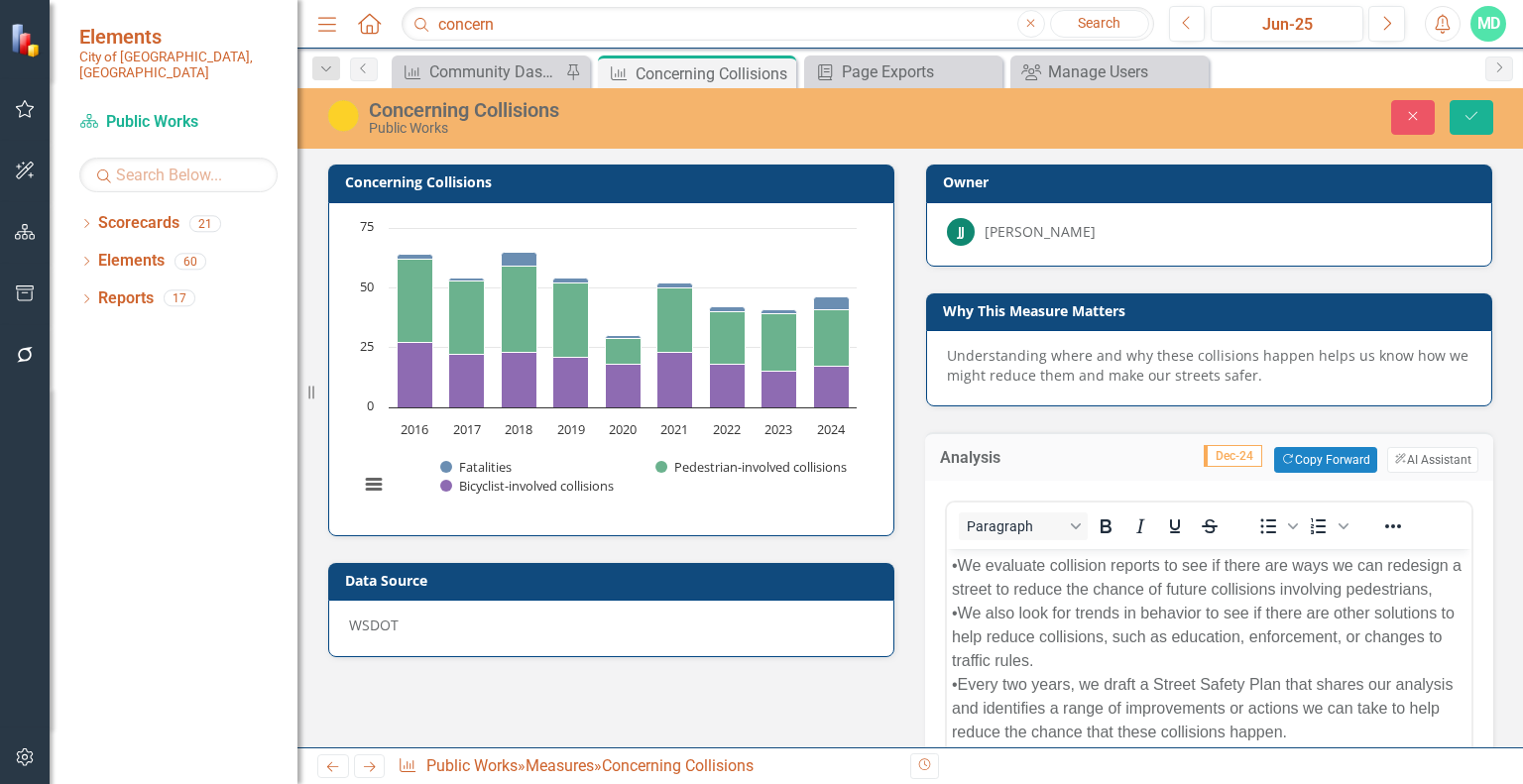 click on "•We evaluate collision reports to see if there are ways we can redesign a street to reduce the chance of future collisions involving pedestrians," at bounding box center [1209, 578] 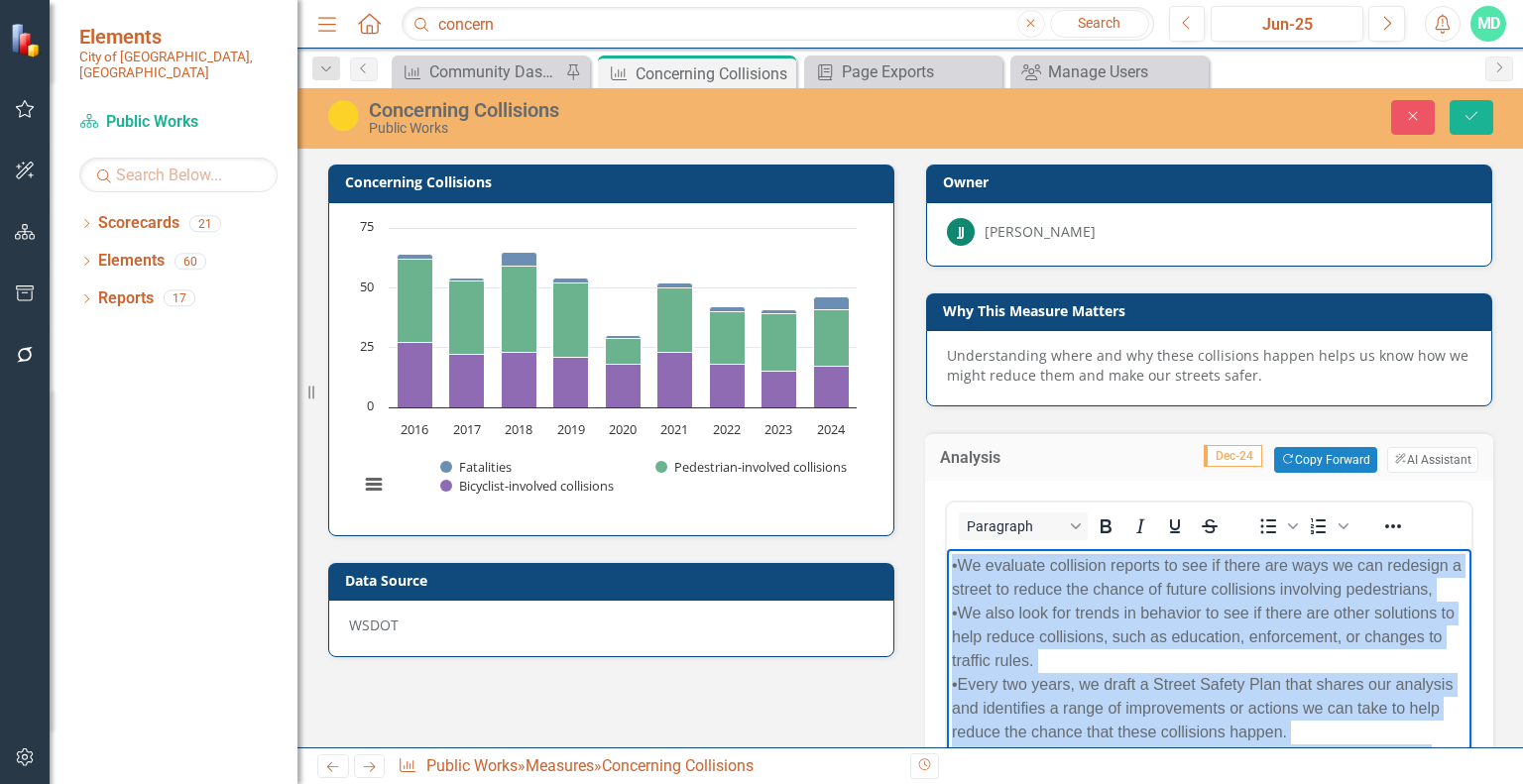 copy on "•We evaluate collision reports to see if there are ways we can redesign a street to reduce the chance of future collisions involving pedestrians, •We also look for trends in behavior to see if there are other solutions to help reduce collisions, such as education, enforcement, or changes to traffic rules. •Every two years, we draft a Street Safety Plan that shares our analysis and identifies a range of improvements or actions we can take to help reduce the chance that these collisions happen. •In addition to tracking fatal collisions, we also track pedestrian- and bicycle-involved collisions, because they have a high likelihood of being fatal. •There is no significant change to bicycle, pedestrian, or fatal collisions in this period. Over time, we want to see fewer of these collisions. •Pedestrians and motorcyclists are over-represented among fatalities." 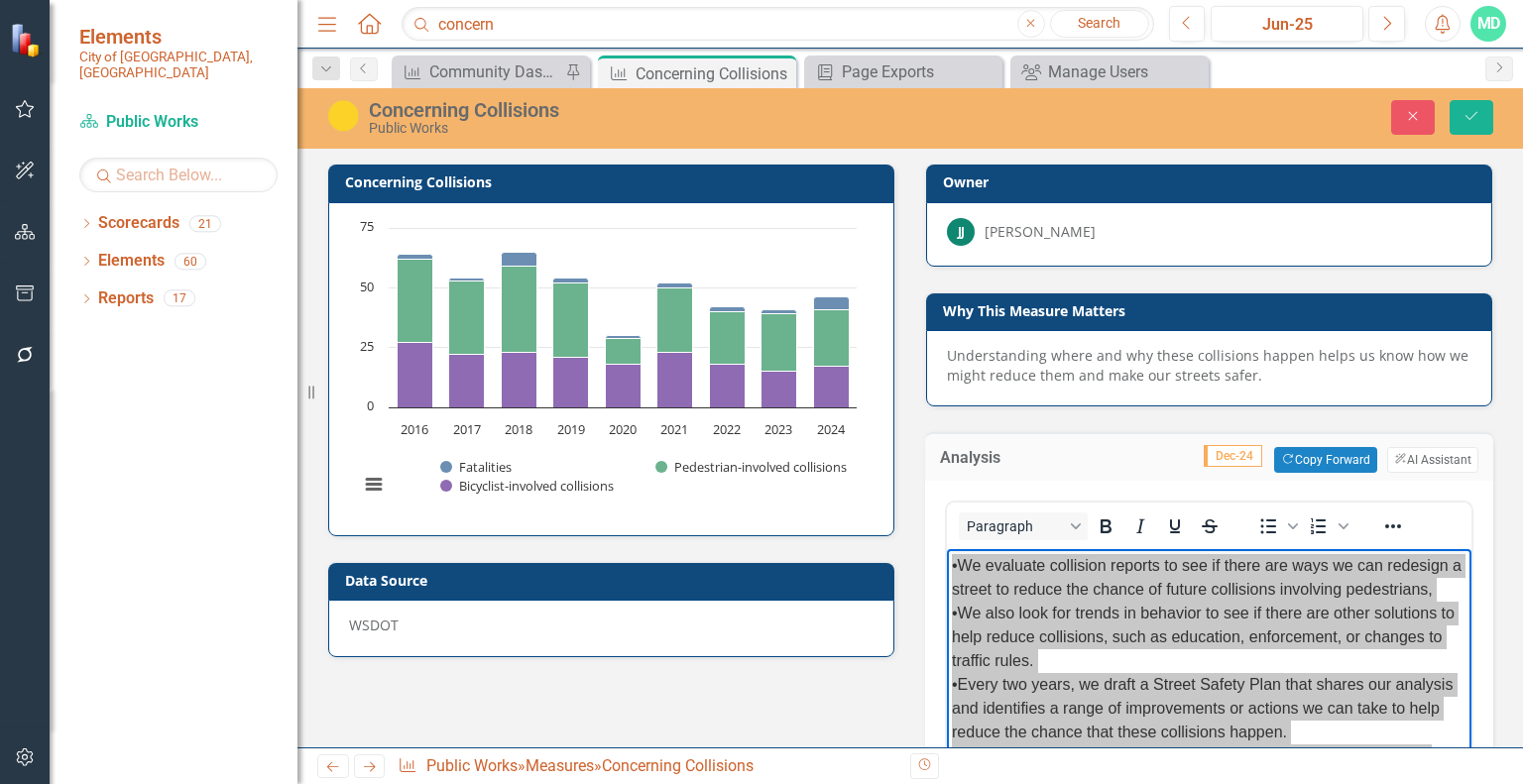 click on "Concerning Collisions Public Works Close Save" at bounding box center (910, 117) 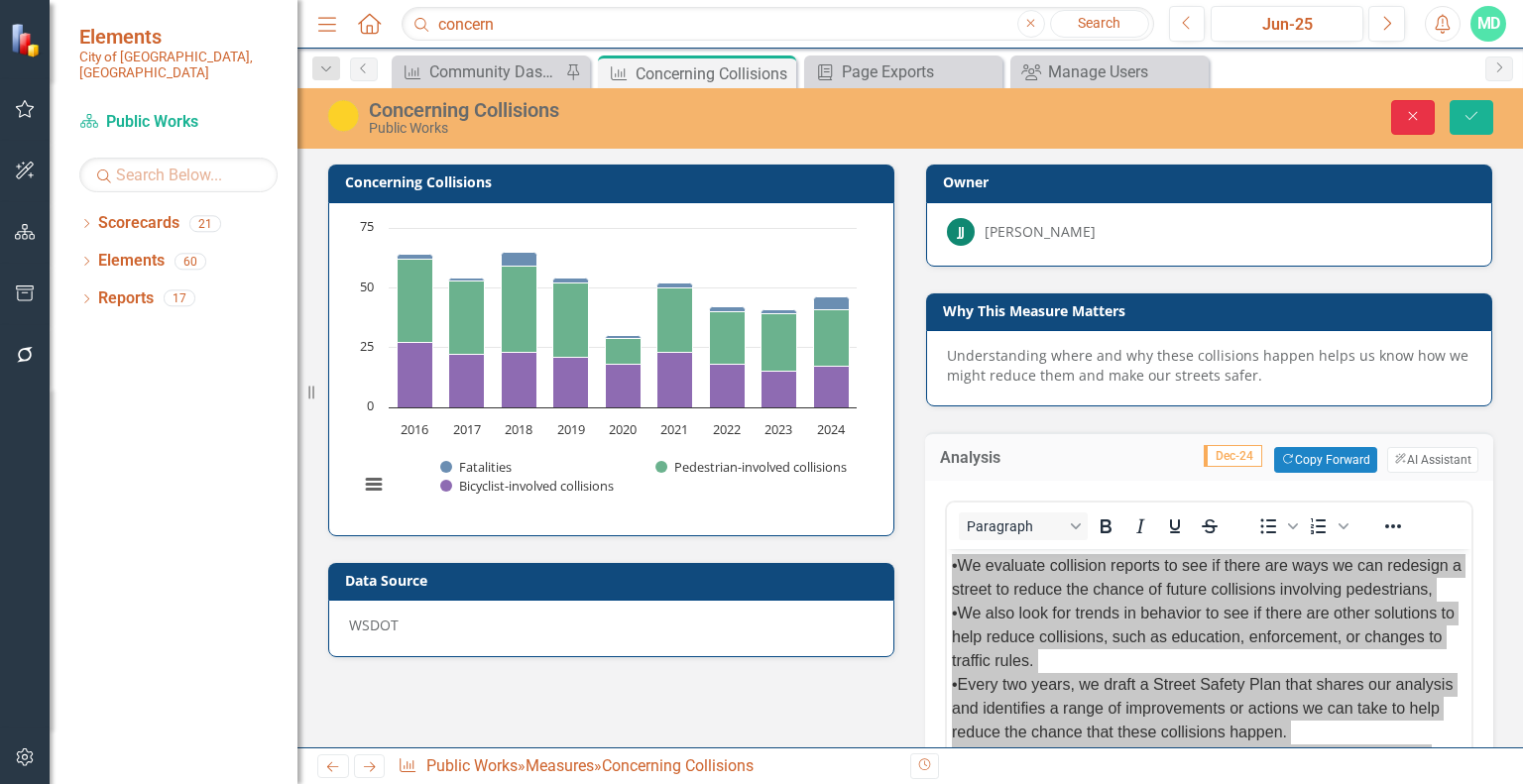 click on "Close" 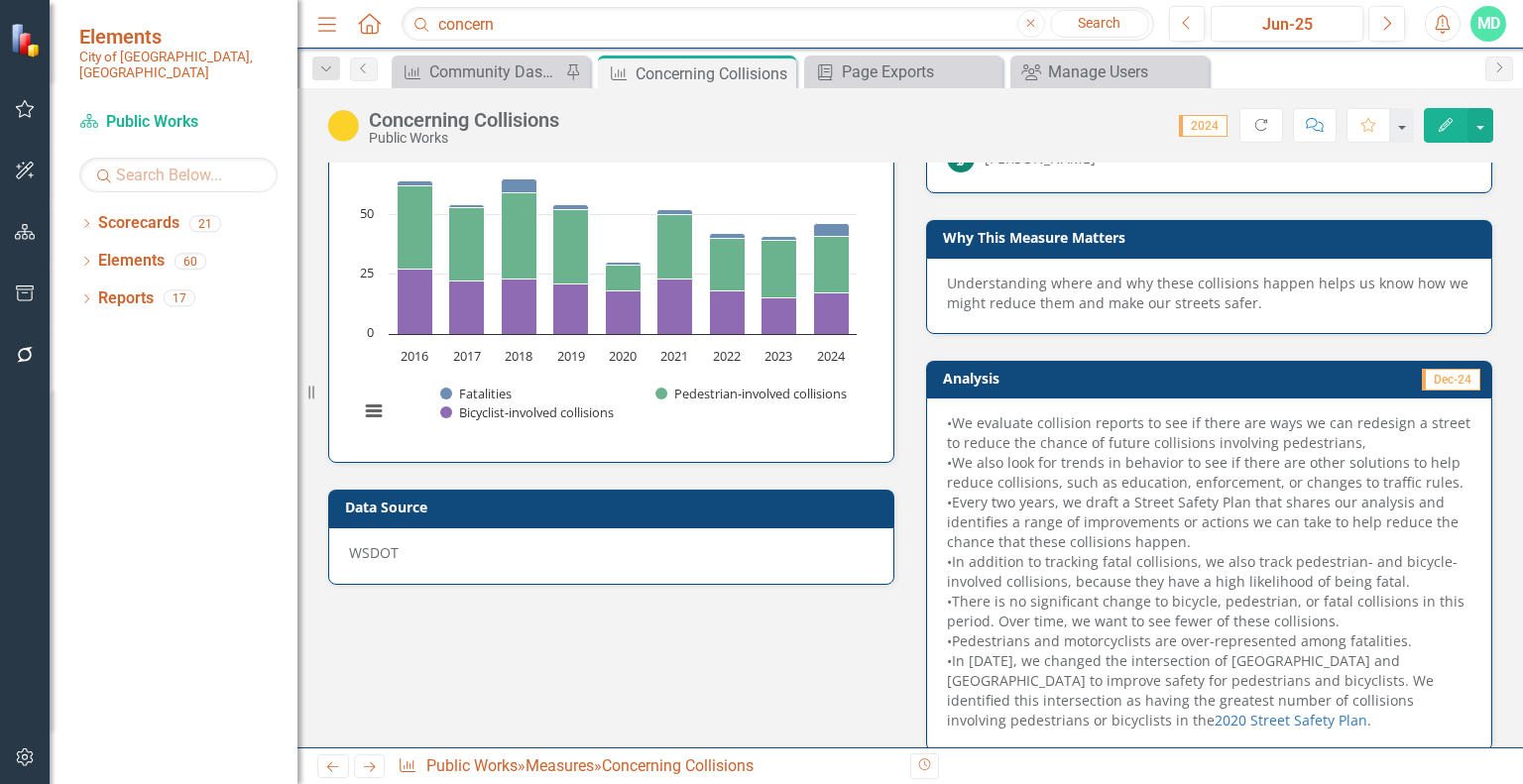 scroll, scrollTop: 0, scrollLeft: 0, axis: both 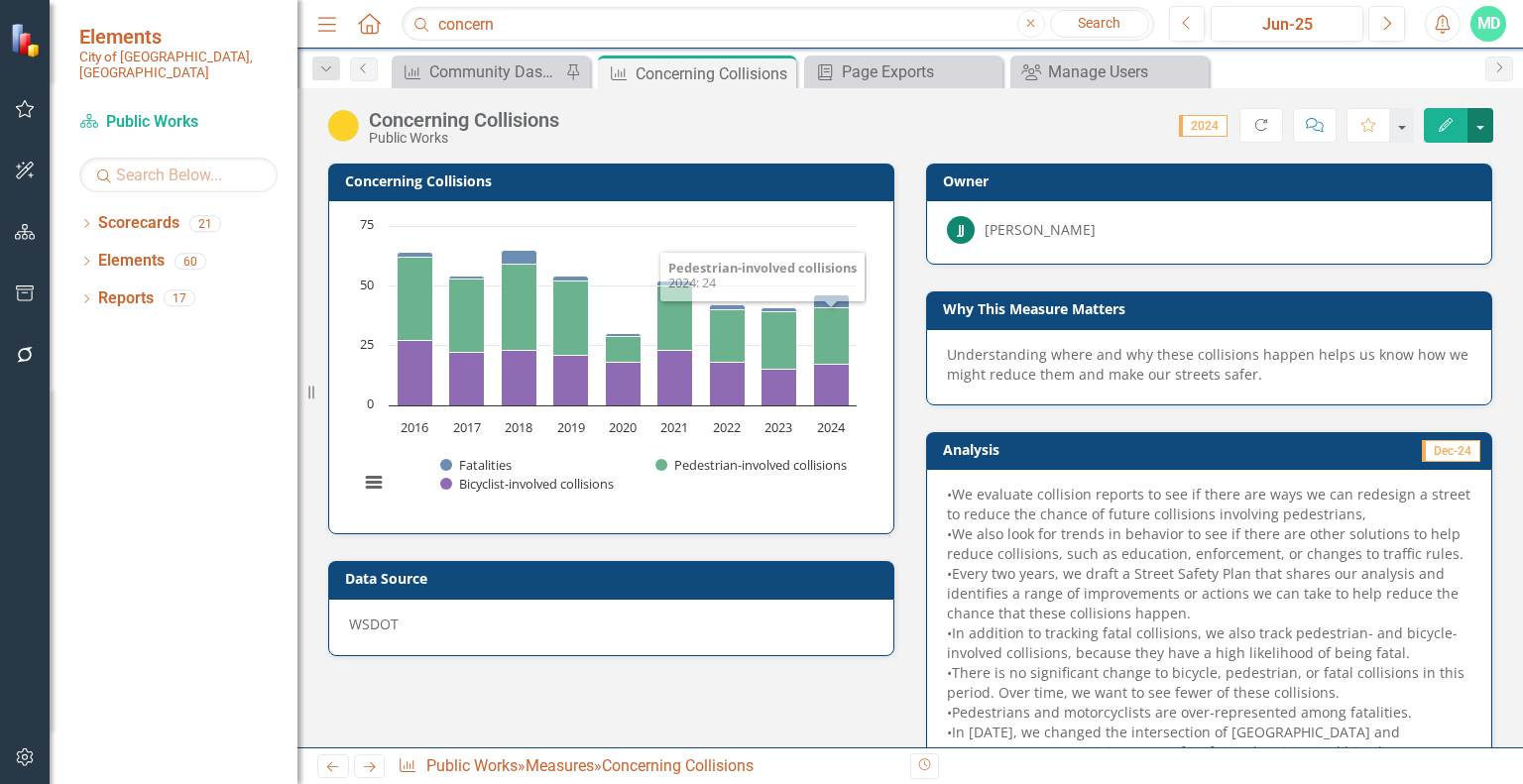 click at bounding box center [1480, 125] 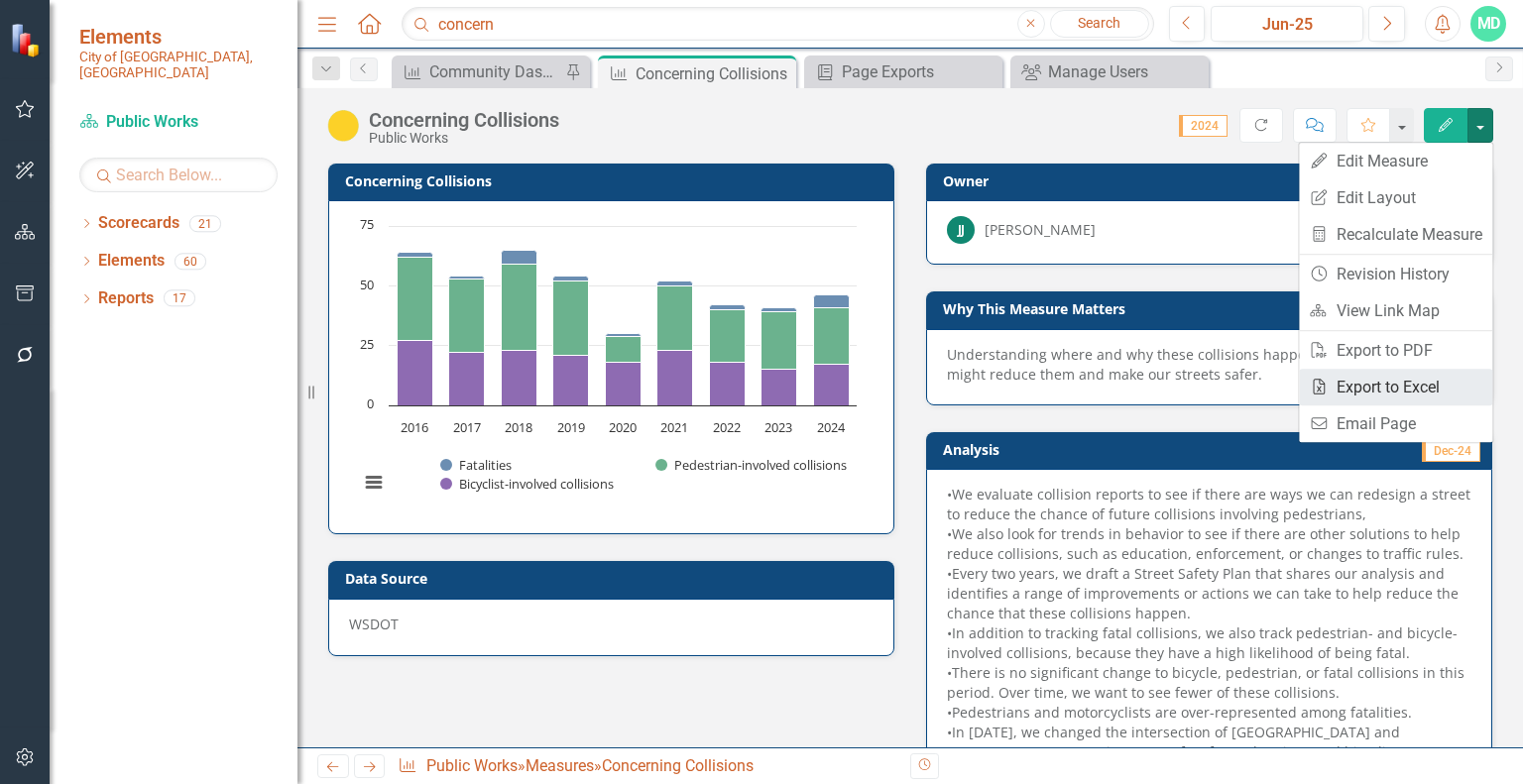 click on "Excel Export to Excel" at bounding box center (1395, 387) 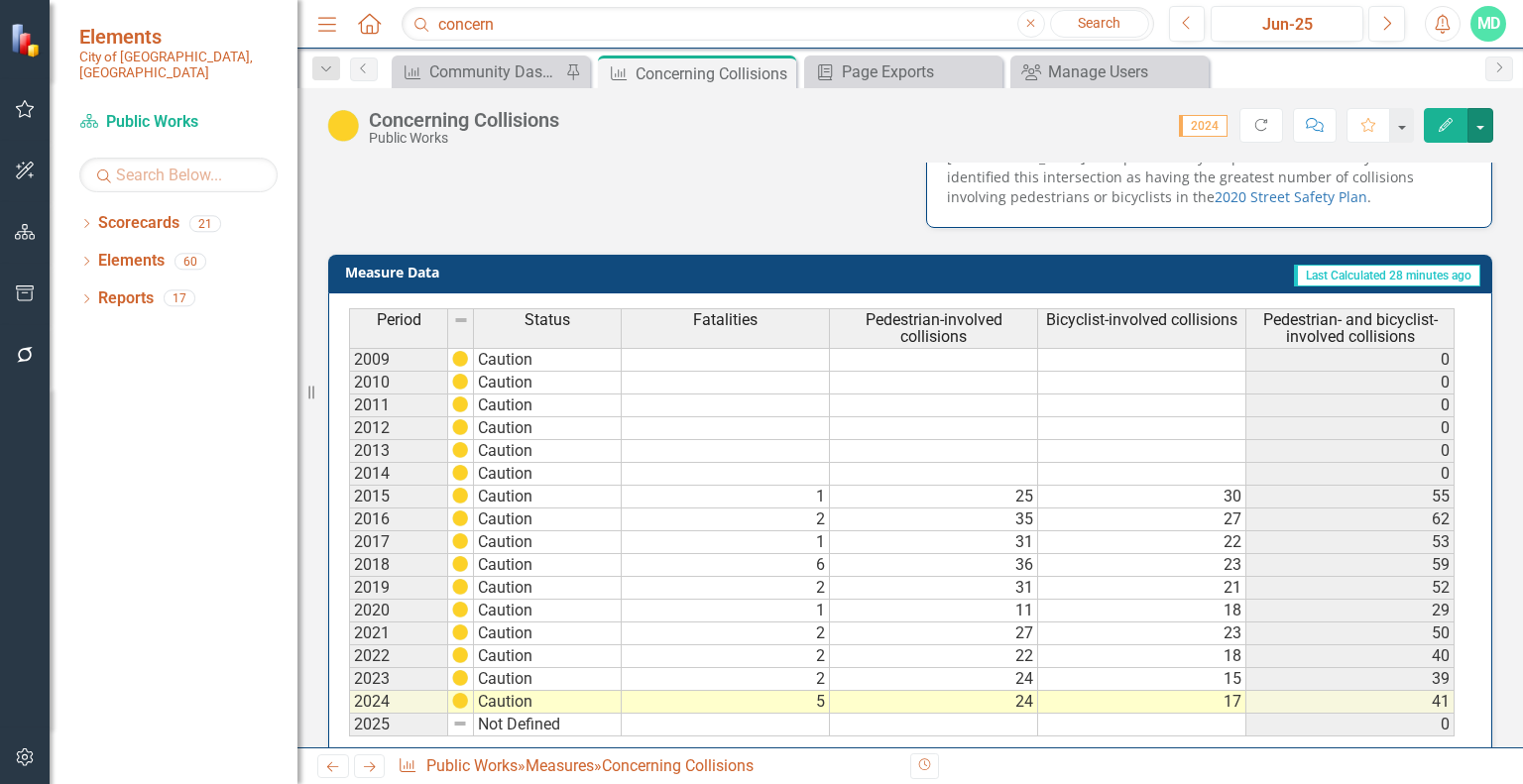 scroll, scrollTop: 629, scrollLeft: 0, axis: vertical 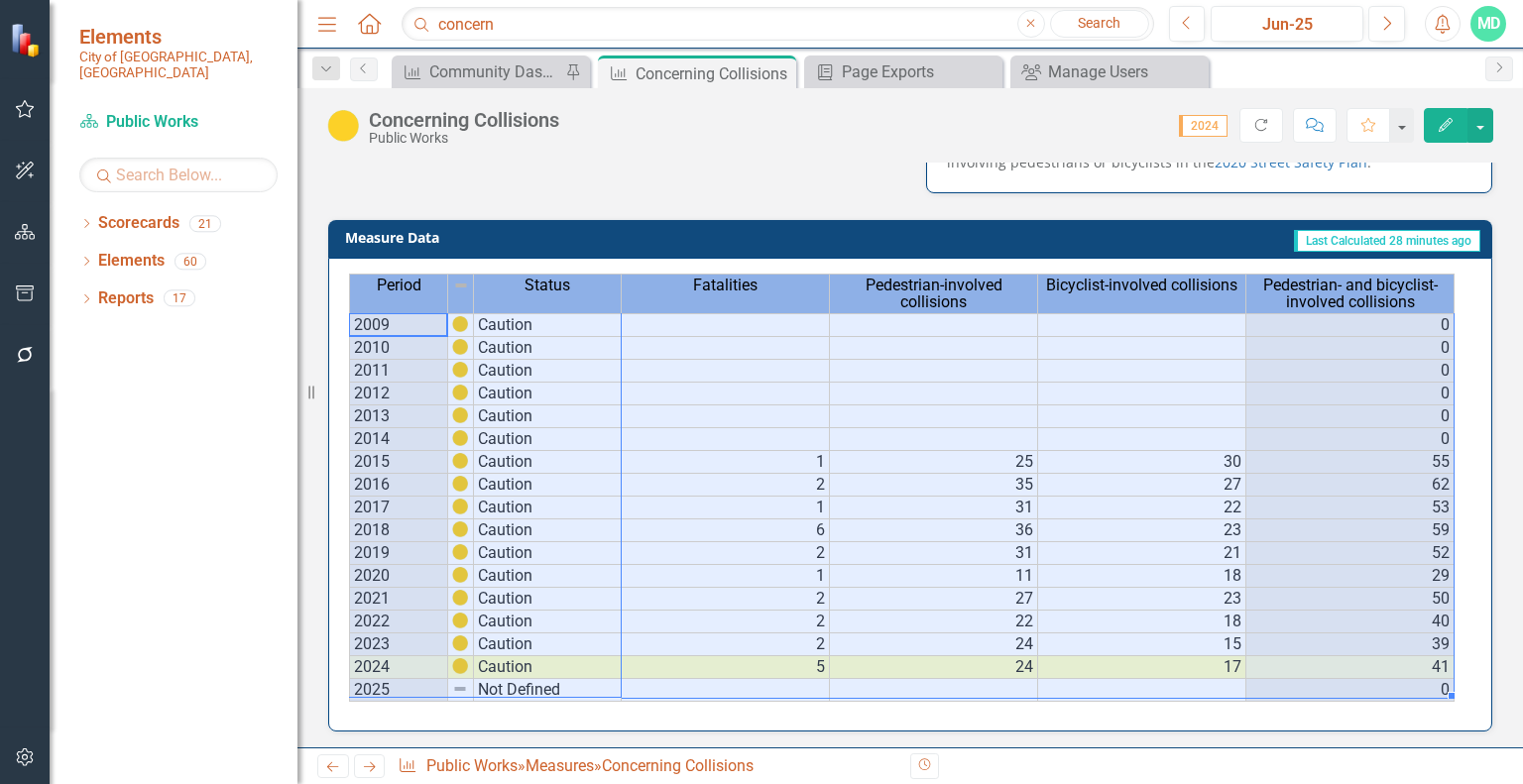 drag, startPoint x: 581, startPoint y: 330, endPoint x: 1380, endPoint y: 500, distance: 816.88494 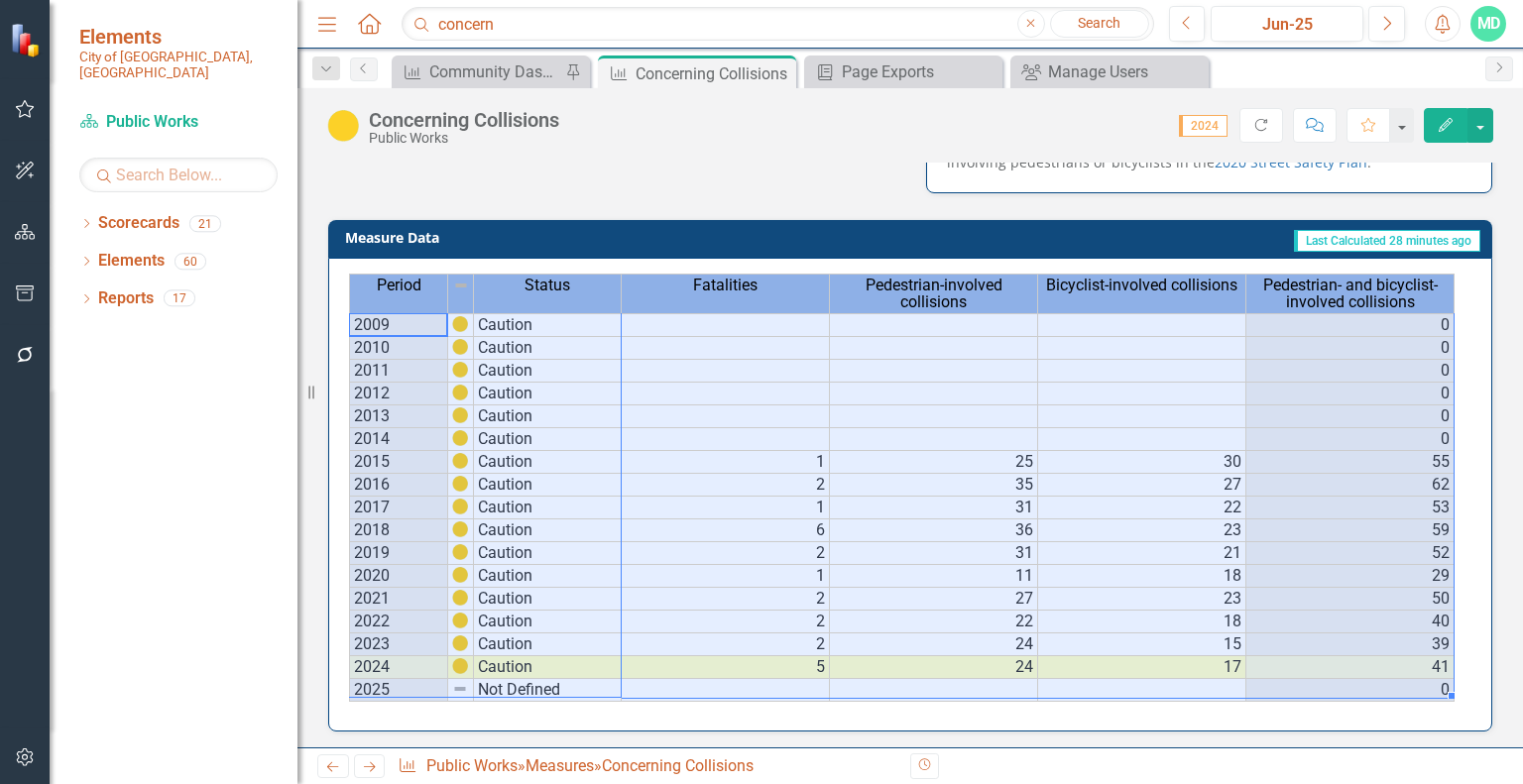 click on "Period Status Fatalities Pedestrian-involved collisions Bicyclist-involved collisions Pedestrian- and bicyclist-involved collisions 2009 Caution 0 2010 Caution 0 2011 Caution 0 2012 Caution 0 2013 Caution 0 2014 Caution 0 2015 Caution 1 25 30 55 2016 Caution 2 35 27 62 2017 Caution 1 31 22 53 2018 Caution 6 36 23 59 2019 Caution 2 31 21 52 2020 Caution 1 11 18 29 2021 Caution 2 27 23 50 2022 Caution 2 22 18 40 2023 Caution 2 24 15 39 2024 Caution 5 24 17 41 2025 Not Defined 0 Period Status Fatalities Pedestrian-involved collisions Bicyclist-involved collisions Pedestrian- and bicyclist-involved collisions Period Status 2009 Caution 2010 Caution 2011 Caution 2012 Caution 2013 Caution 2014 Caution 2015 Caution 2016 Caution 2017 Caution 2018 Caution 2019 Caution 2020 Caution 2021 Caution 2022 Caution 2023 Caution 2024 Caution 2025 Not Defined Period Status" at bounding box center (903, 488) 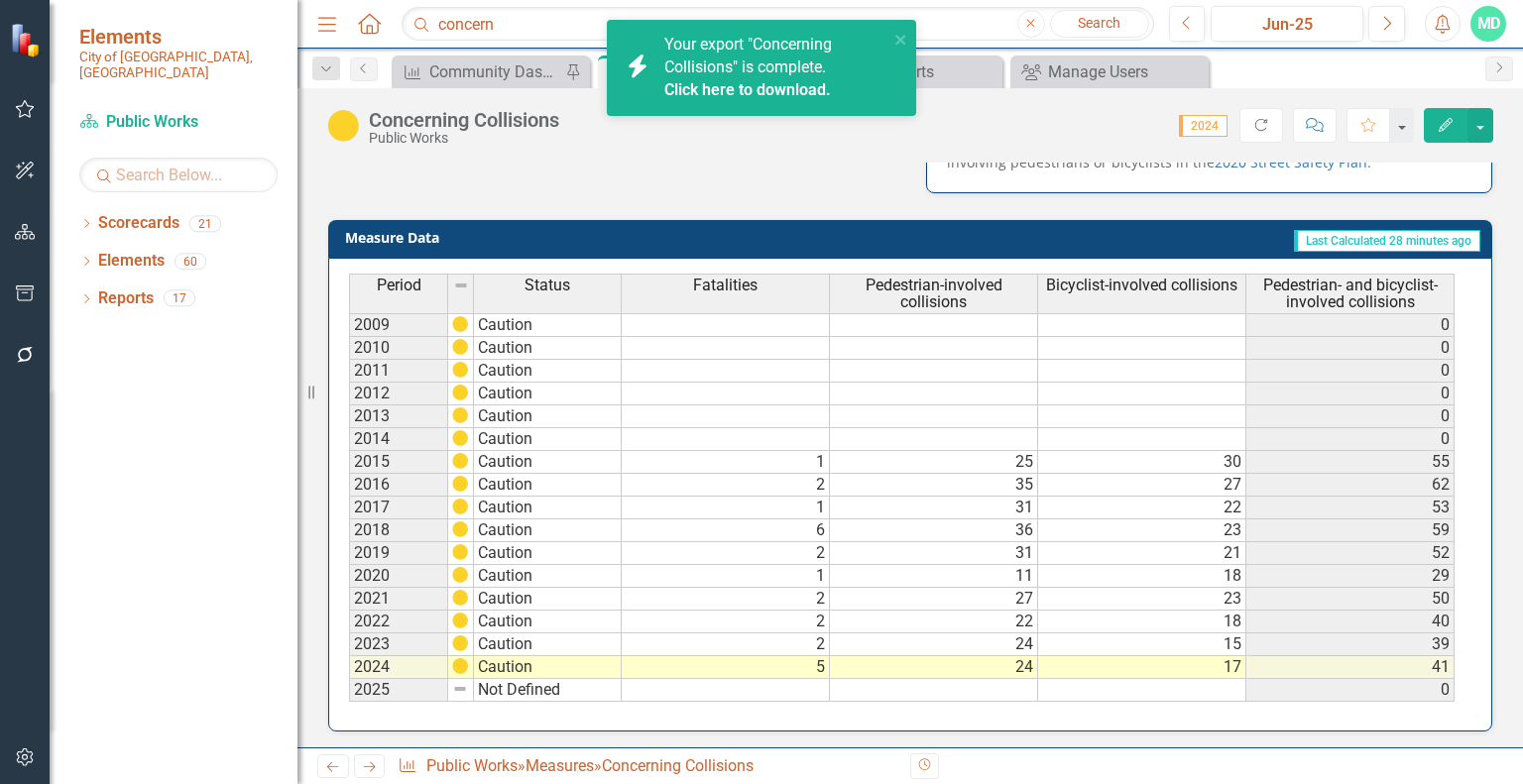 click on "Click here to download." at bounding box center (748, 89) 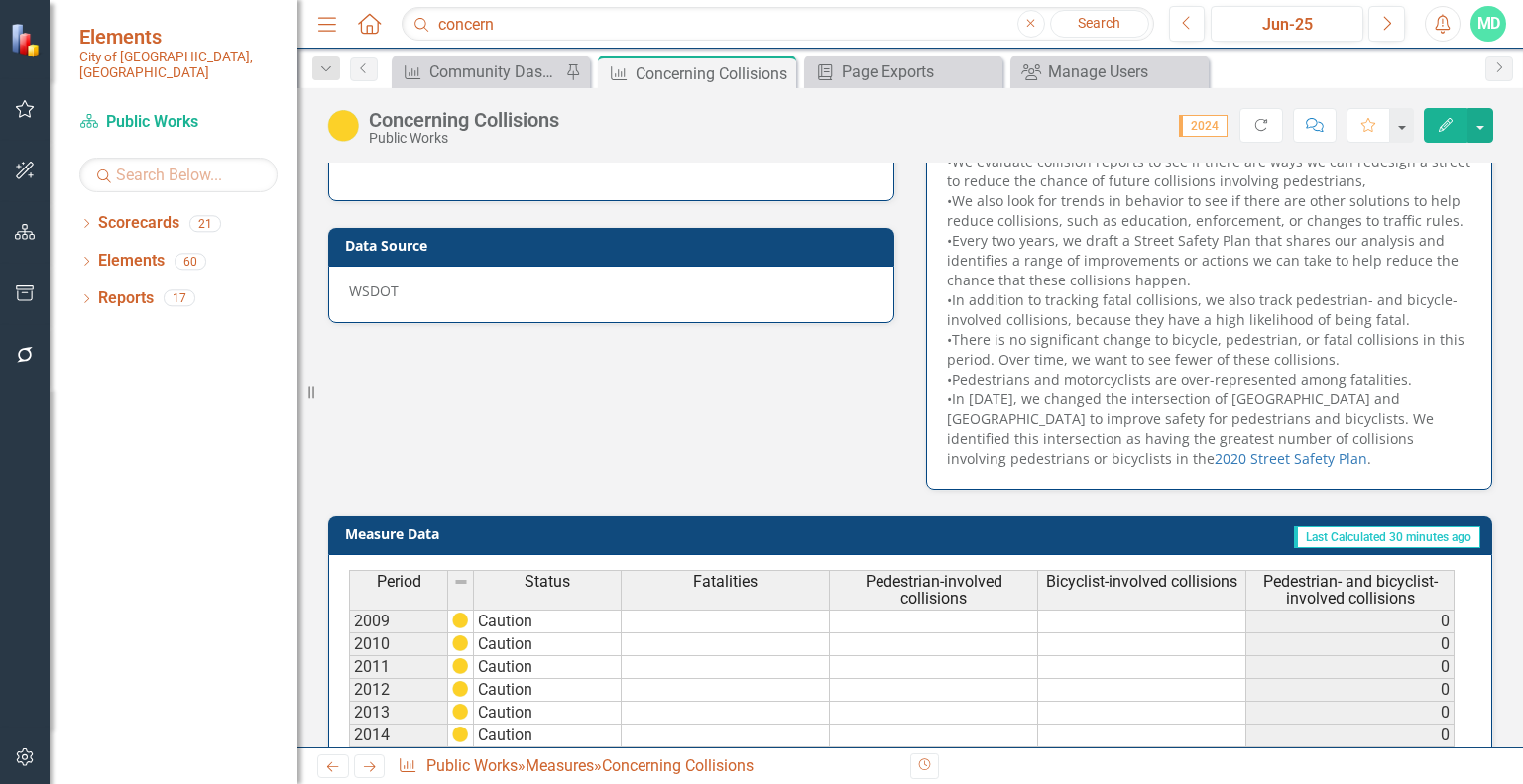 scroll, scrollTop: 35, scrollLeft: 0, axis: vertical 